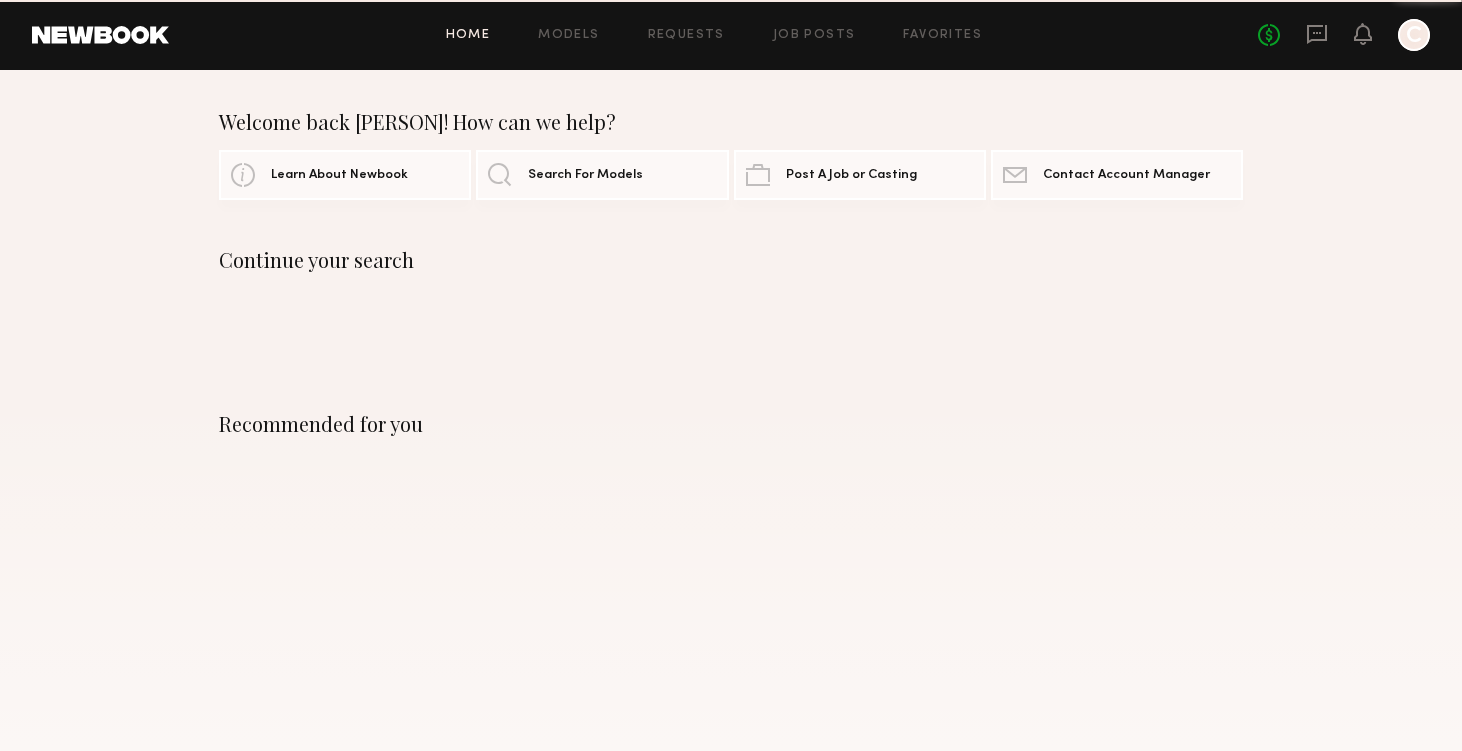scroll, scrollTop: 0, scrollLeft: 0, axis: both 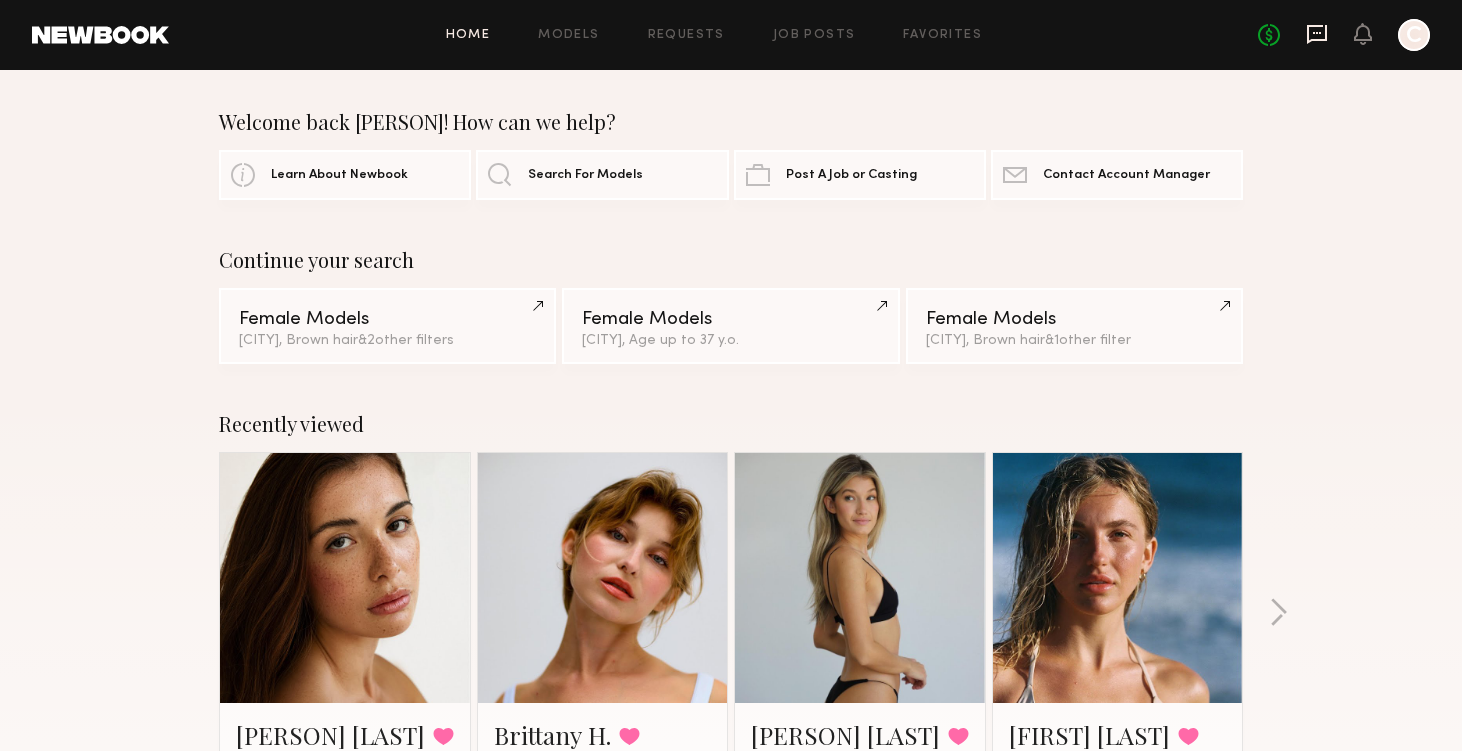 click 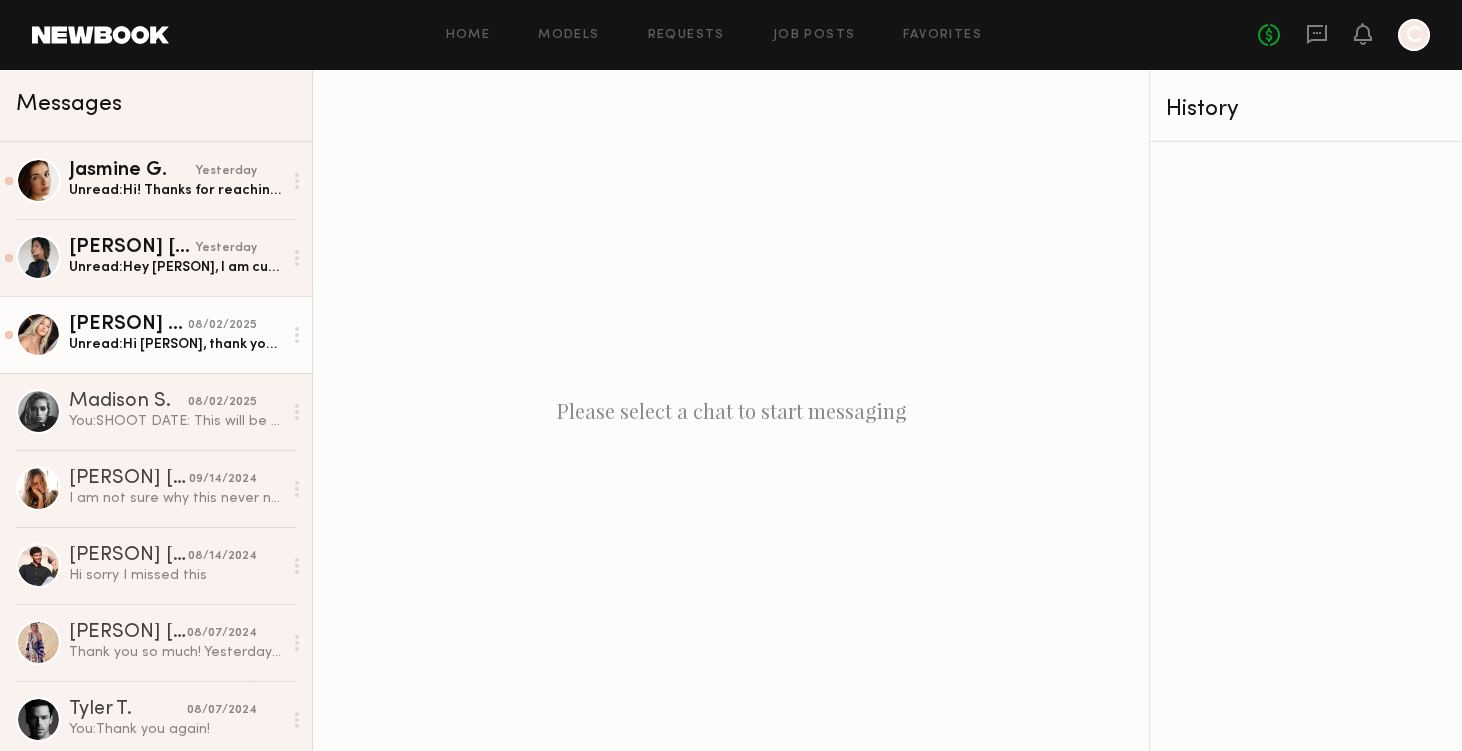 click on "[FIRST] [LAST]" 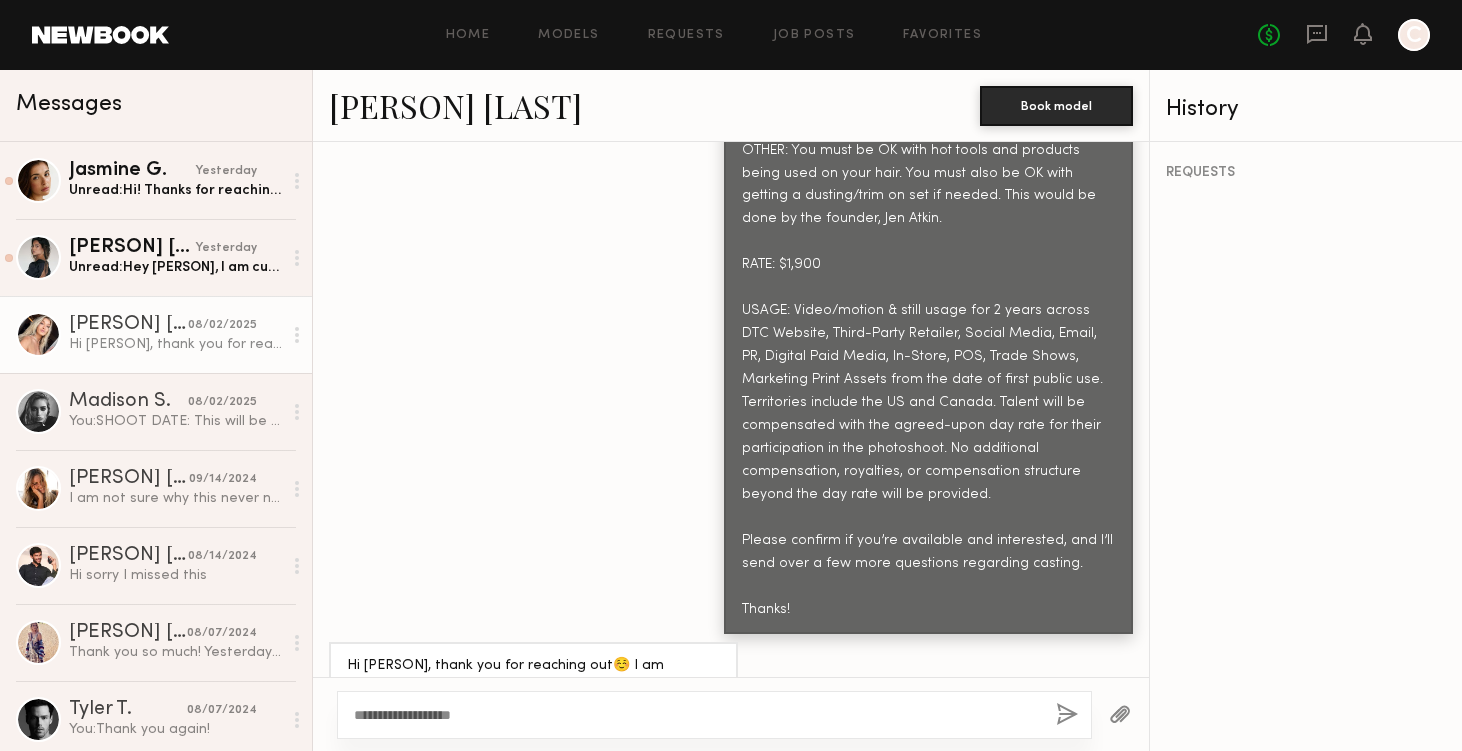 scroll, scrollTop: 1071, scrollLeft: 0, axis: vertical 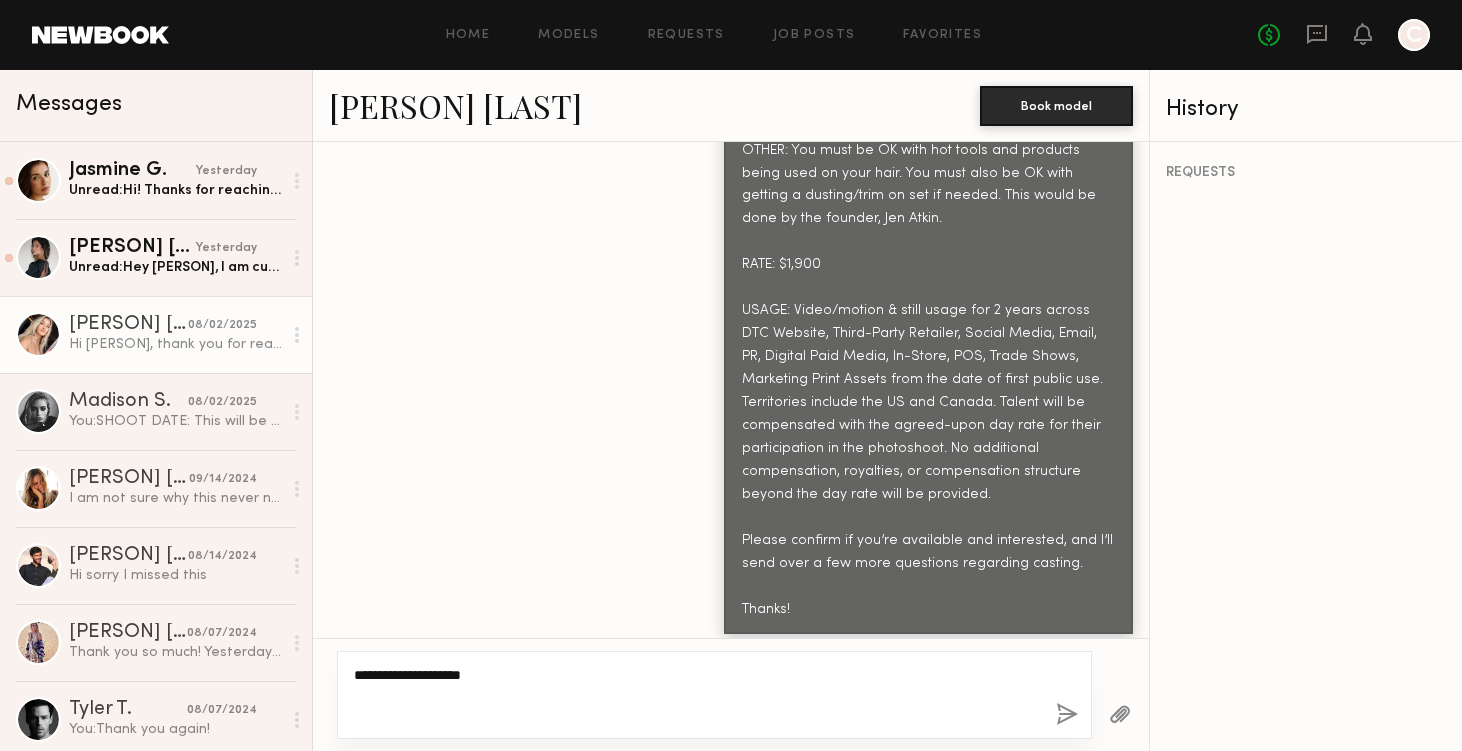 paste on "**********" 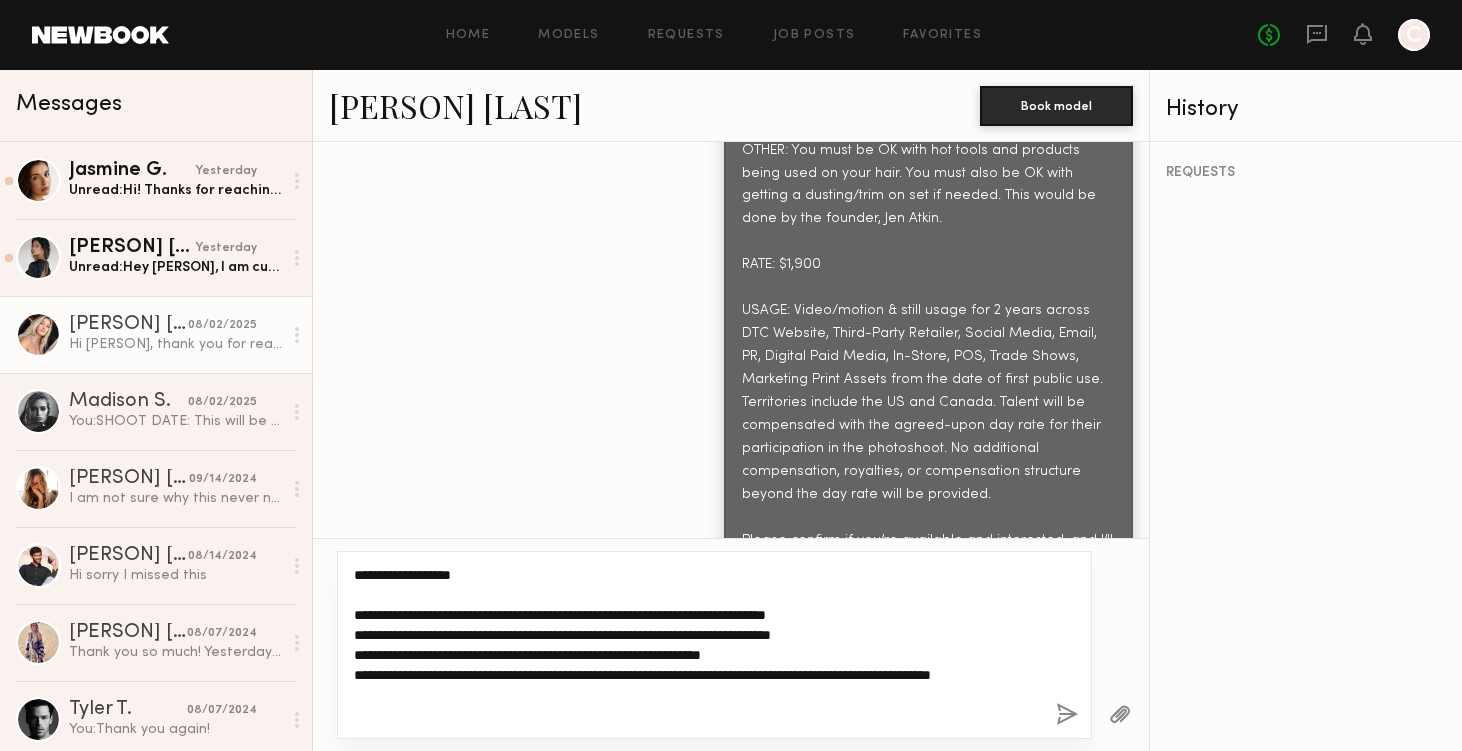 click on "**********" 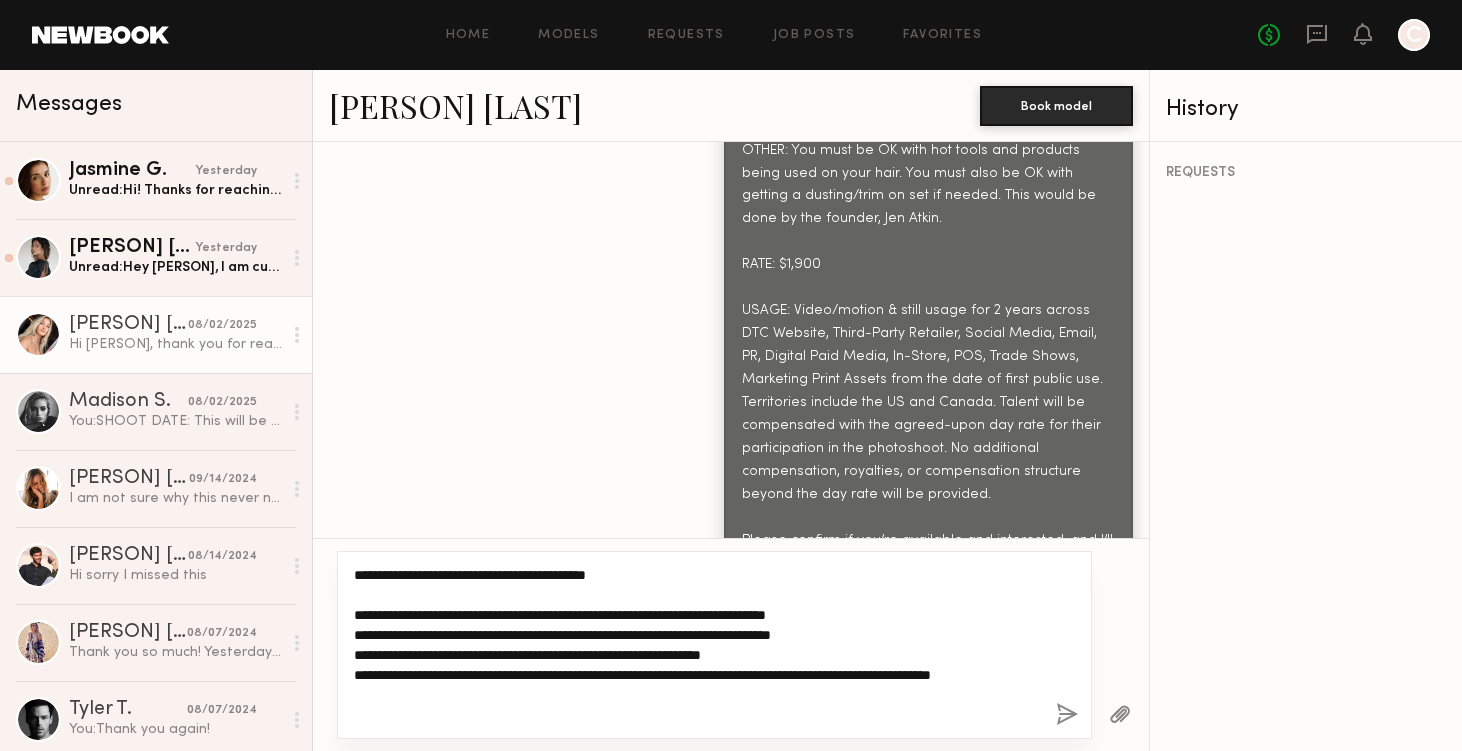 click on "**********" 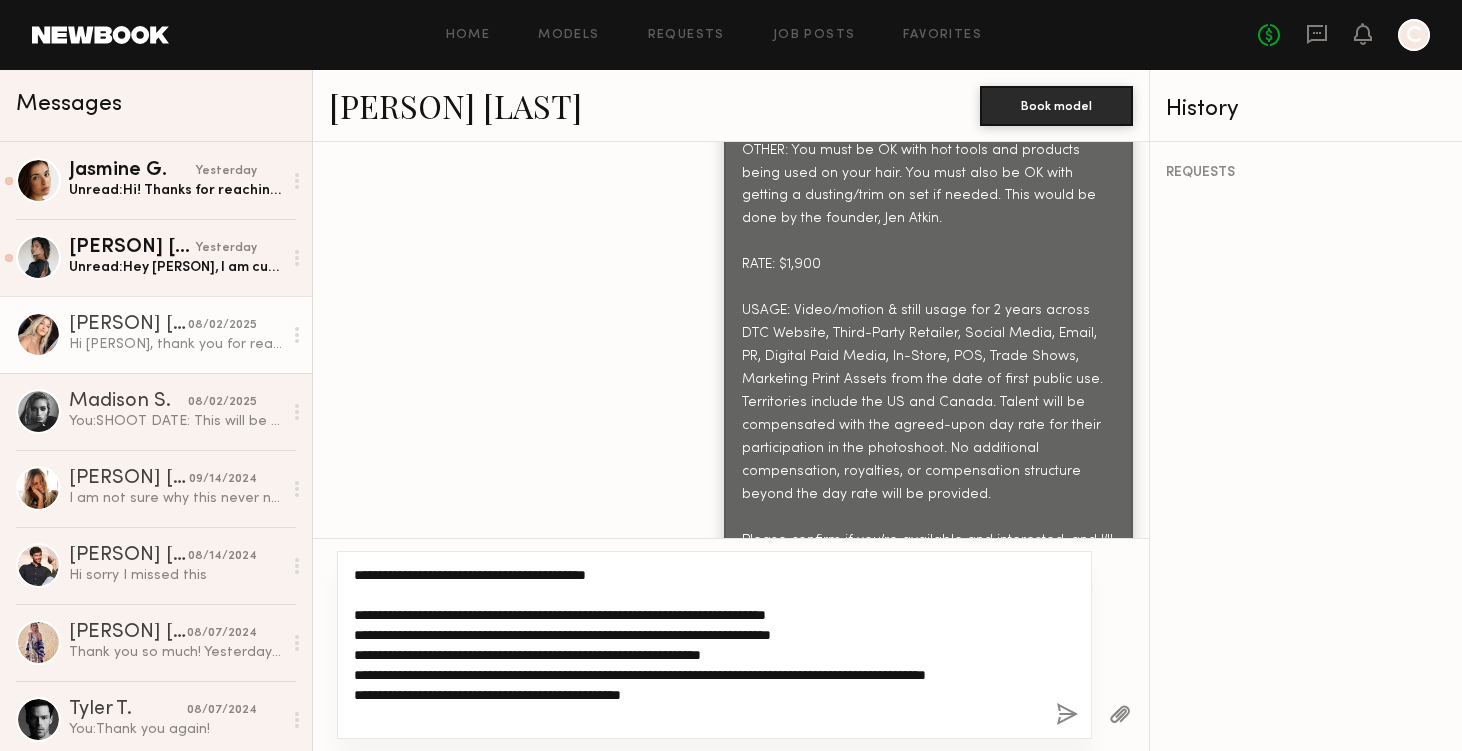 drag, startPoint x: 701, startPoint y: 716, endPoint x: 325, endPoint y: 551, distance: 410.61053 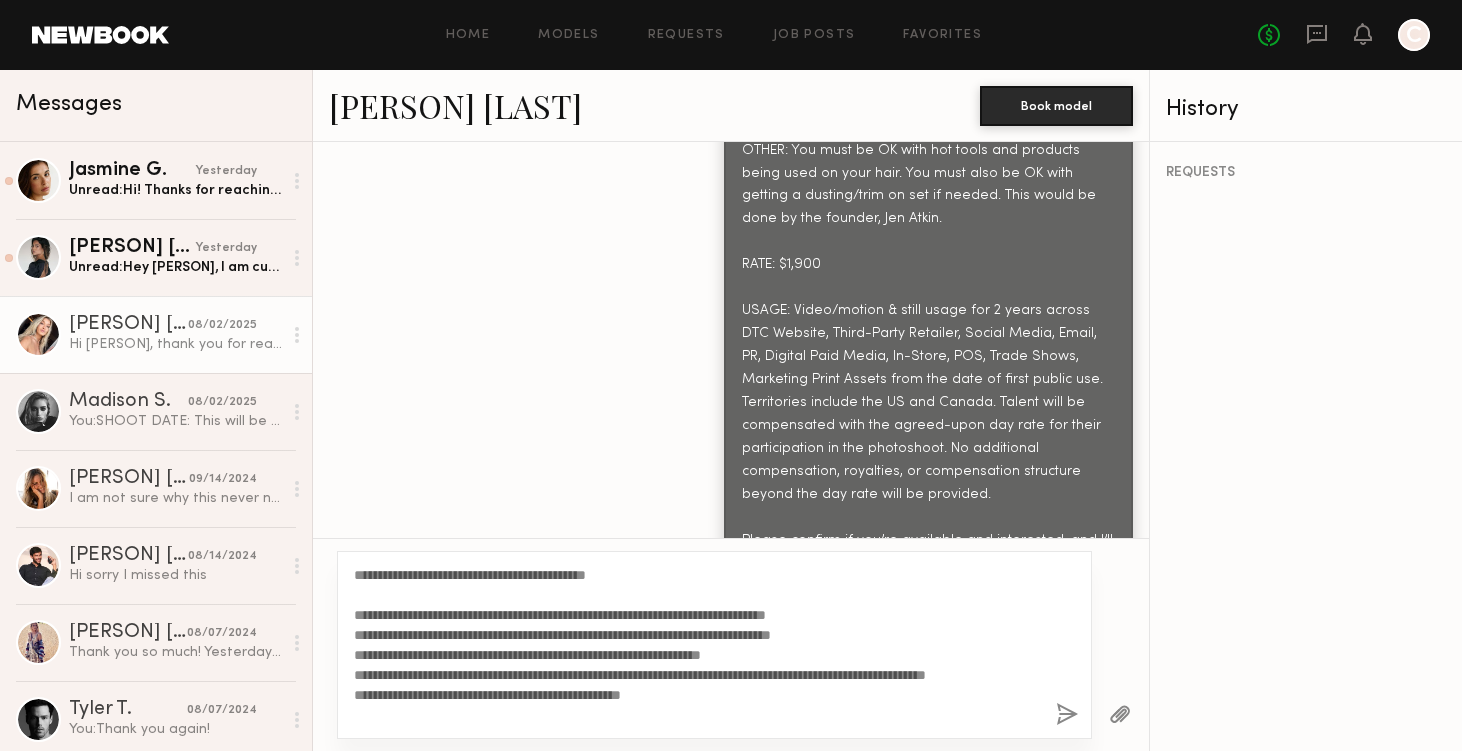 click 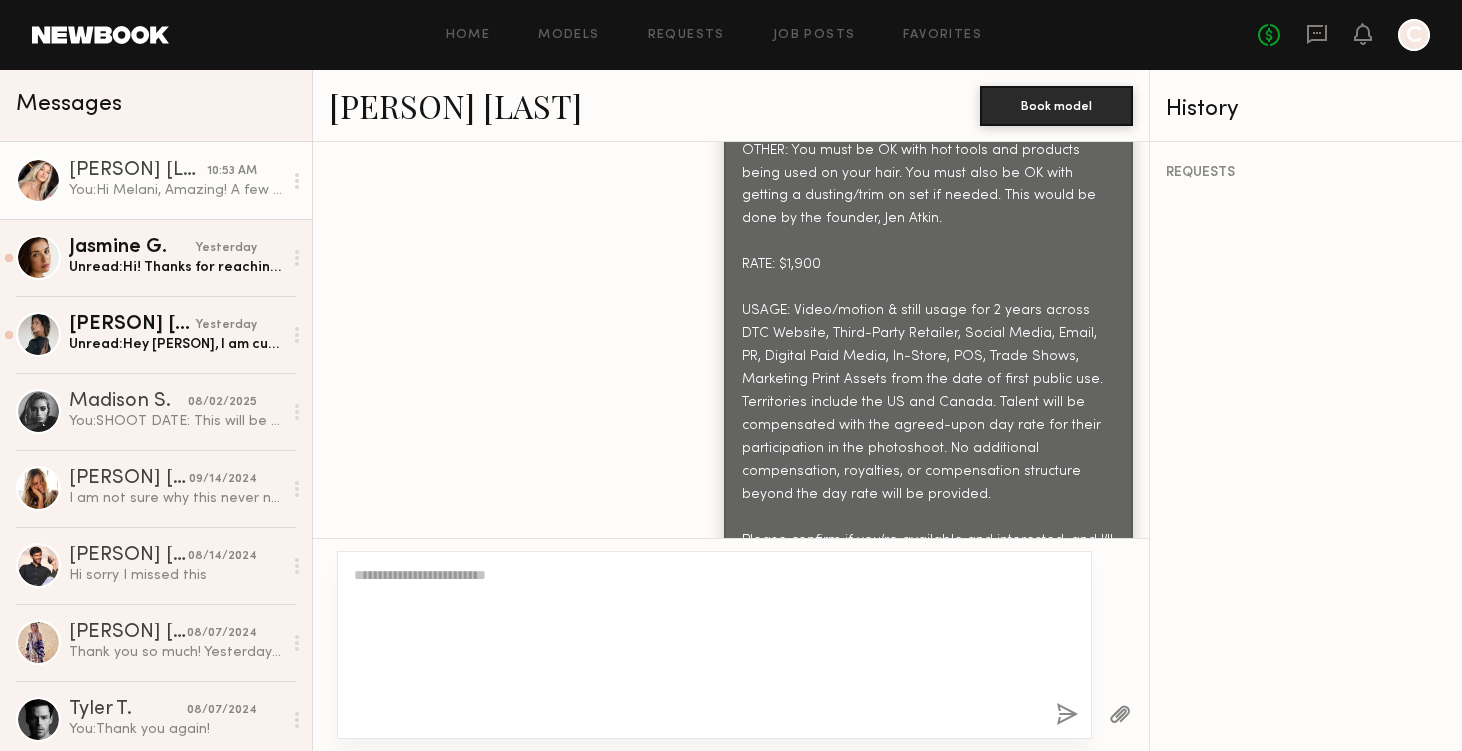 scroll, scrollTop: 1715, scrollLeft: 0, axis: vertical 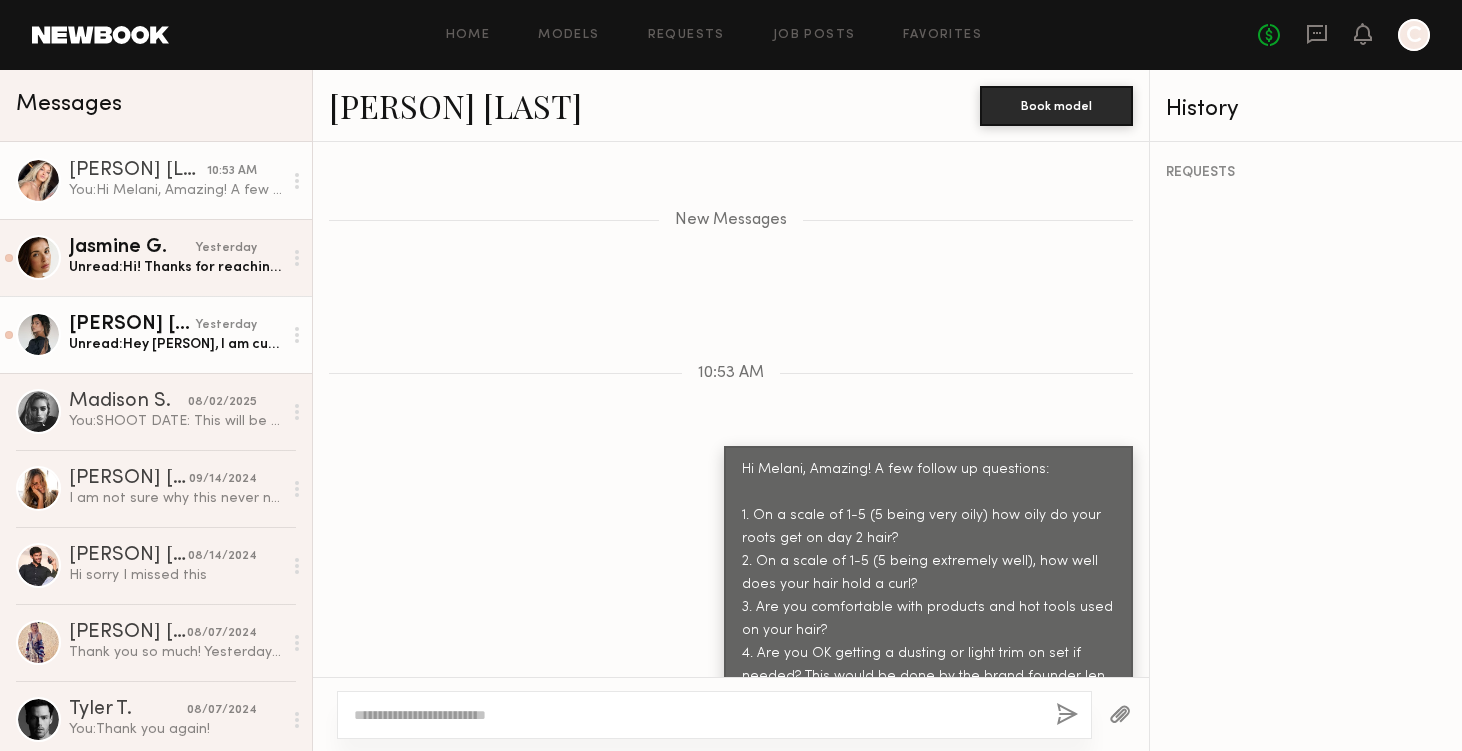 click on "Unread:  Hey Camille, I am currently available those dates and interested 🤍" 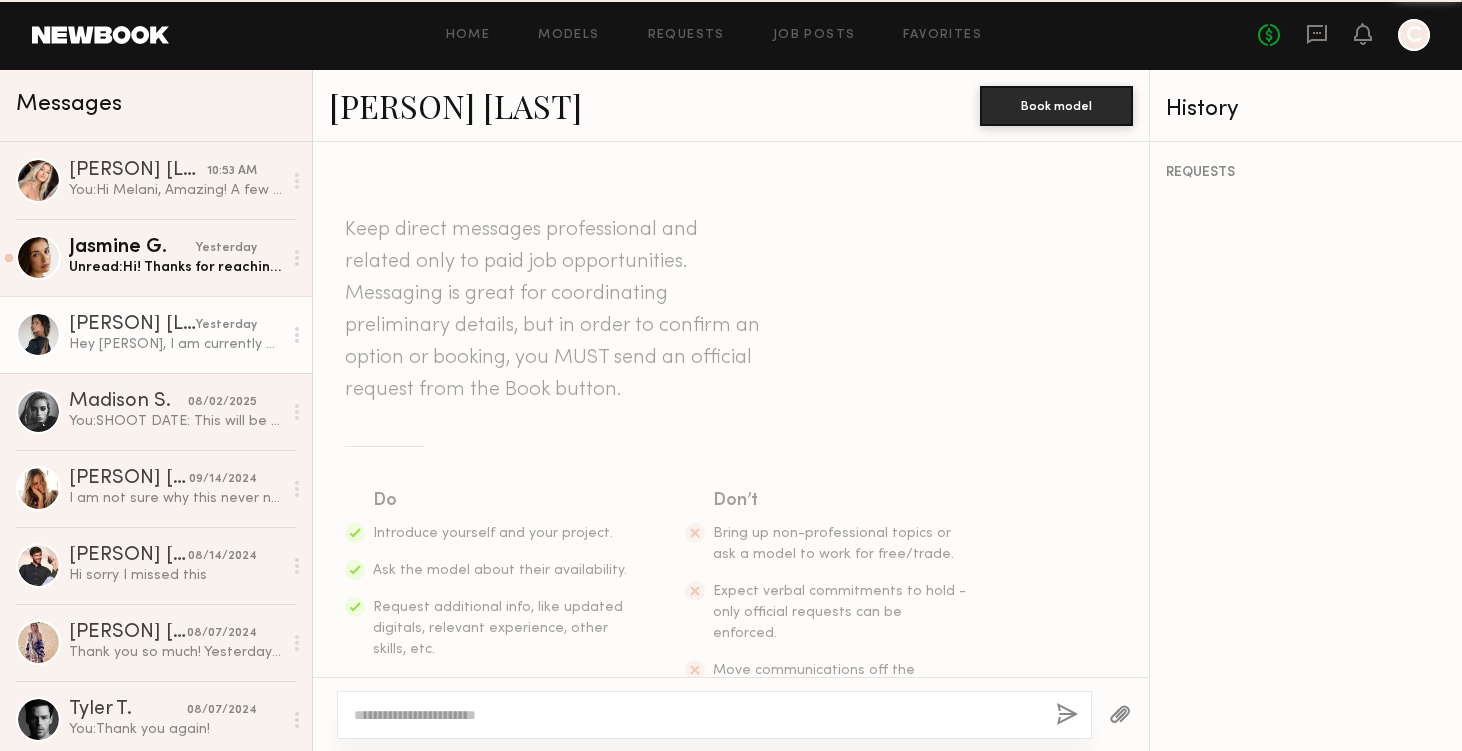 scroll, scrollTop: 1094, scrollLeft: 0, axis: vertical 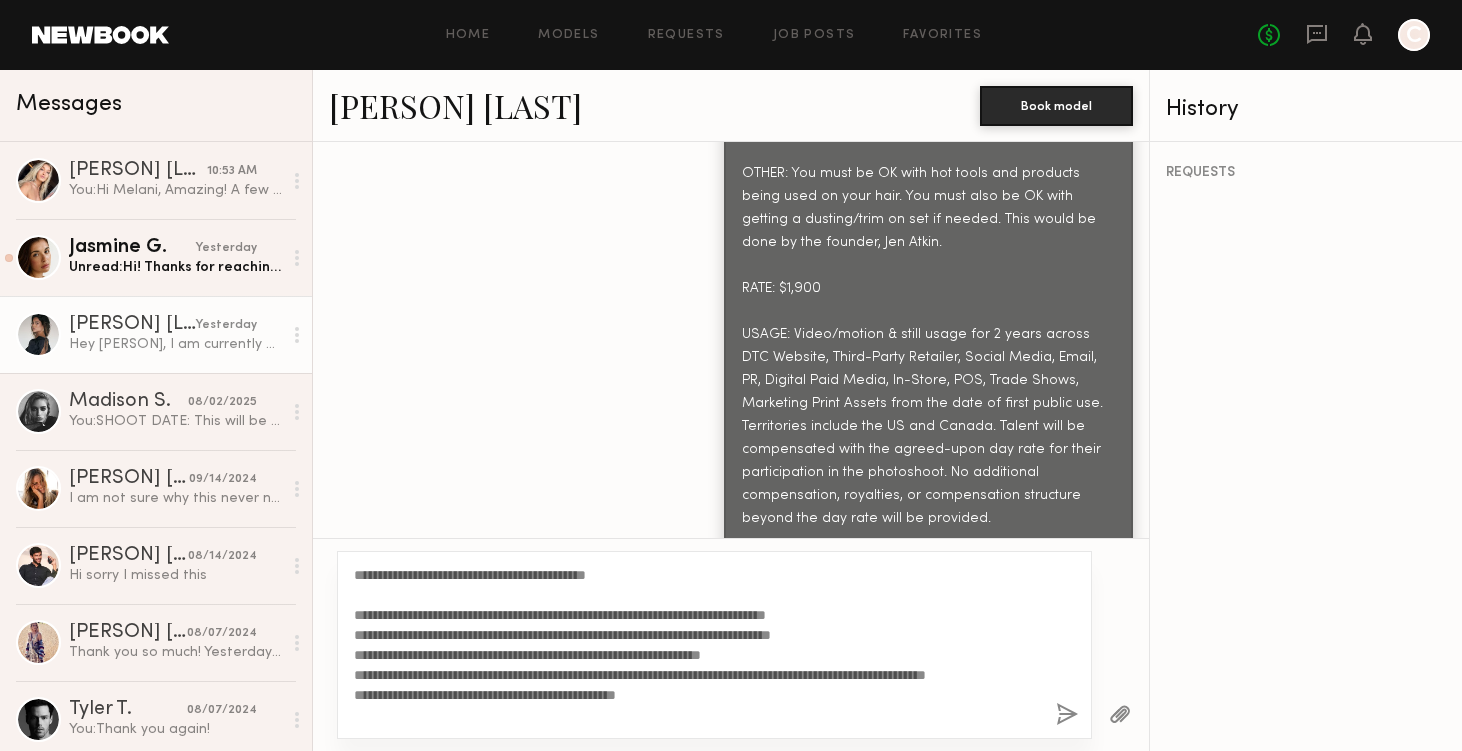 click on "**********" 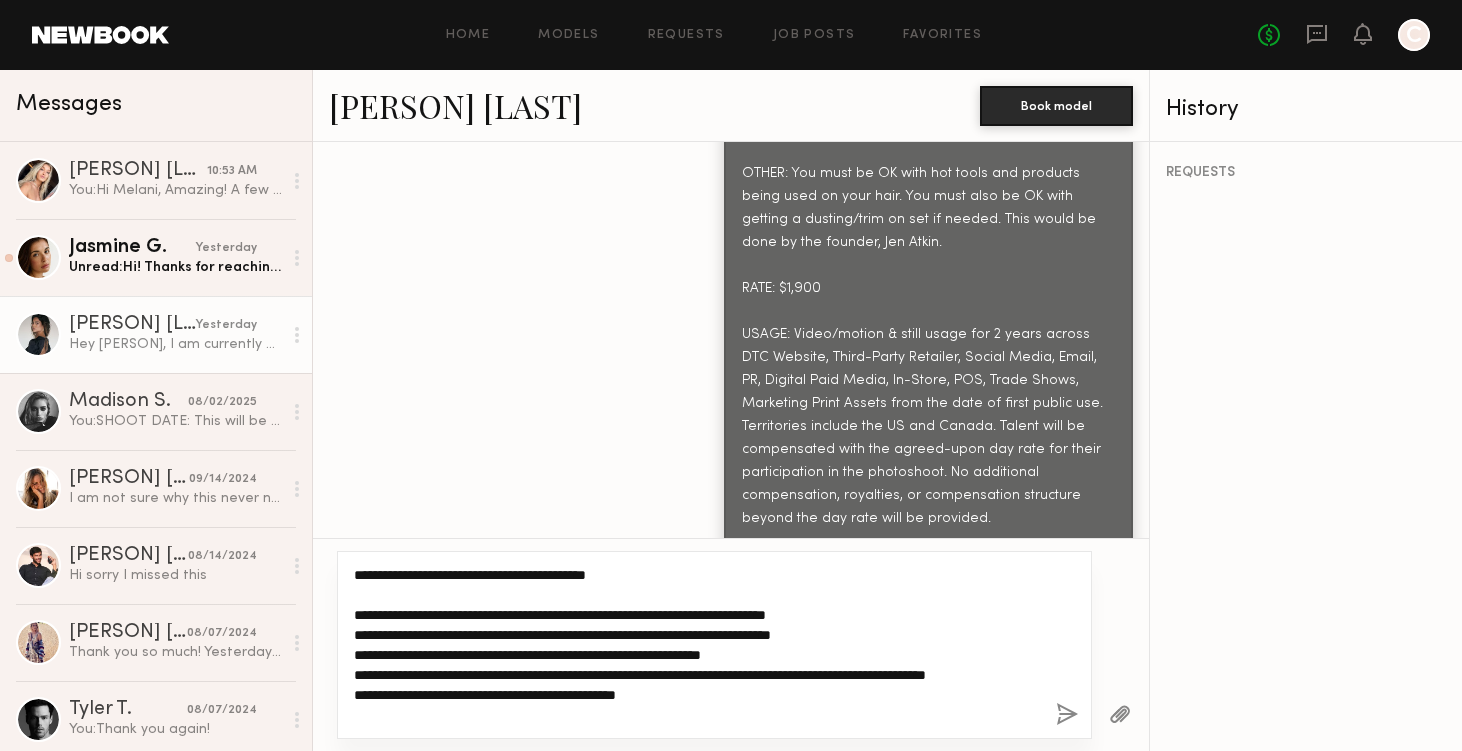 click on "**********" 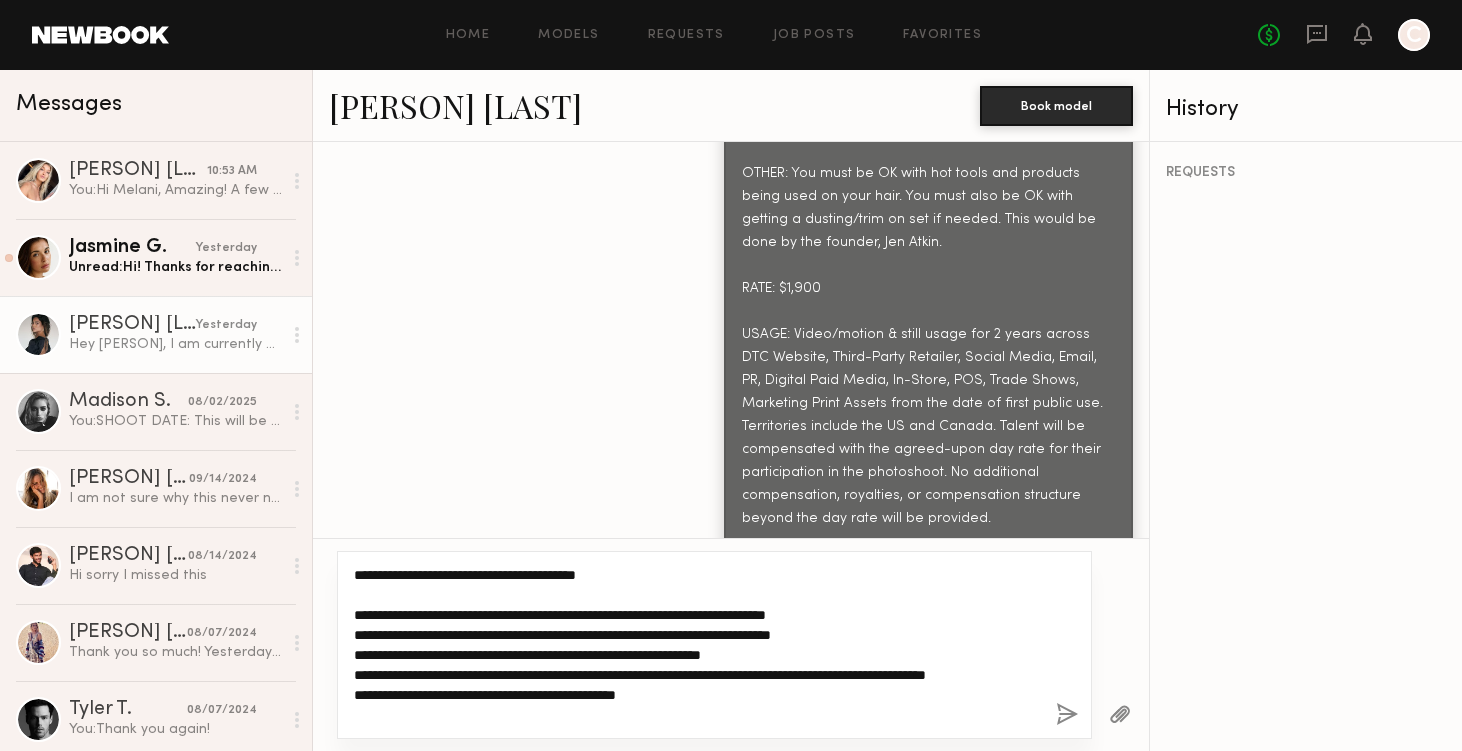 scroll, scrollTop: 0, scrollLeft: 0, axis: both 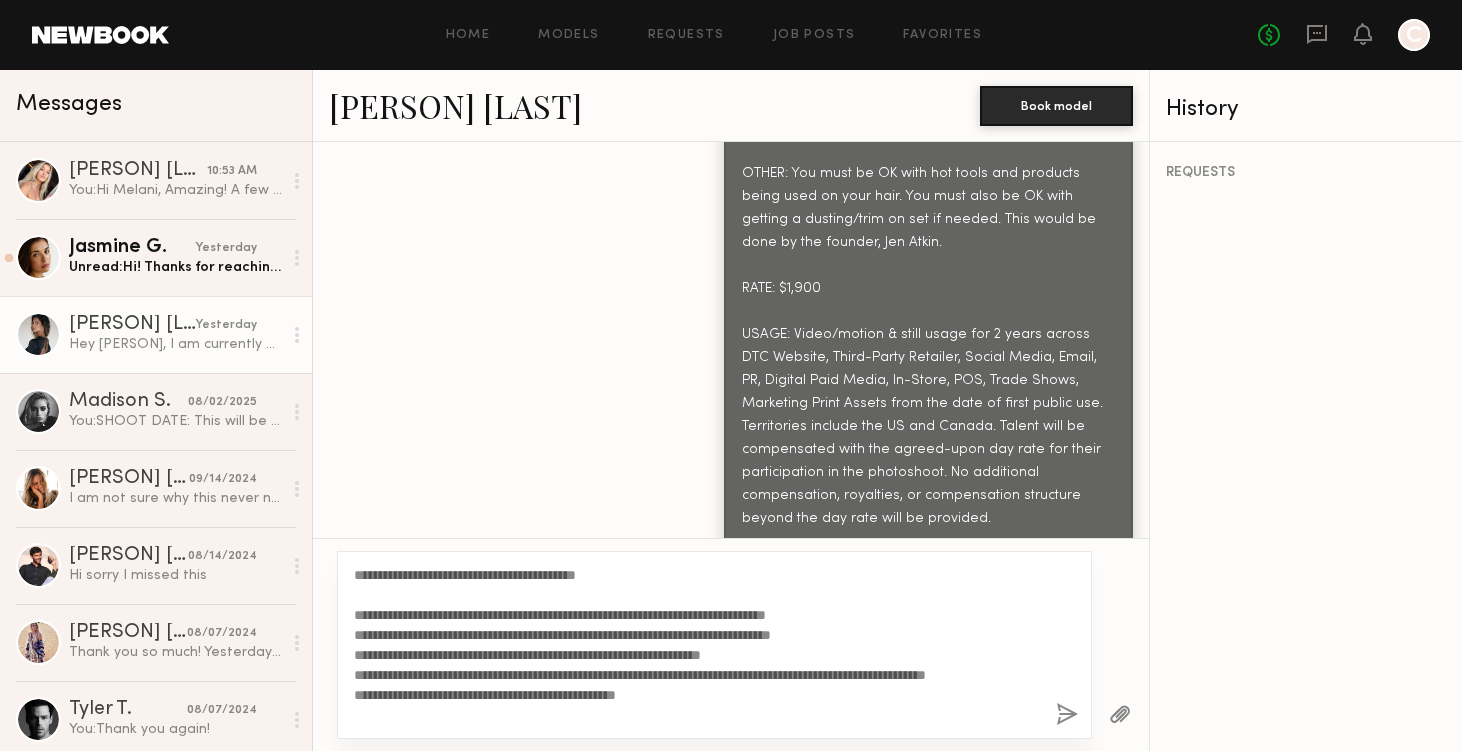 click 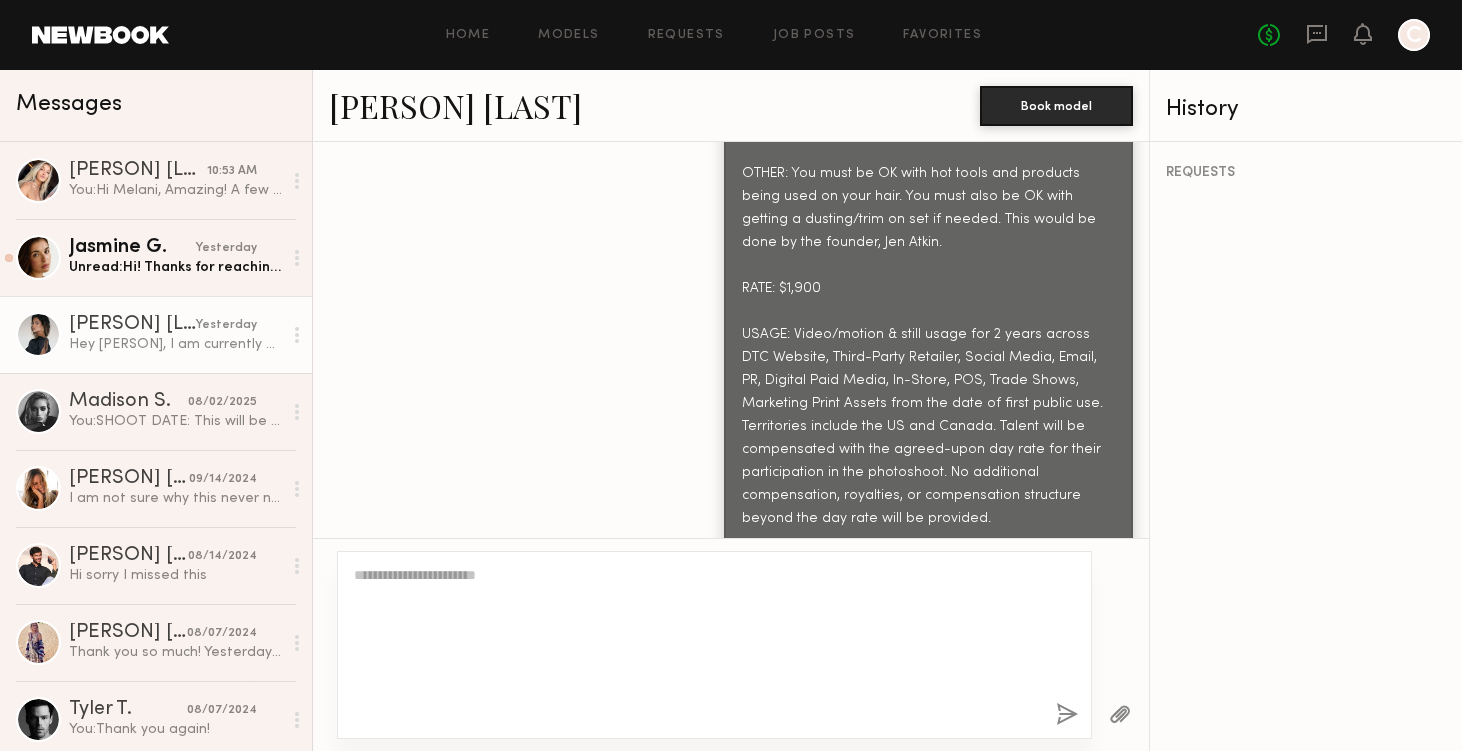 scroll, scrollTop: 1737, scrollLeft: 0, axis: vertical 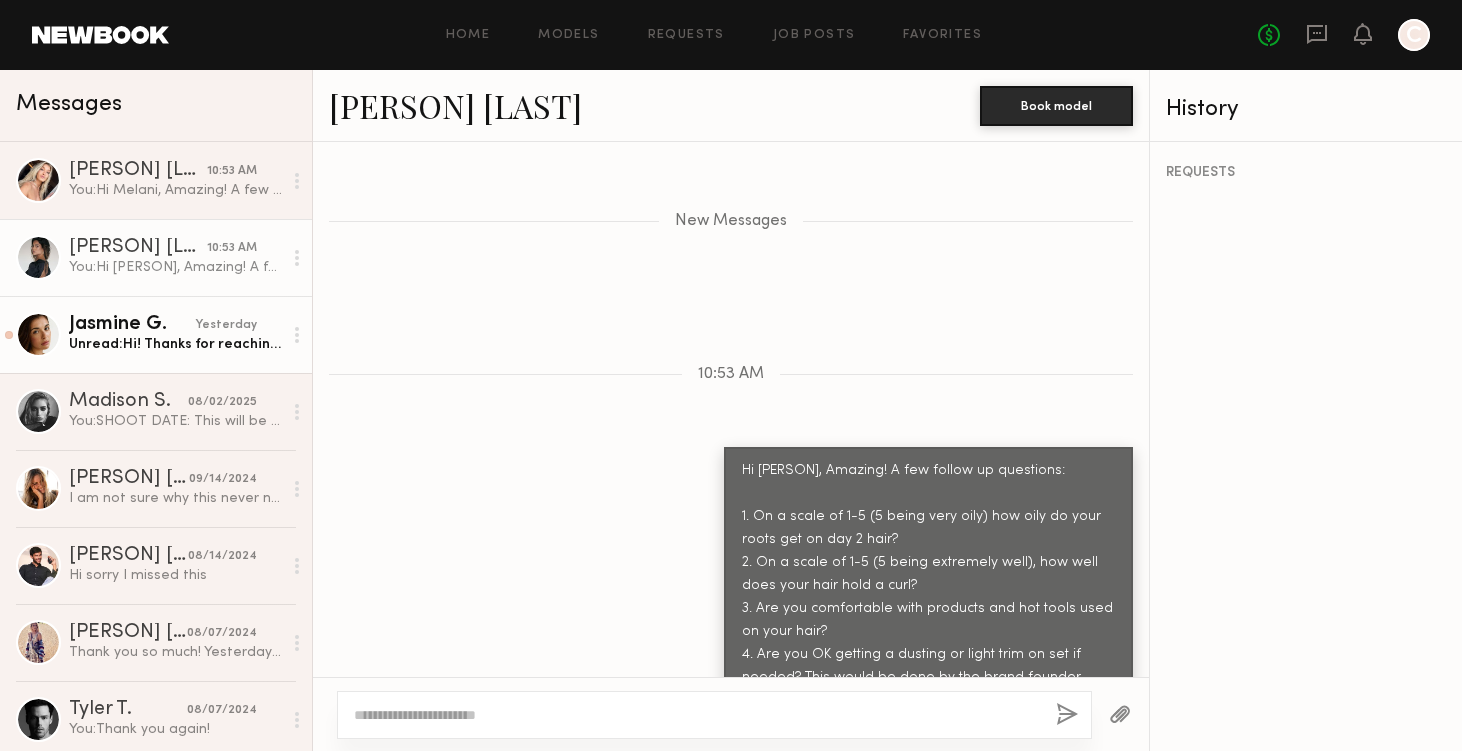 drag, startPoint x: 151, startPoint y: 313, endPoint x: 153, endPoint y: 326, distance: 13.152946 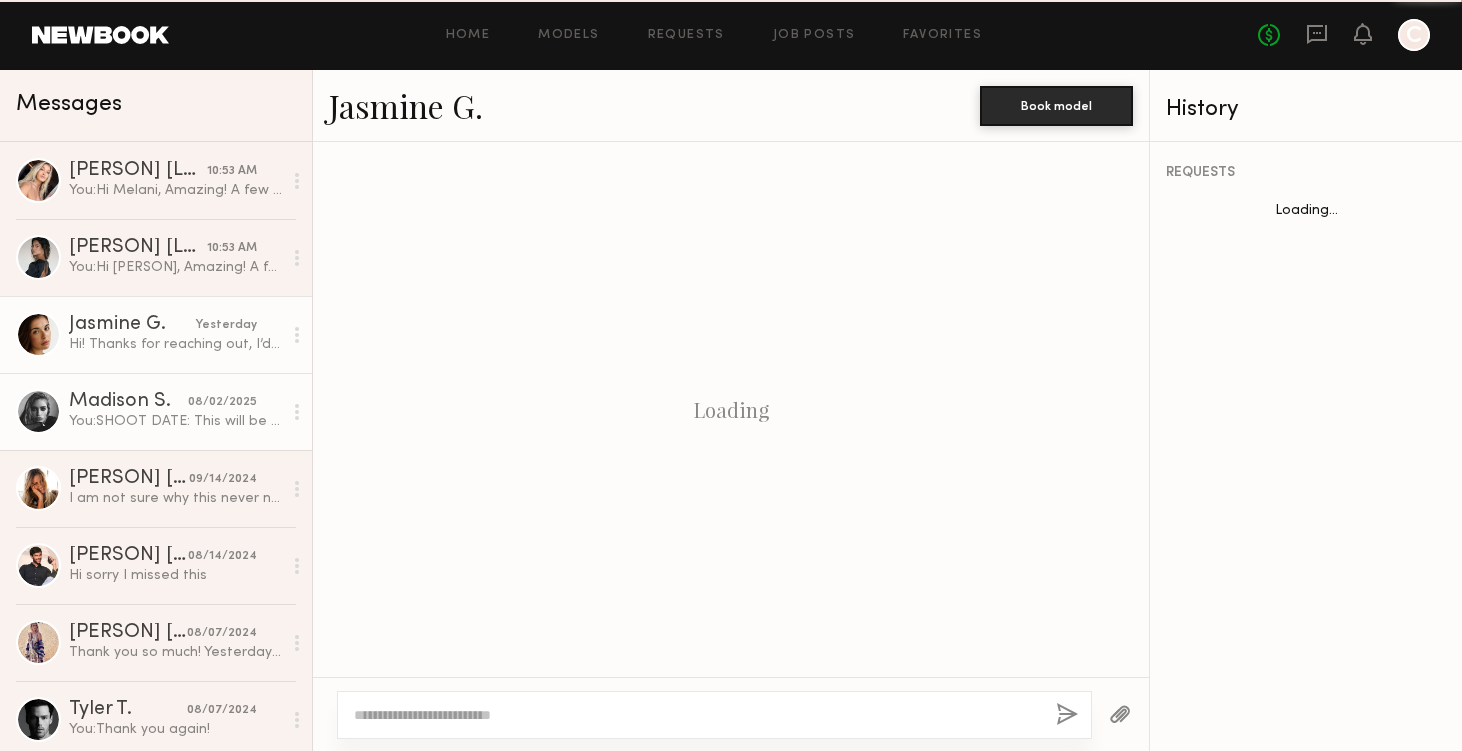 scroll, scrollTop: 1116, scrollLeft: 0, axis: vertical 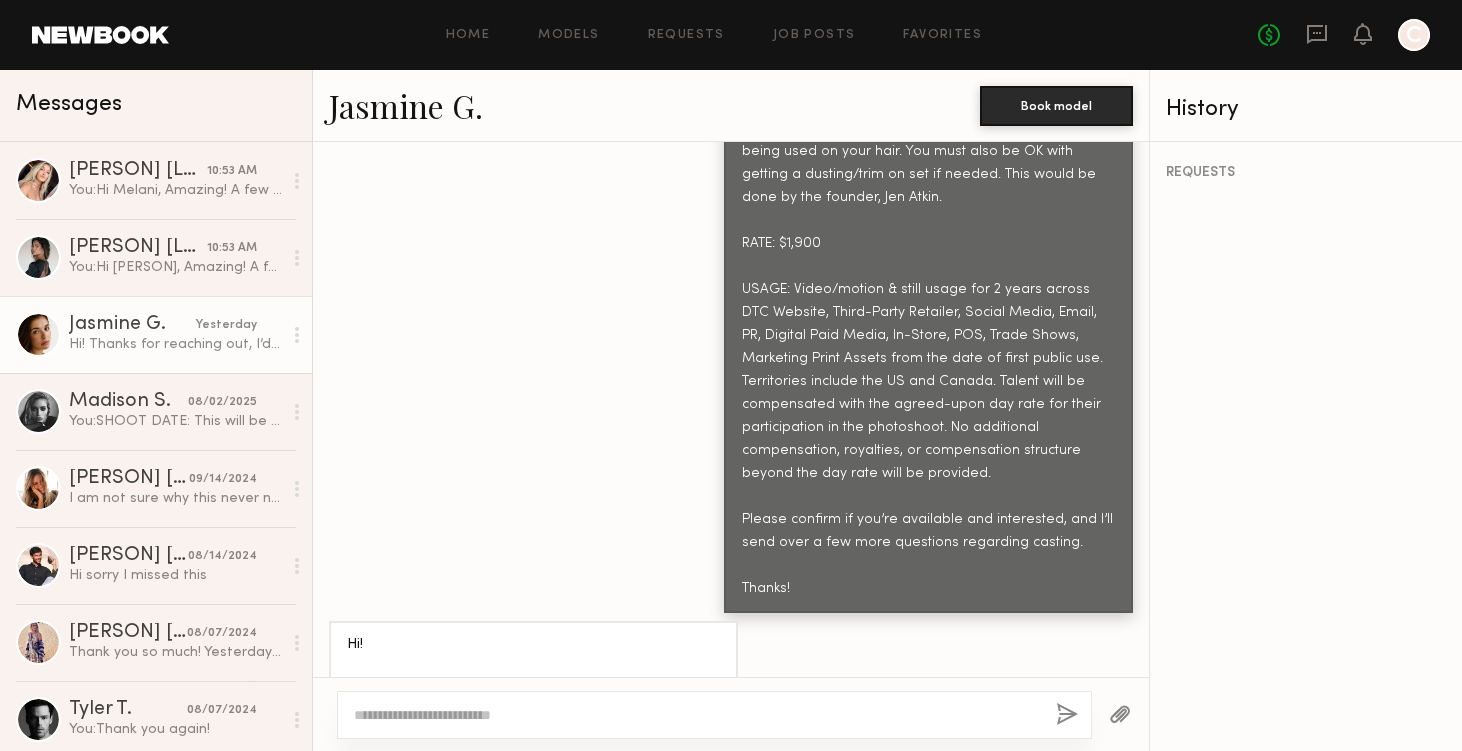 click 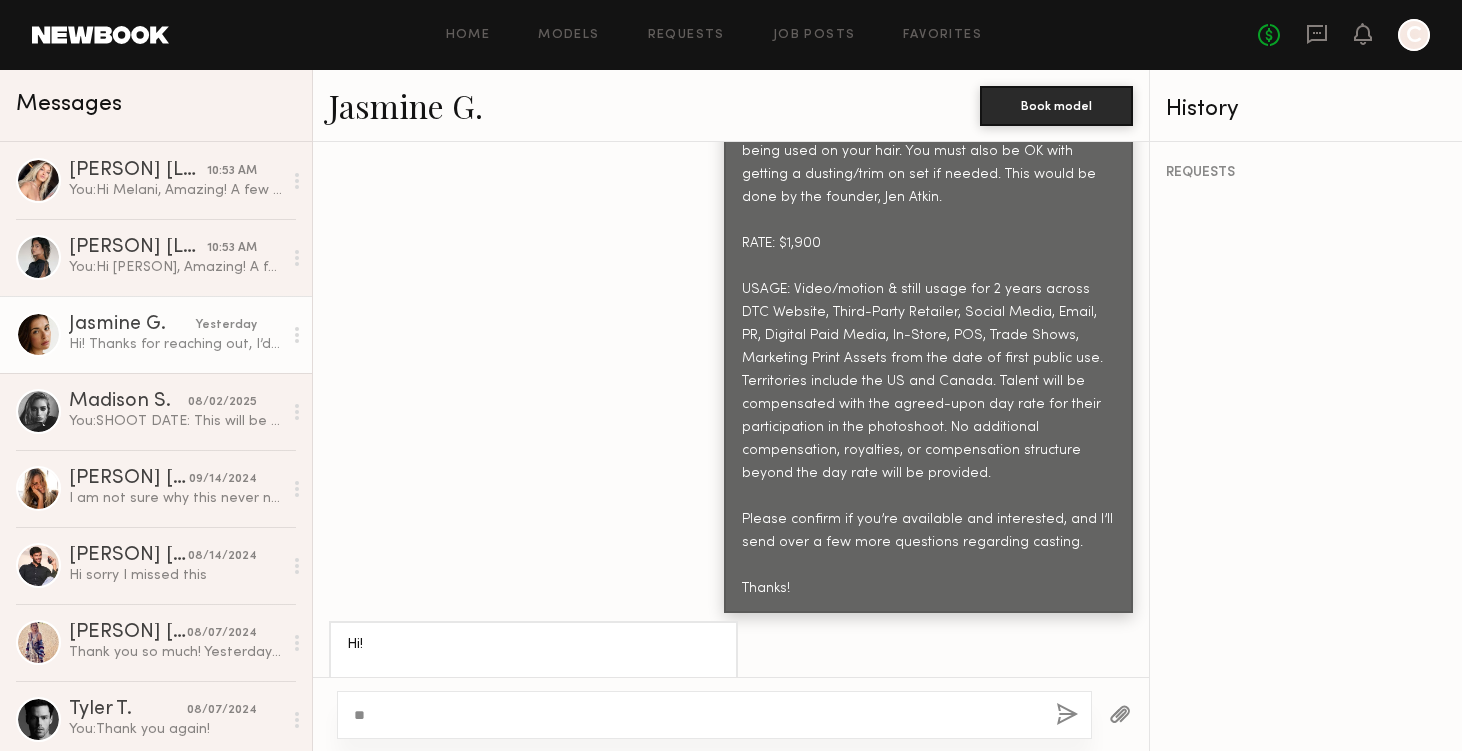 type on "*" 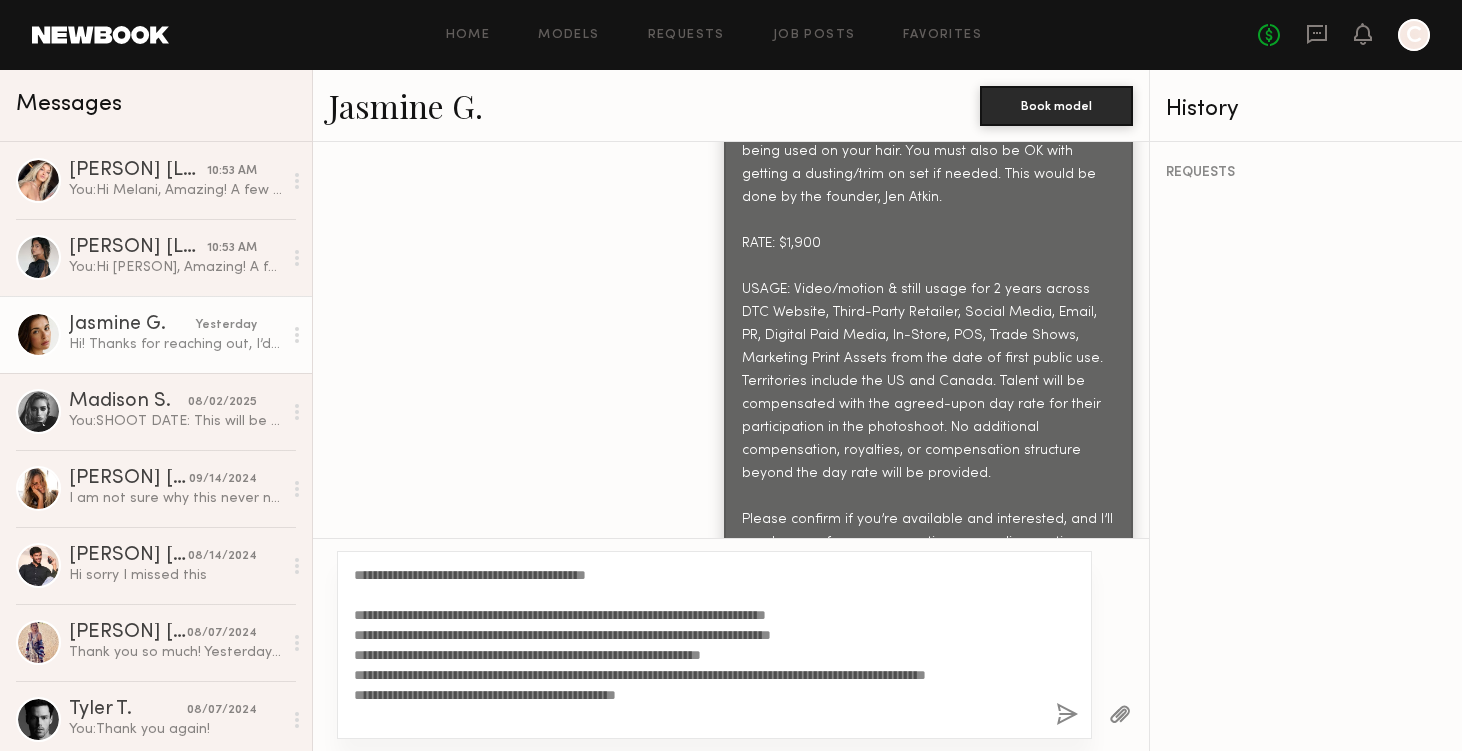 click on "**********" 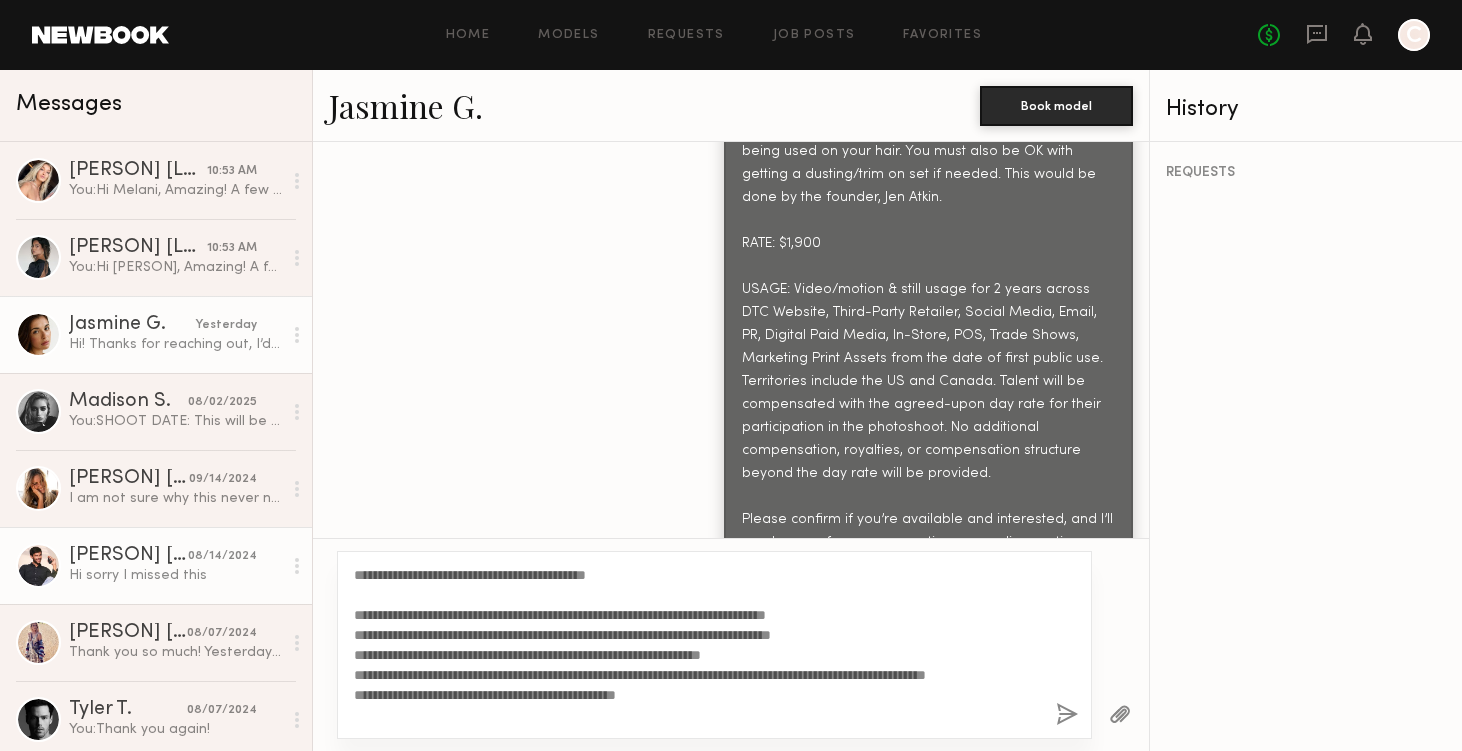 drag, startPoint x: 422, startPoint y: 571, endPoint x: 310, endPoint y: 571, distance: 112 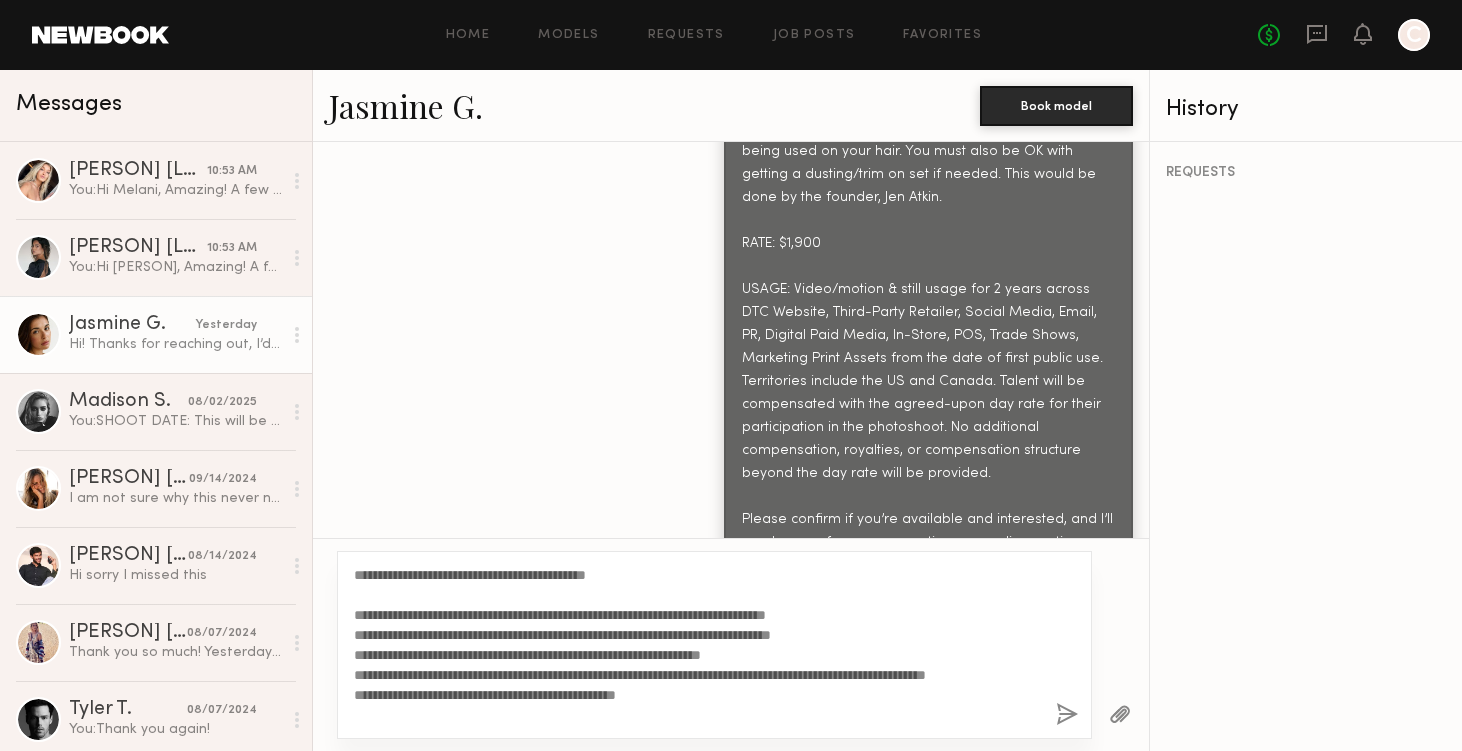 click on "**********" 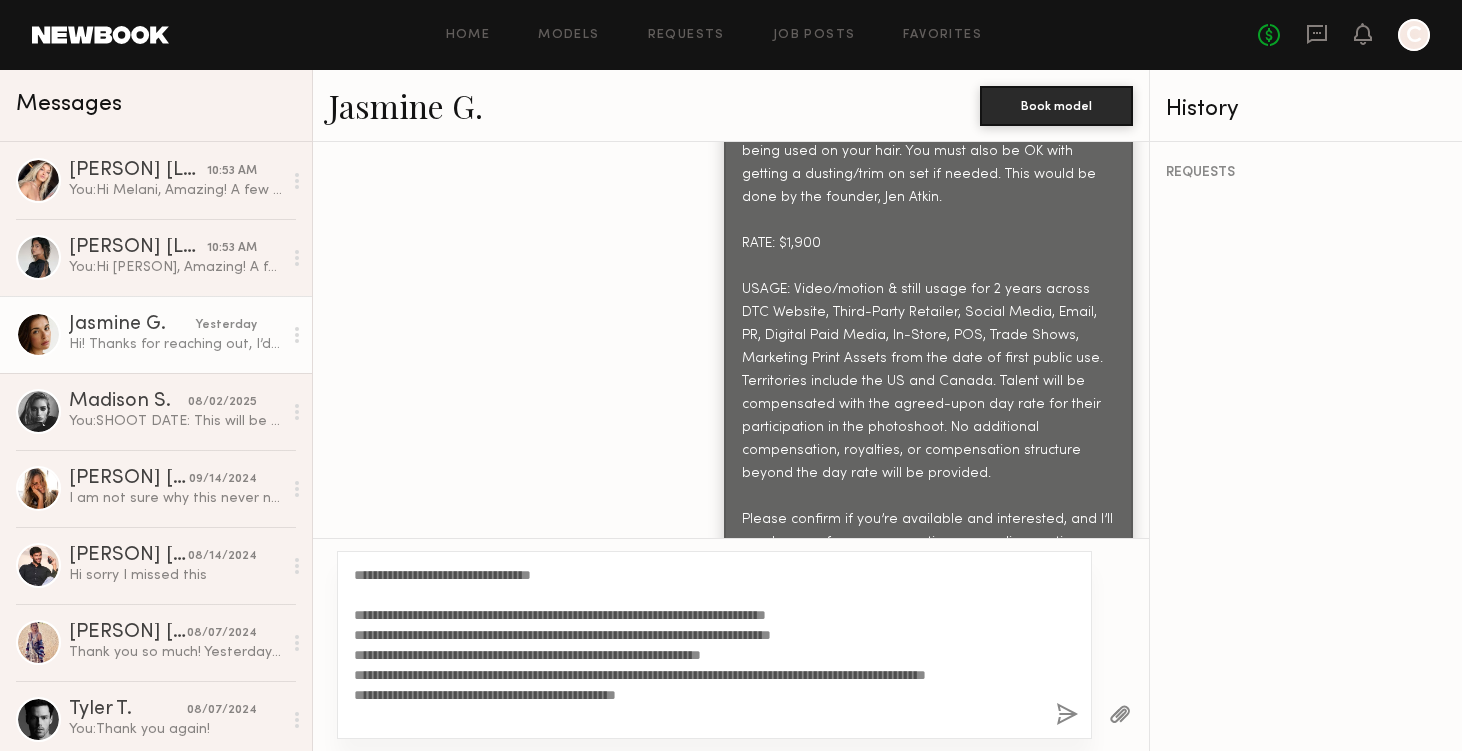 click on "**********" 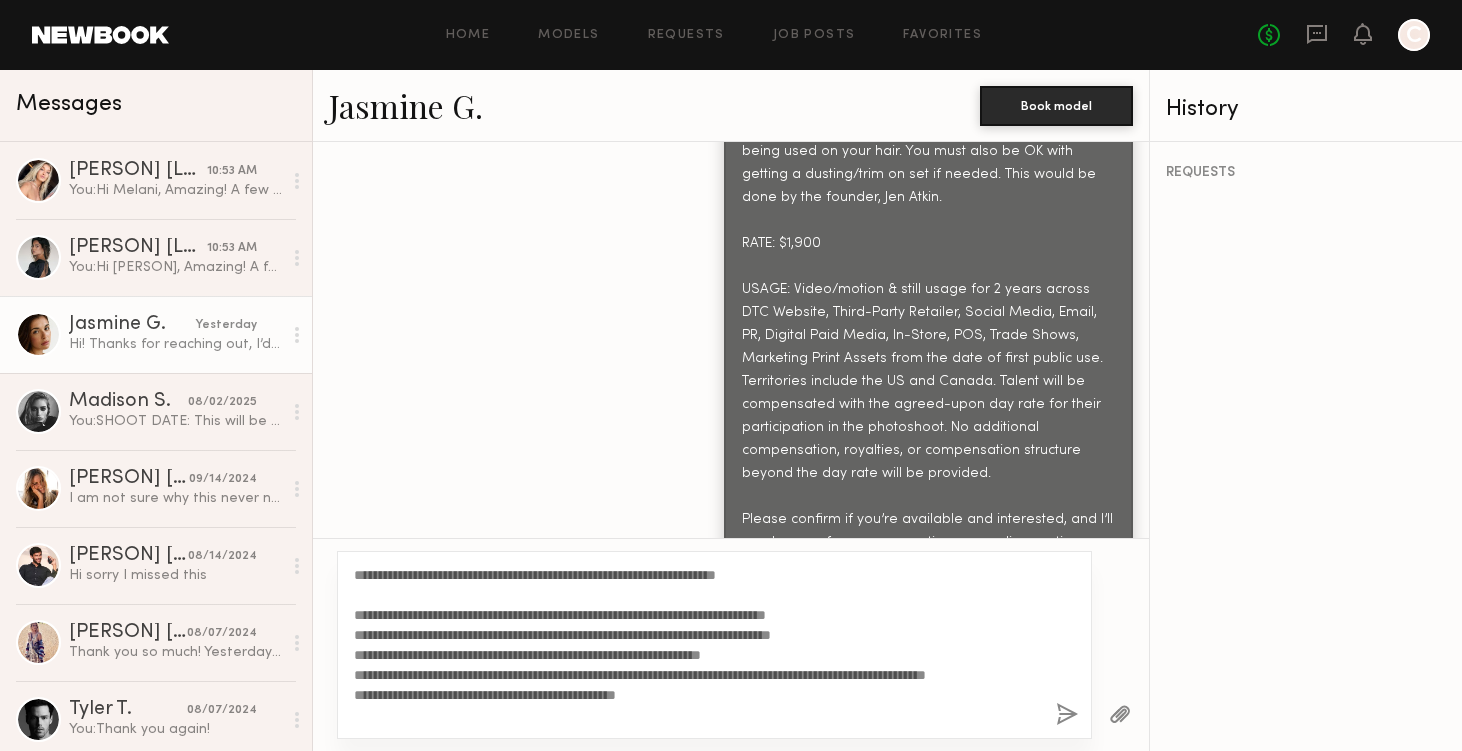 type on "**********" 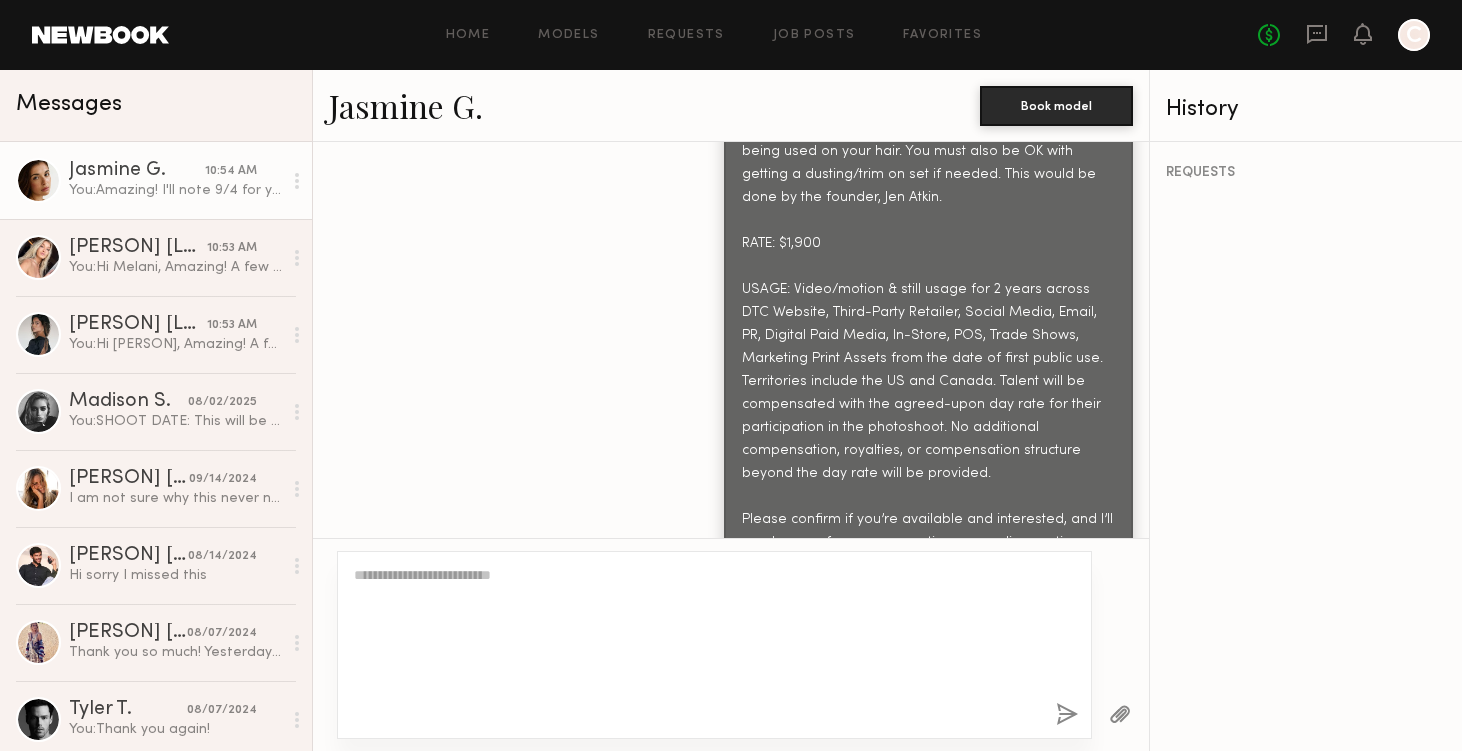 scroll, scrollTop: 1781, scrollLeft: 0, axis: vertical 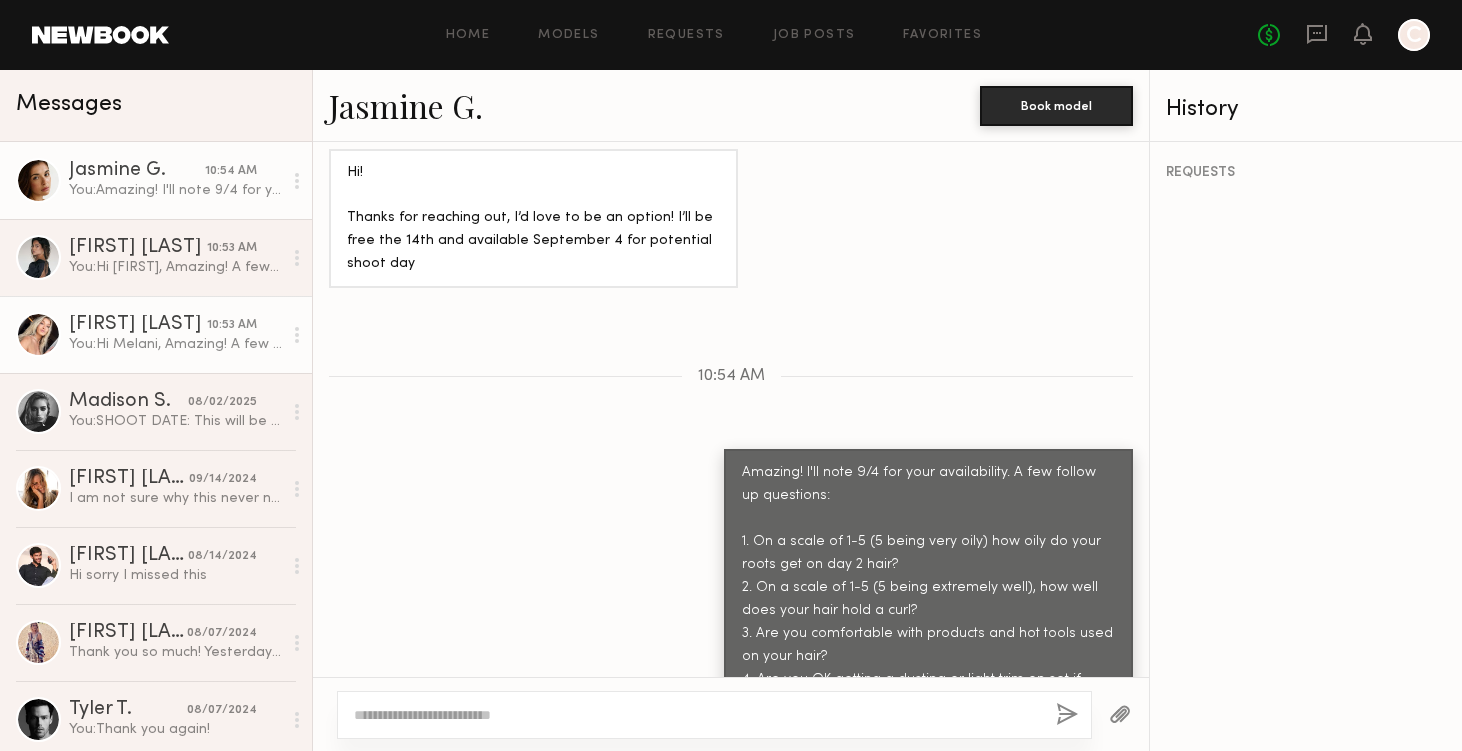 click on "You:  Hi [FIRST], Amazing! A few follow up questions:
1.	On a scale of 1-5 (5 being very oily) how oily do your roots get on day 2 hair?
2.	On a scale of 1-5 (5 being extremely well), how well does your hair hold a curl?
3.	Are you comfortable with products and hot tools used on your hair?
4.	Are you OK getting a dusting or light trim on set if needed? This would be done by the brand founder [FIRST] [LAST].
5. Your Instagram handle, if comfortable sharing it." 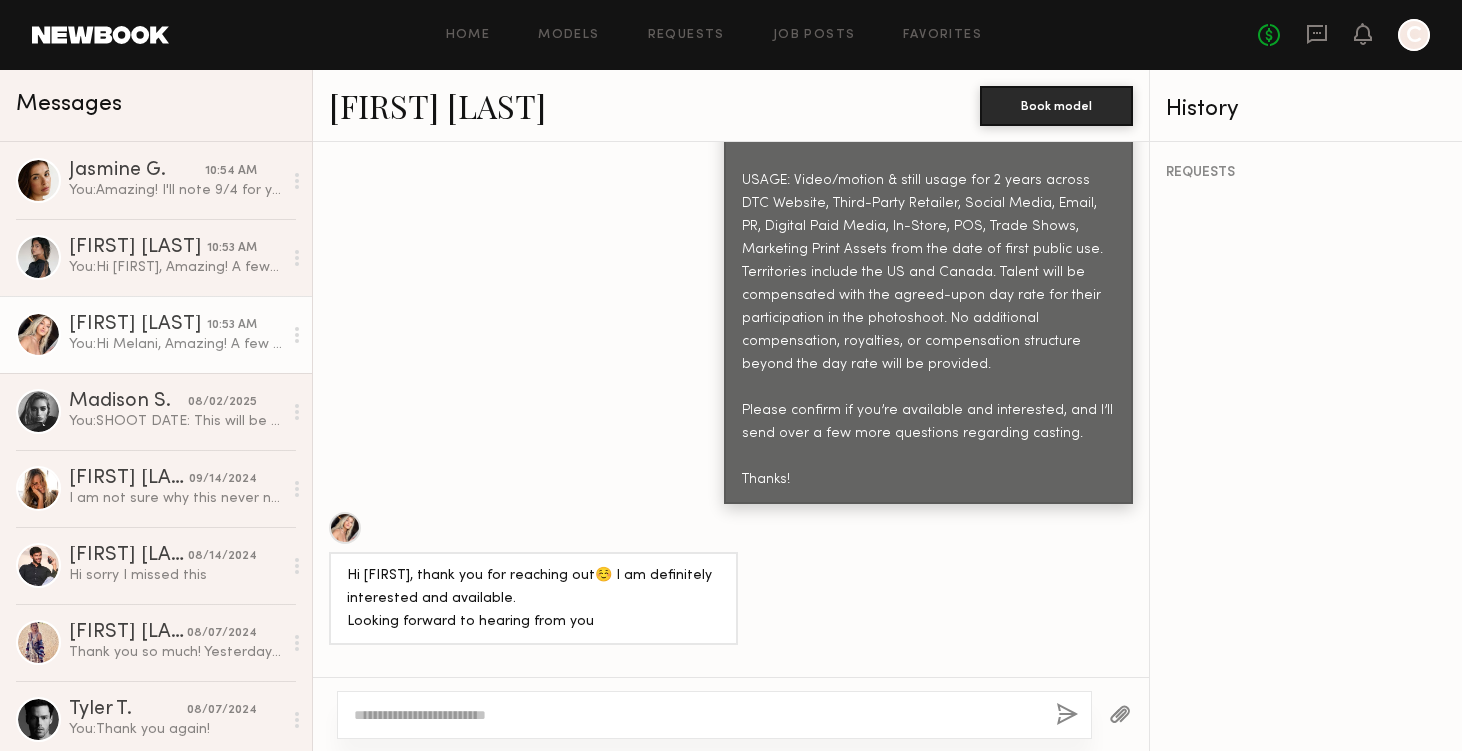 scroll, scrollTop: 1185, scrollLeft: 0, axis: vertical 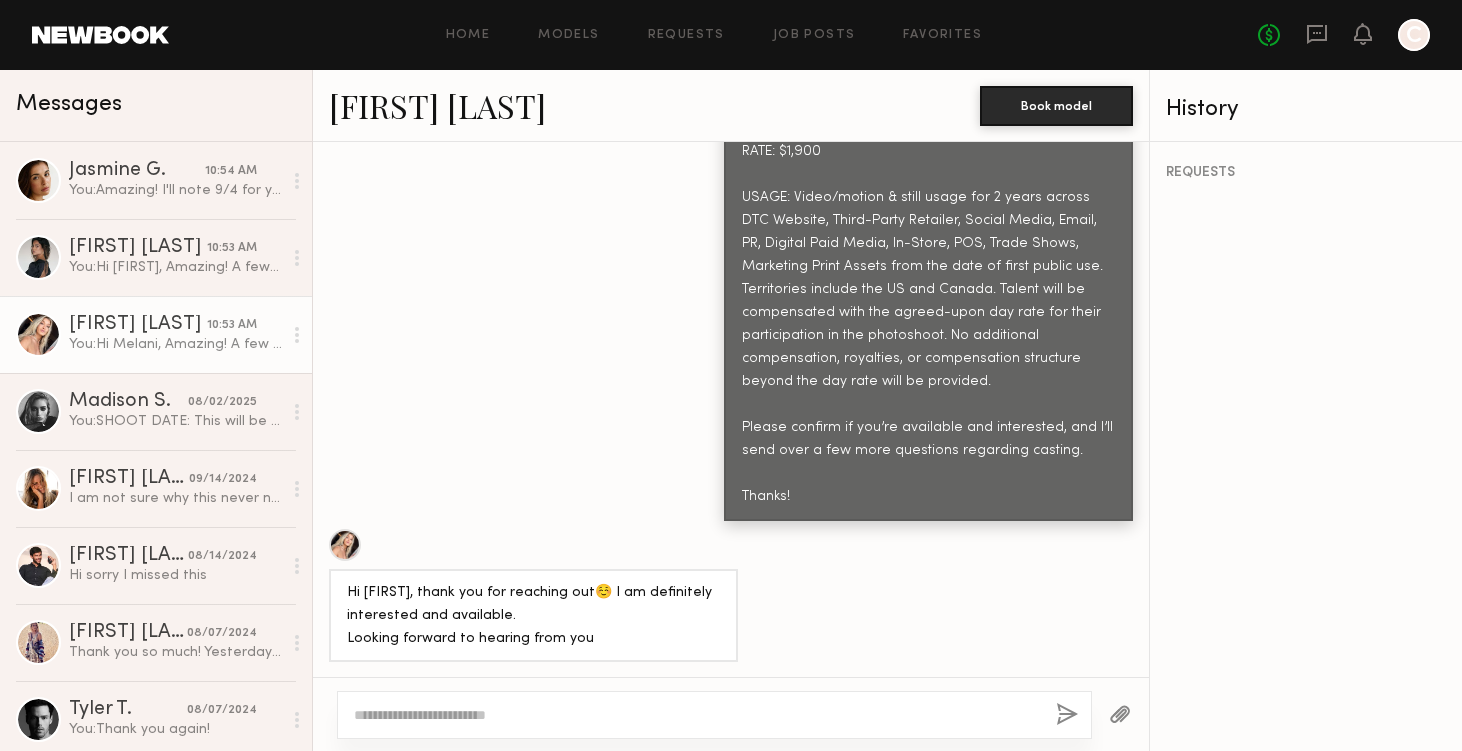 click on "[FIRST] [LAST]" 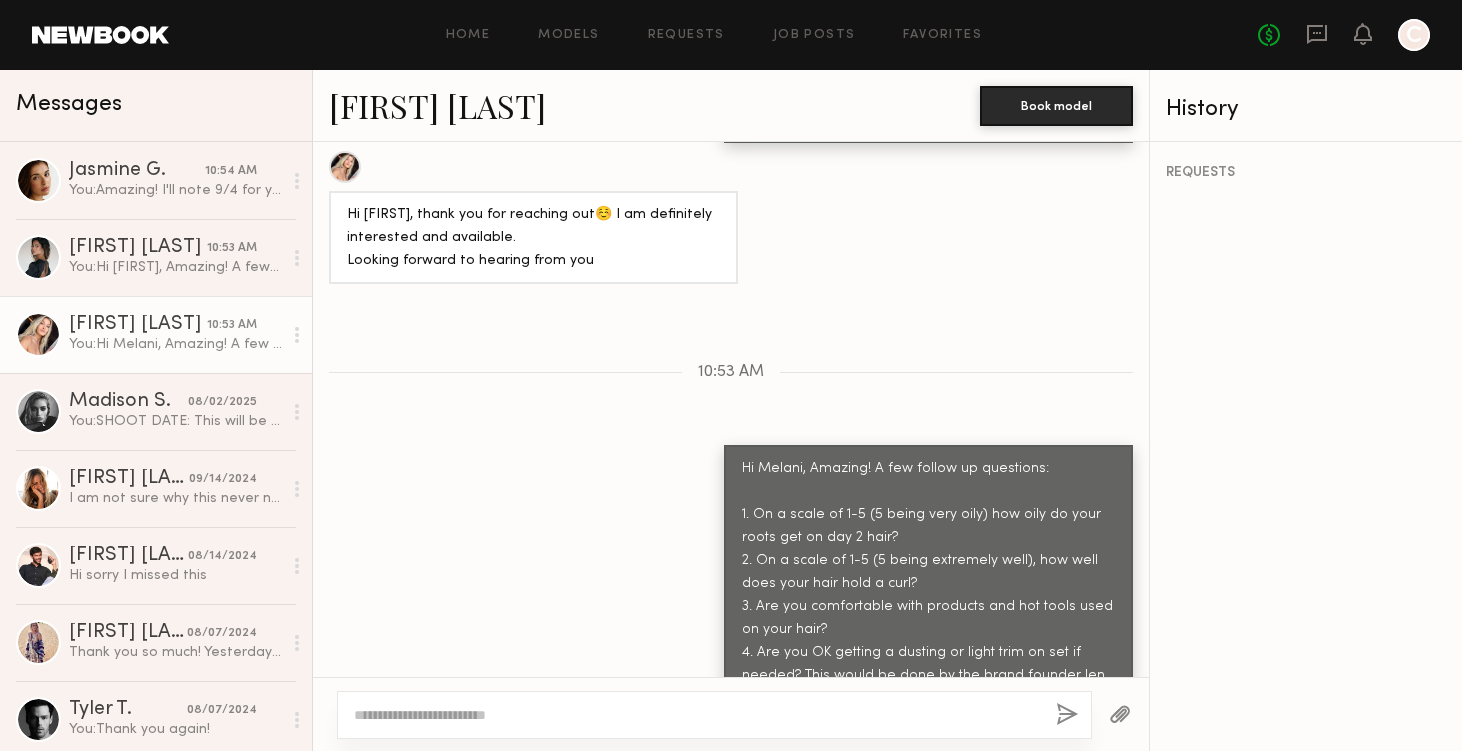 scroll, scrollTop: 1562, scrollLeft: 0, axis: vertical 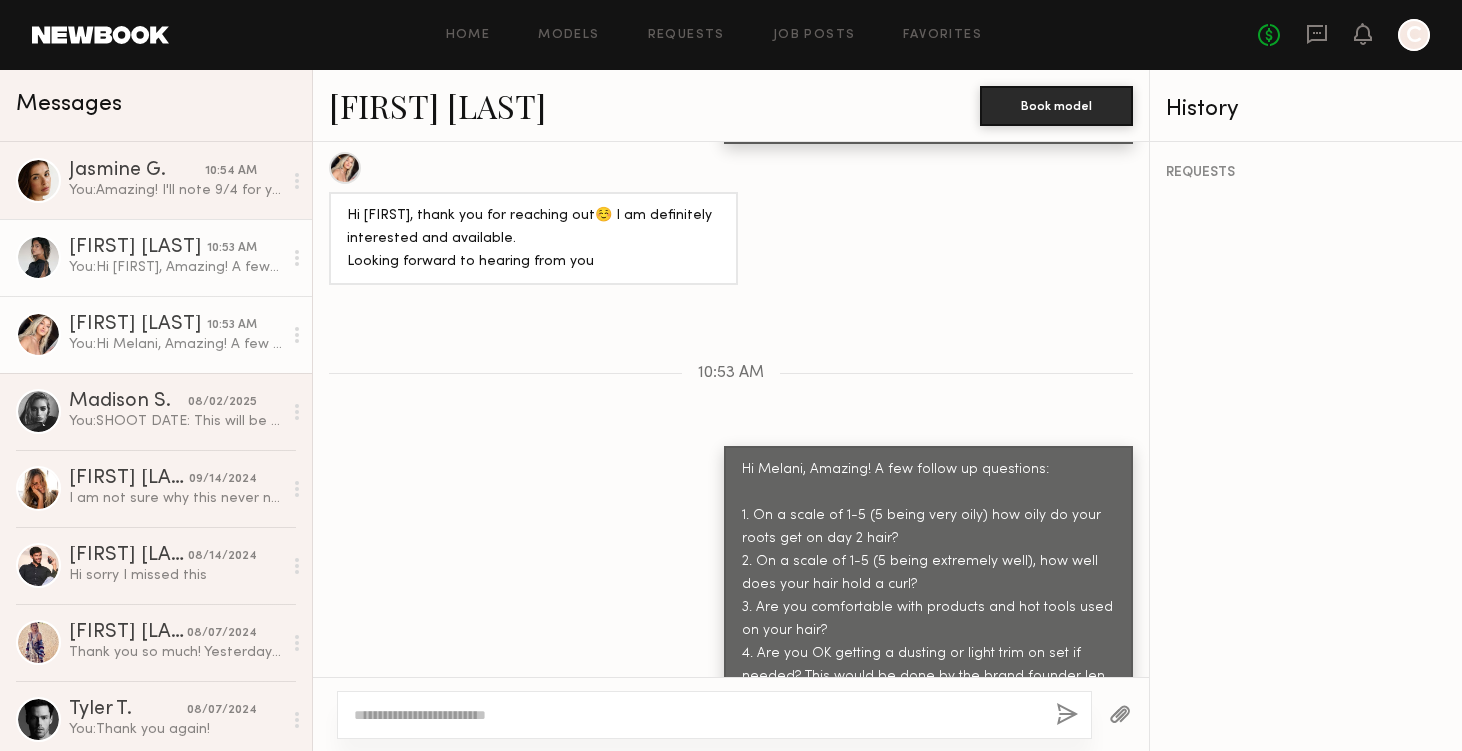 click on "You:  Hi [FIRST], Amazing! A few follow up questions:
1.	On a scale of 1-5 (5 being very oily) how oily do your roots get on day 2 hair?
2.	On a scale of 1-5 (5 being extremely well), how well does your hair hold a curl?
3.	Are you comfortable with products and hot tools used on your hair?
4.	Are you OK getting a dusting or light trim on set if needed? This would be done by the brand founder [FIRST] [LAST].
5. Your Instagram handle, if comfortable sharing it." 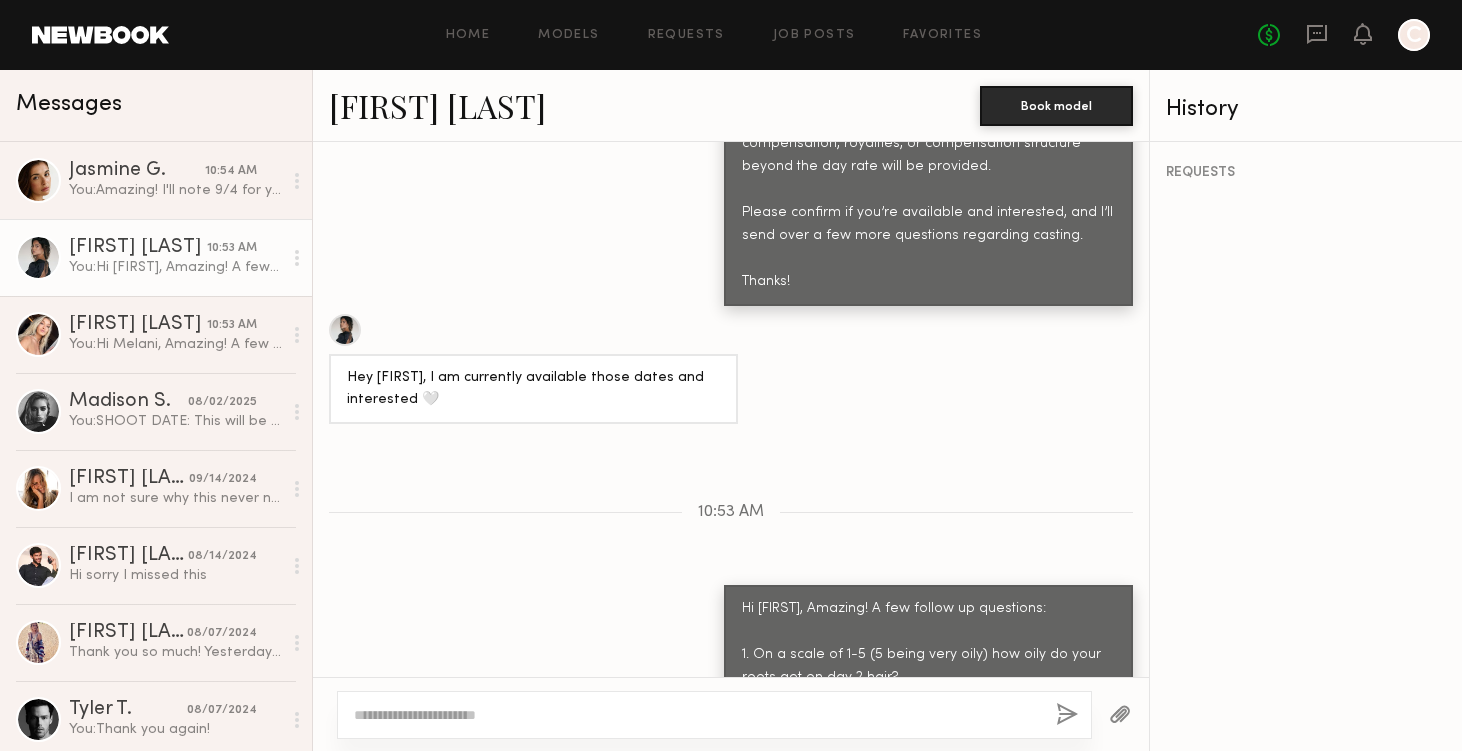 scroll, scrollTop: 1439, scrollLeft: 0, axis: vertical 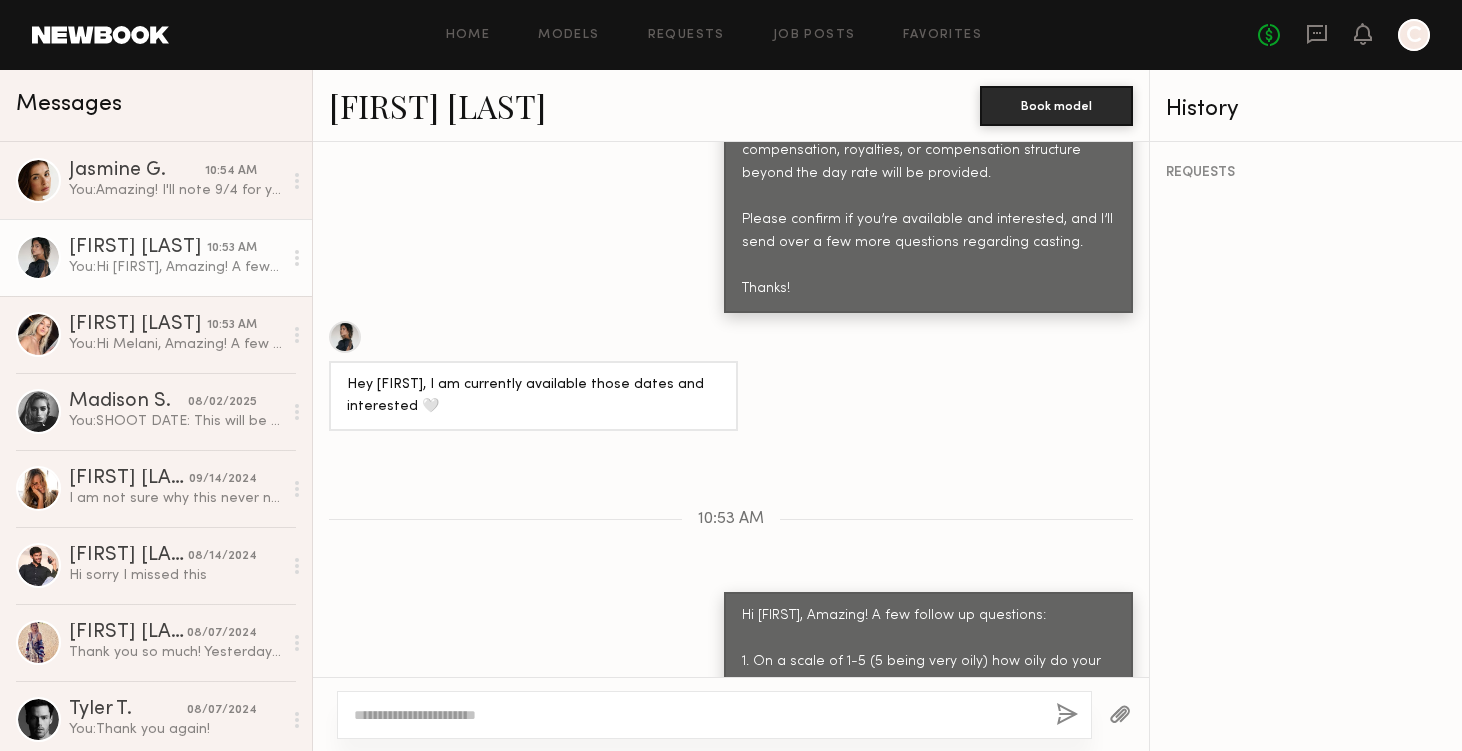 click on "[FIRST] [LAST]" 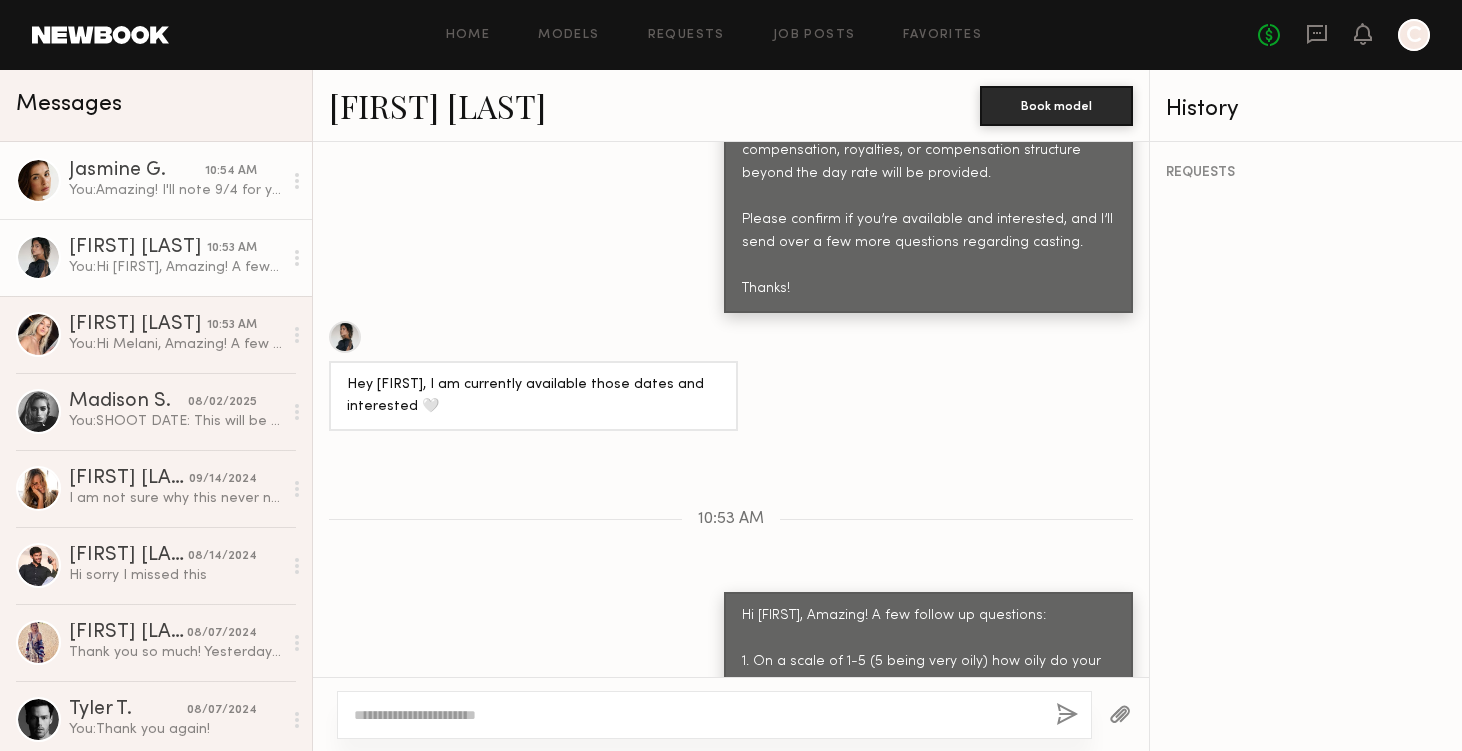 click on "Jasmine G." 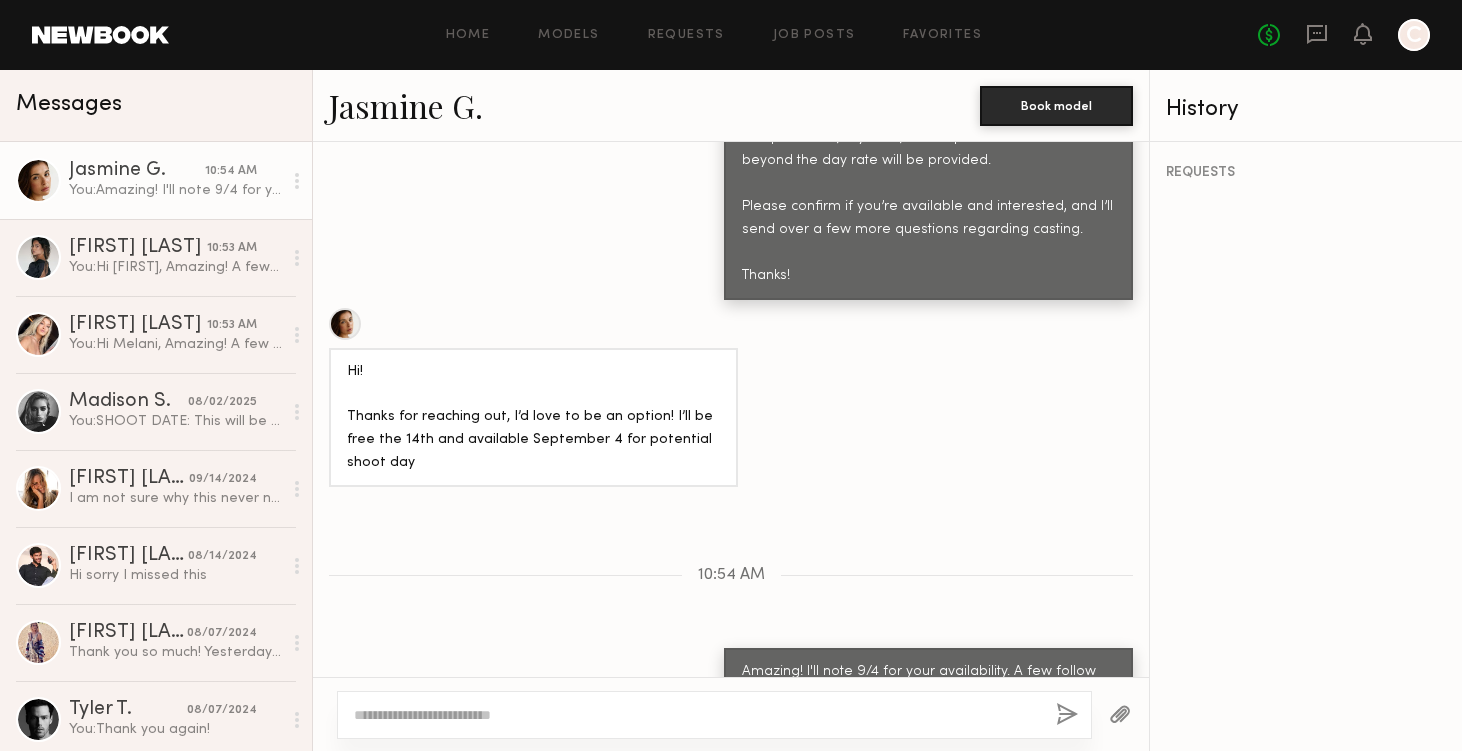 scroll, scrollTop: 1425, scrollLeft: 0, axis: vertical 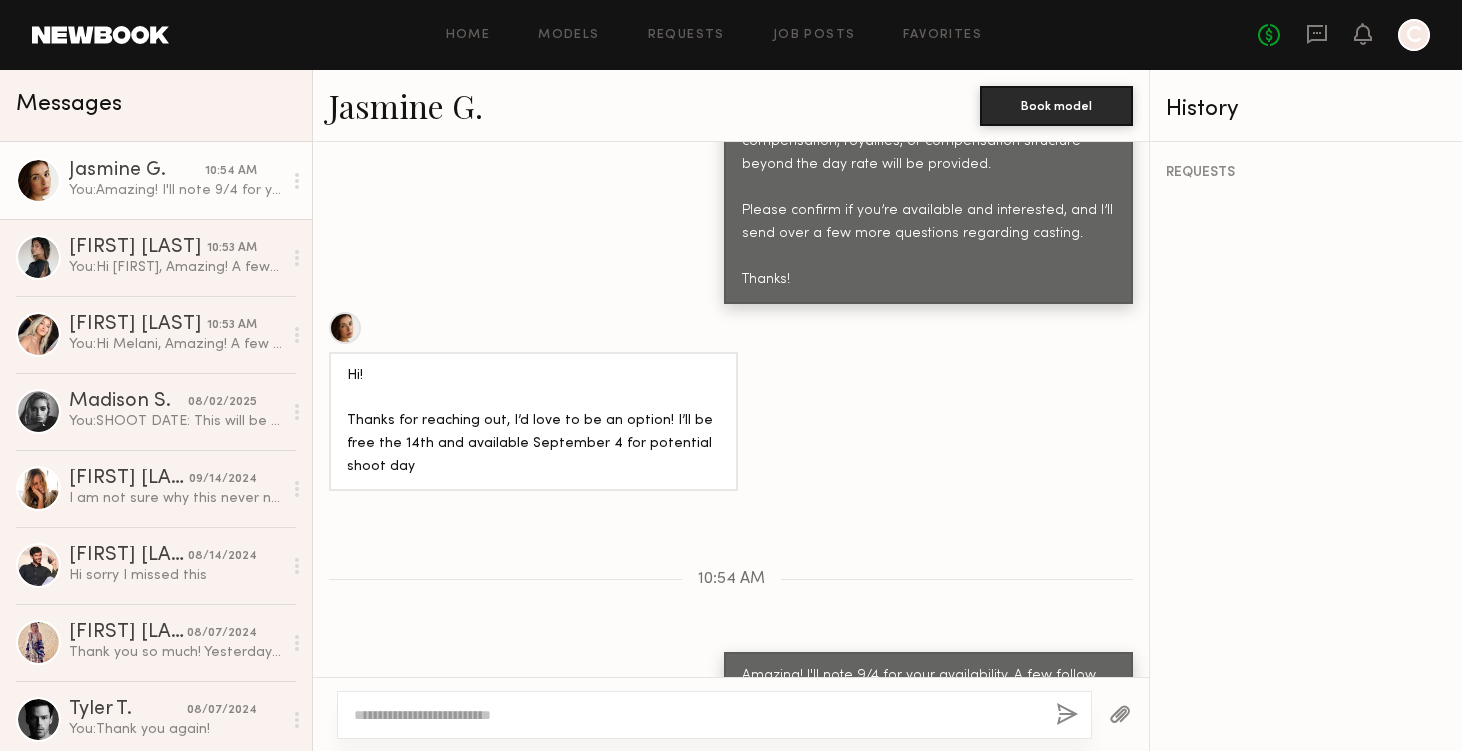 click on "Jasmine G." 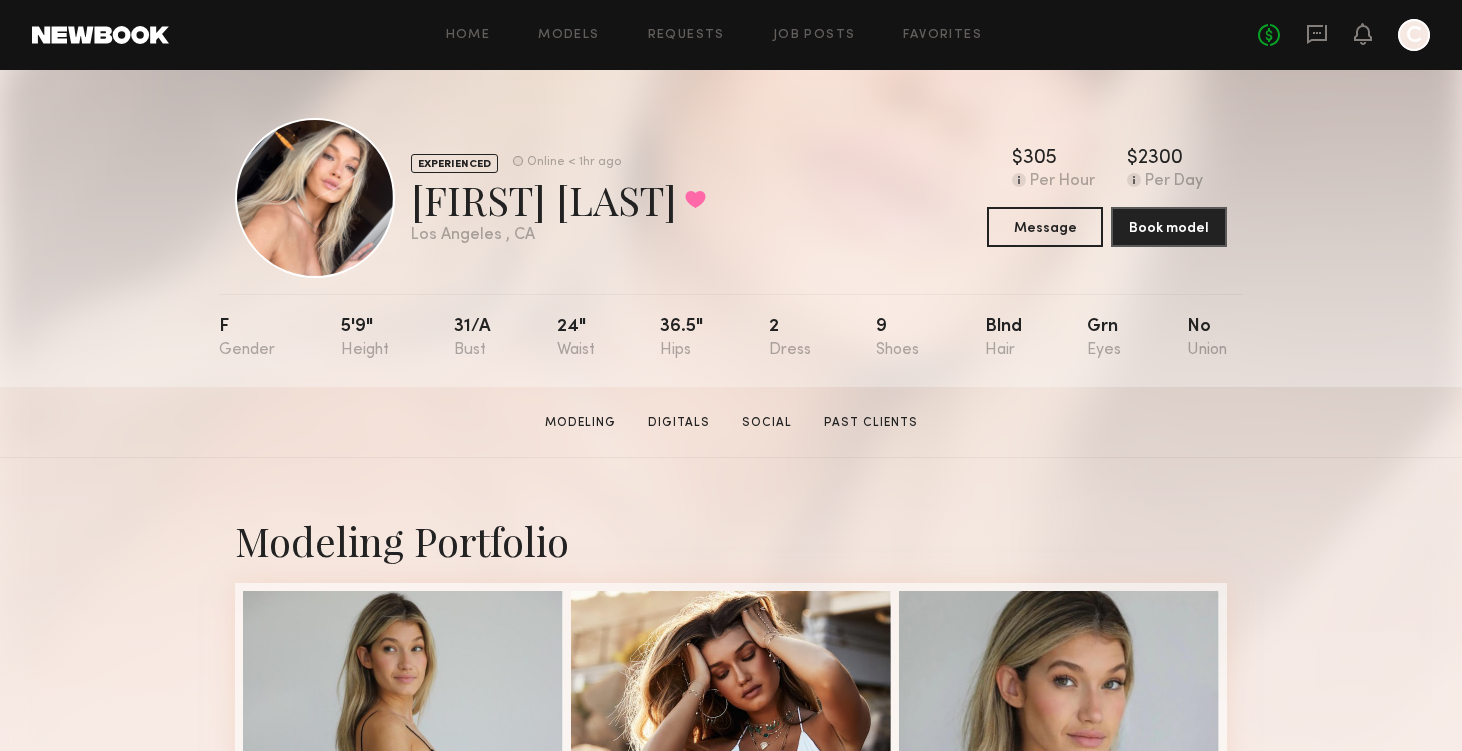 scroll, scrollTop: 0, scrollLeft: 0, axis: both 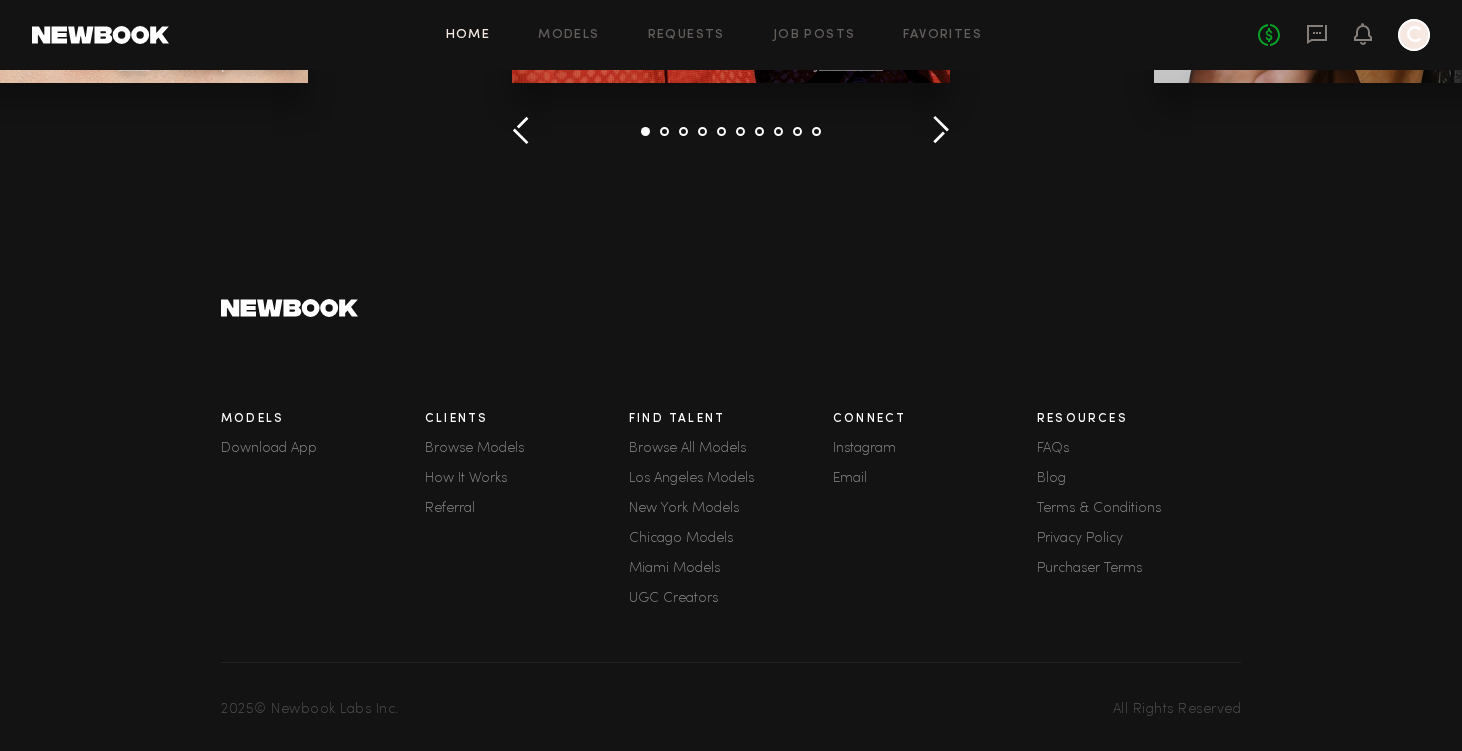 click on "How It Works" 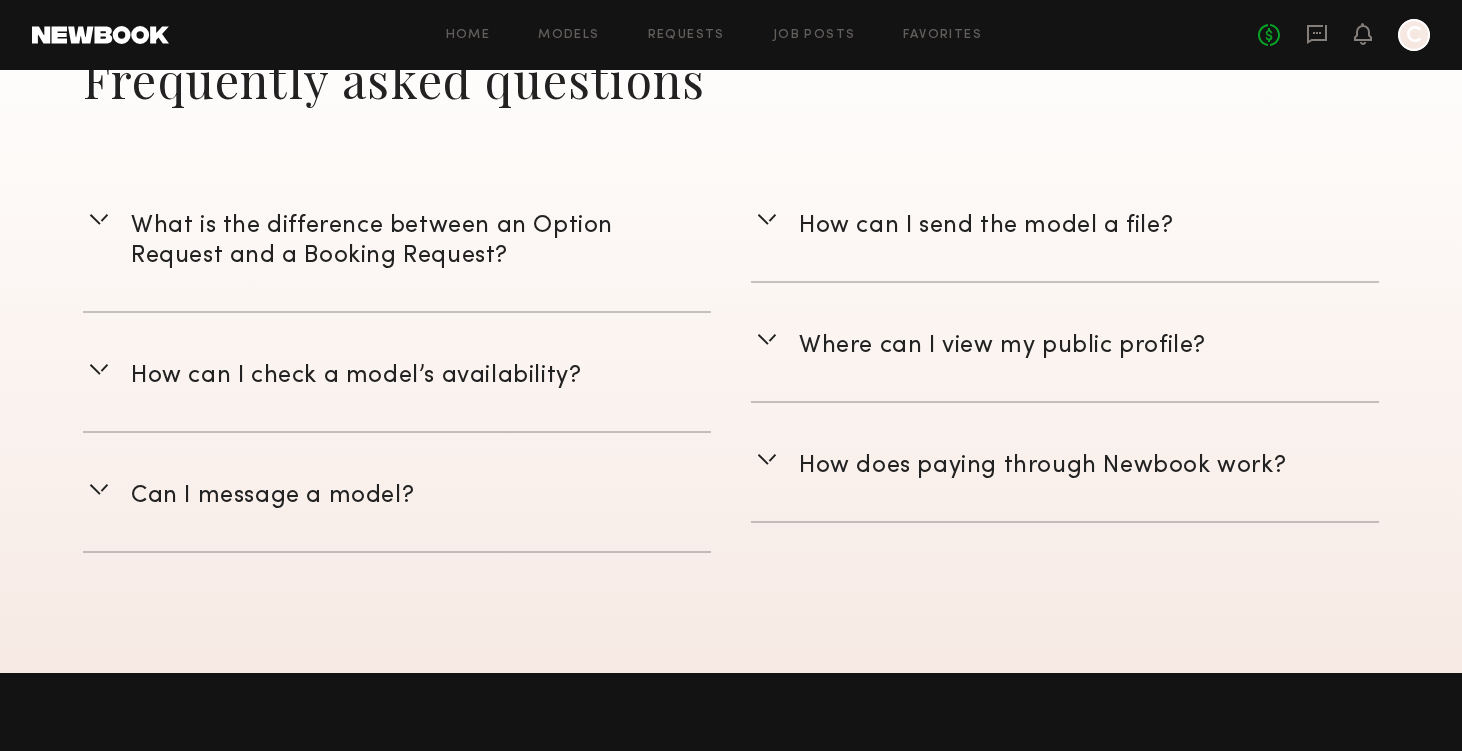 scroll, scrollTop: 2864, scrollLeft: 0, axis: vertical 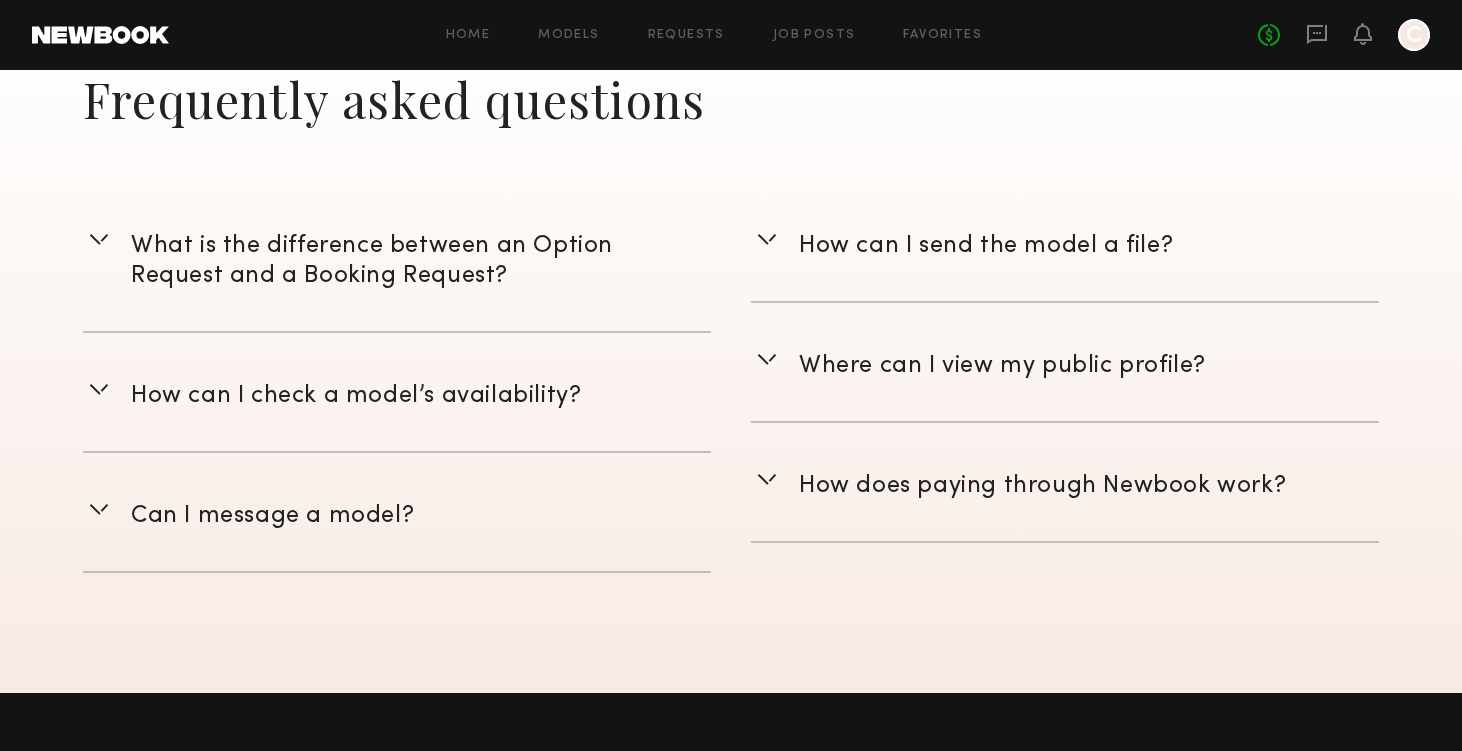click 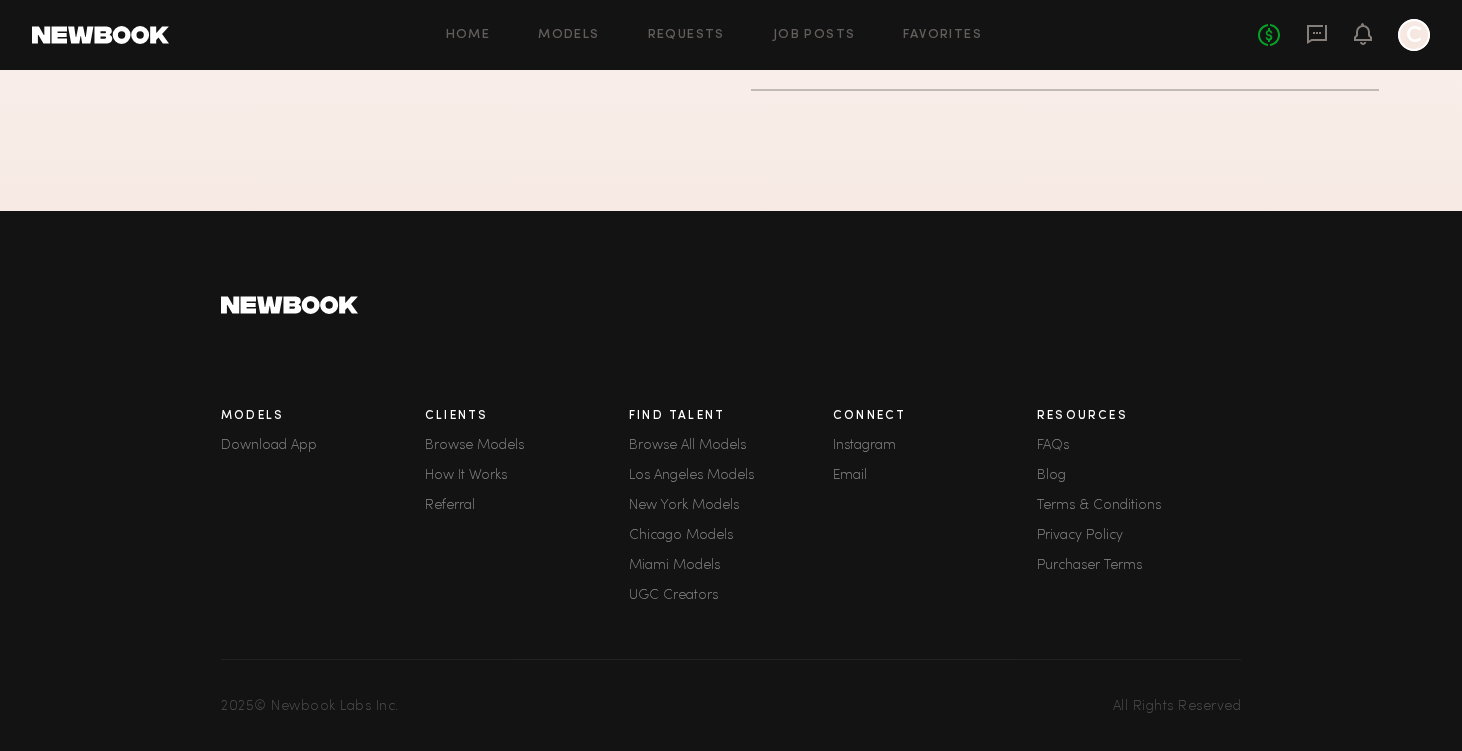 scroll, scrollTop: 3503, scrollLeft: 0, axis: vertical 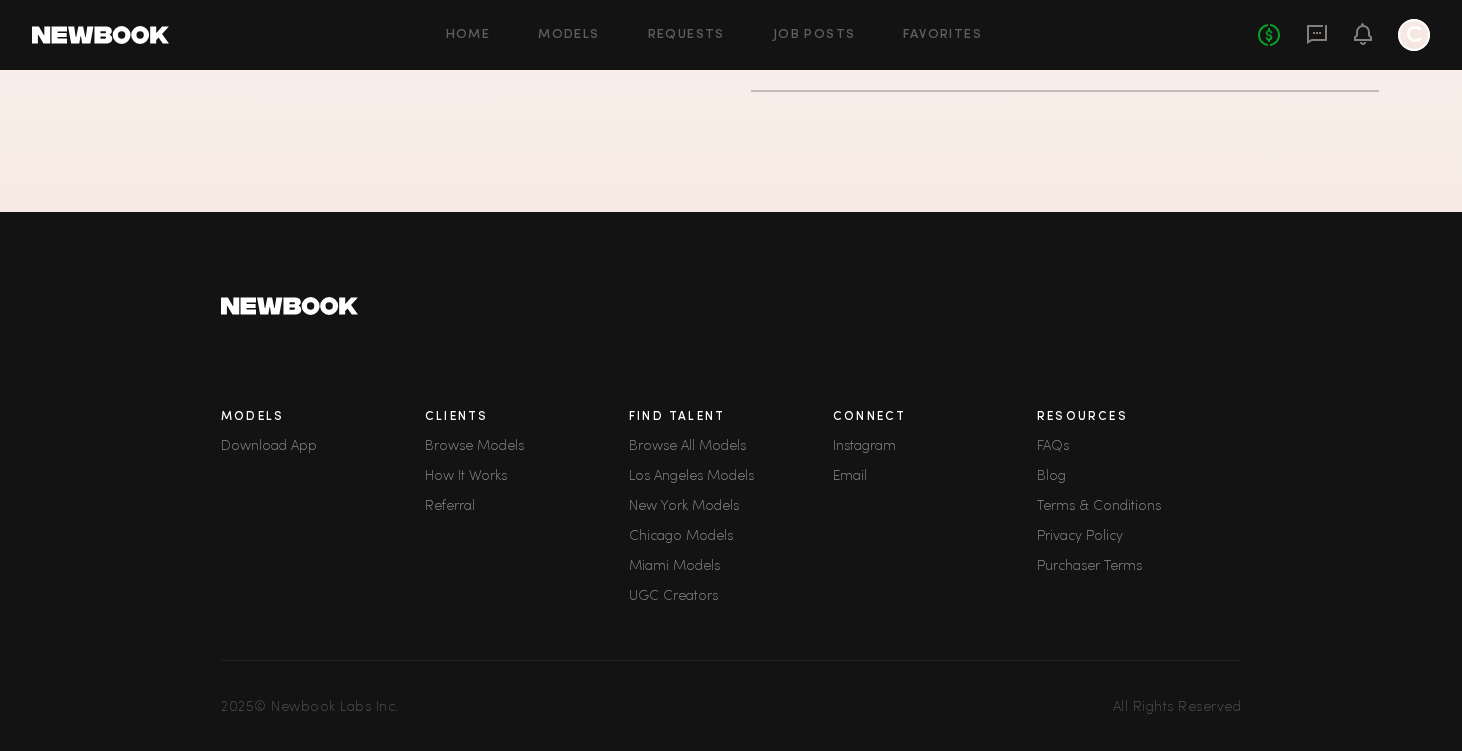 click on "FAQs" 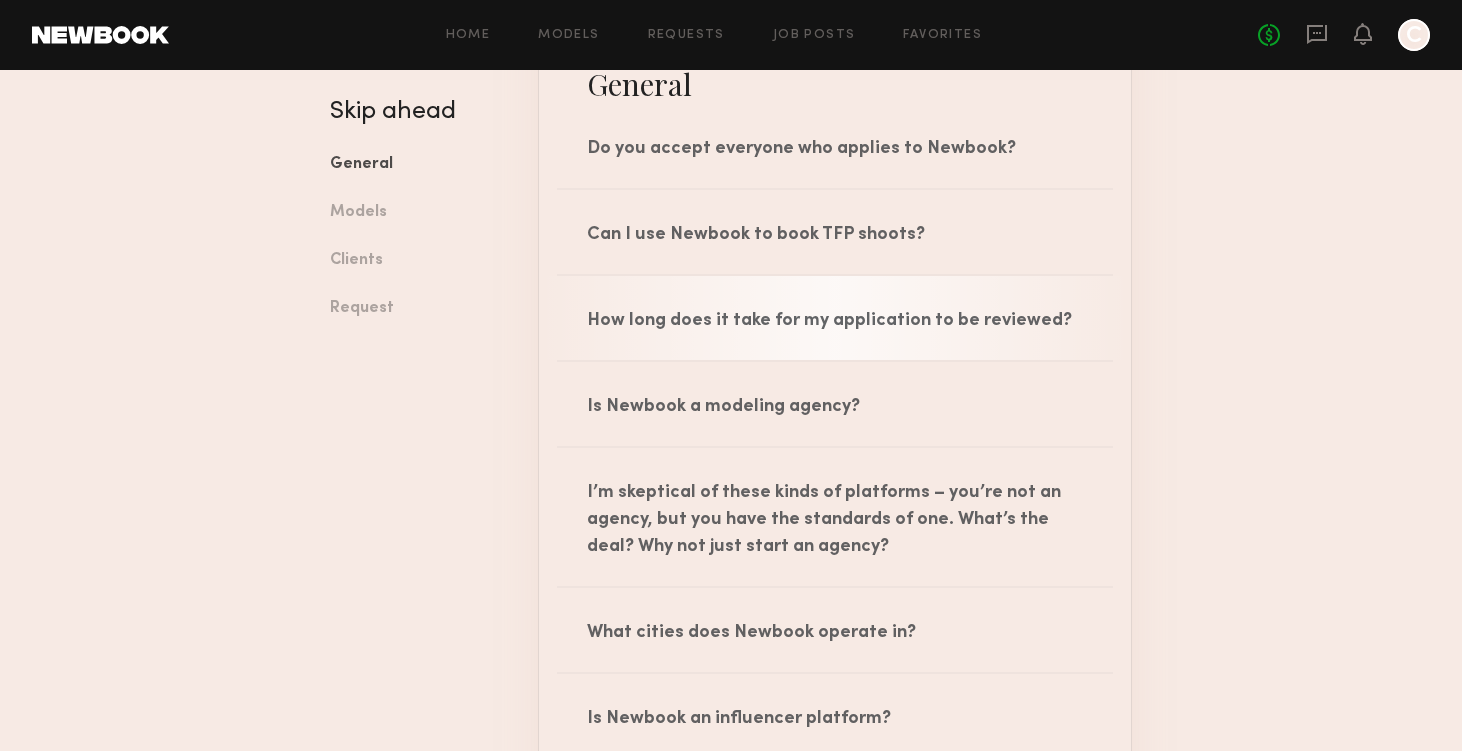scroll, scrollTop: 220, scrollLeft: 0, axis: vertical 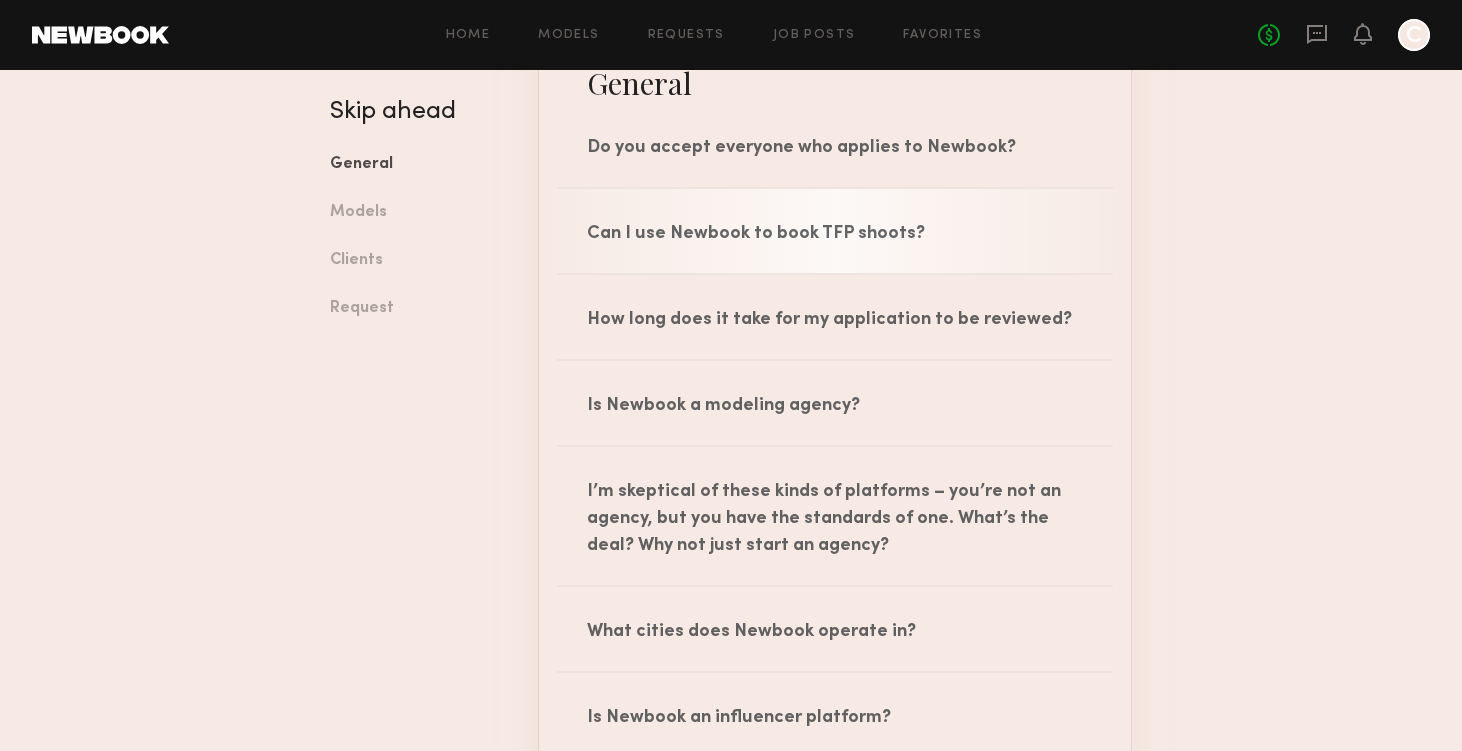 click on "Can I use Newbook to book TFP shoots?" 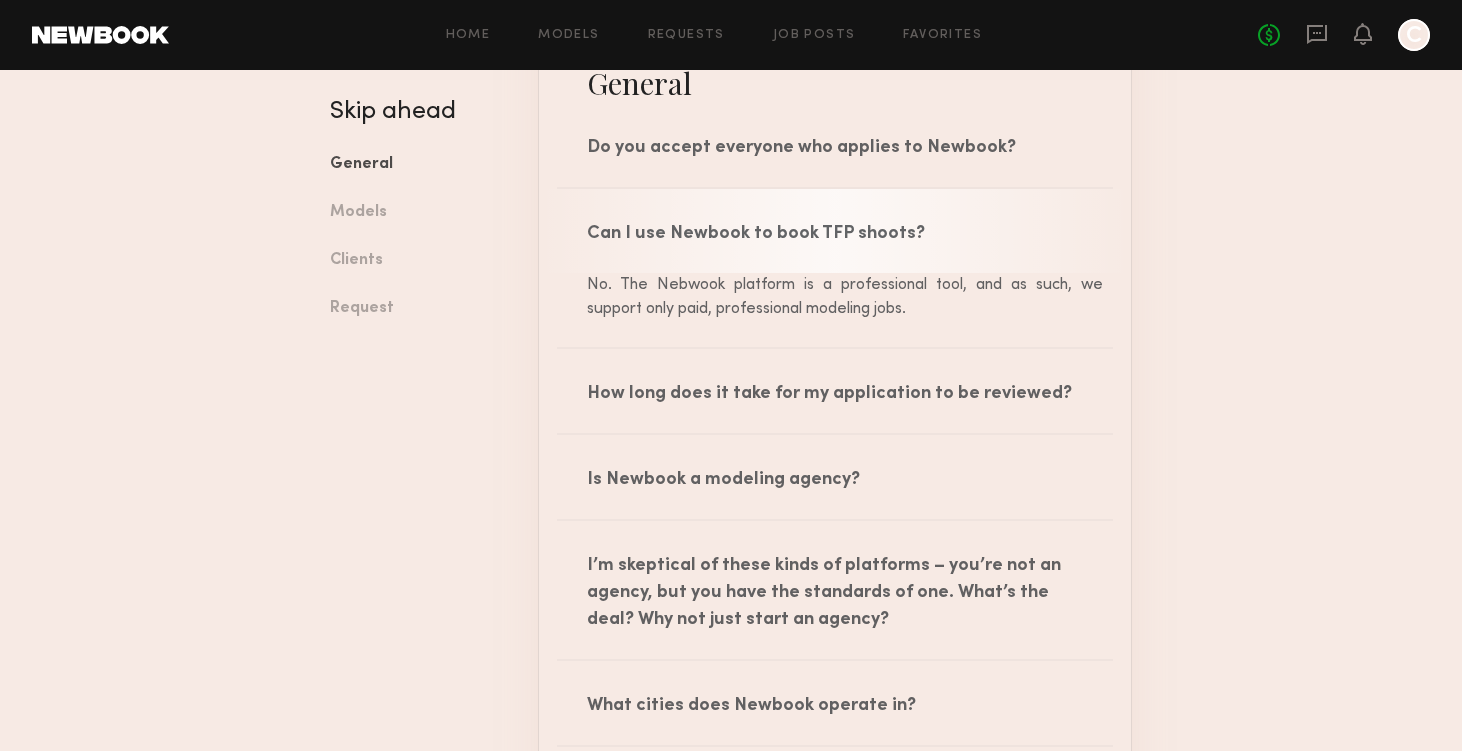 click on "Can I use Newbook to book TFP shoots?" 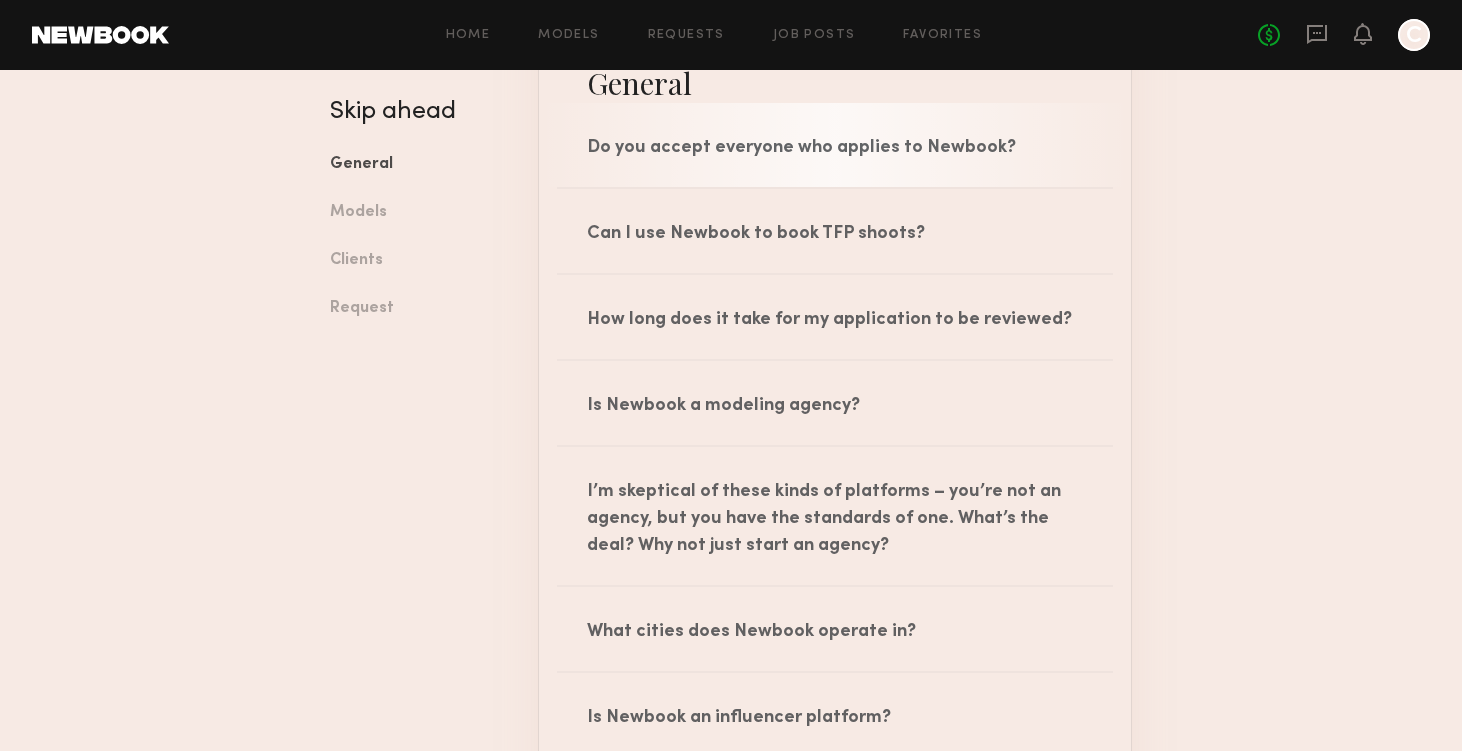 click on "Do you accept everyone who applies to Newbook?" 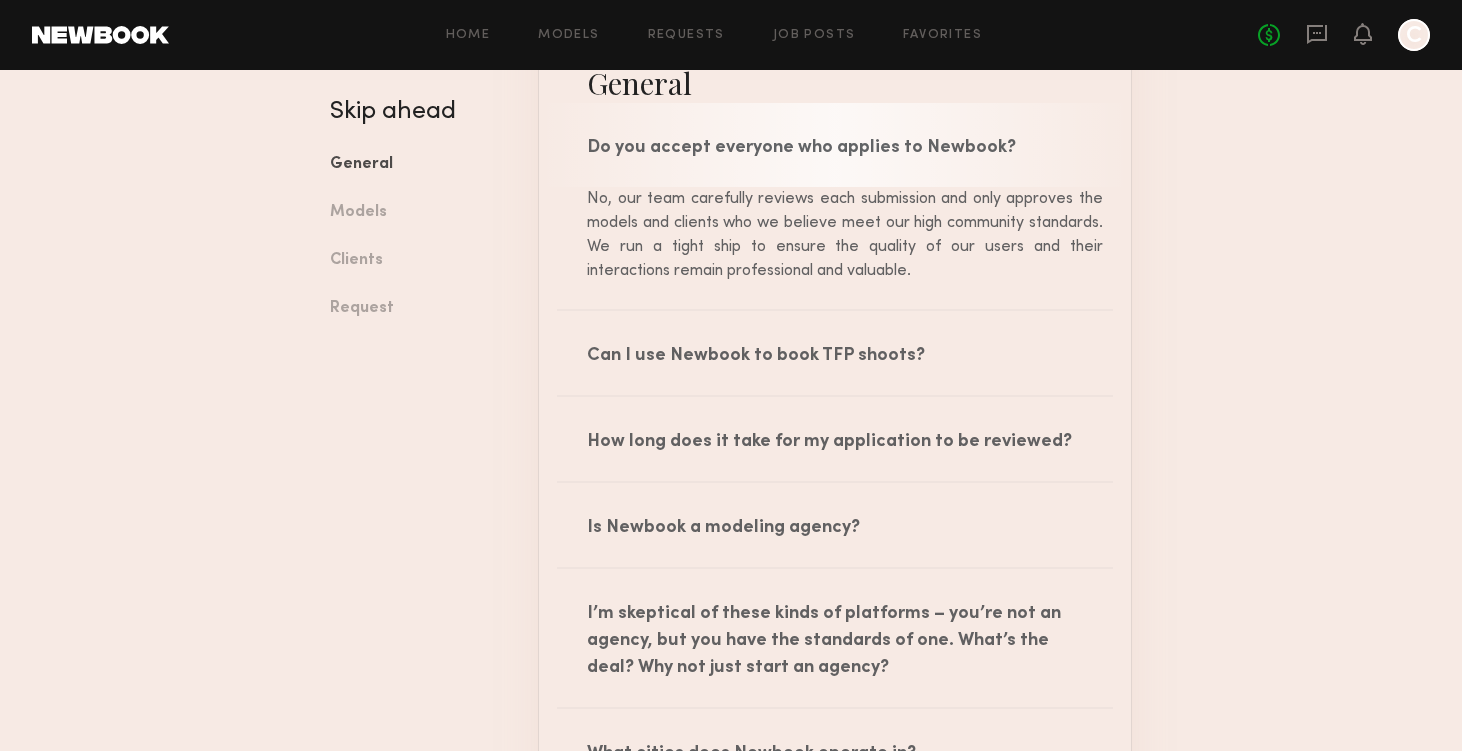 click on "Do you accept everyone who applies to Newbook?" 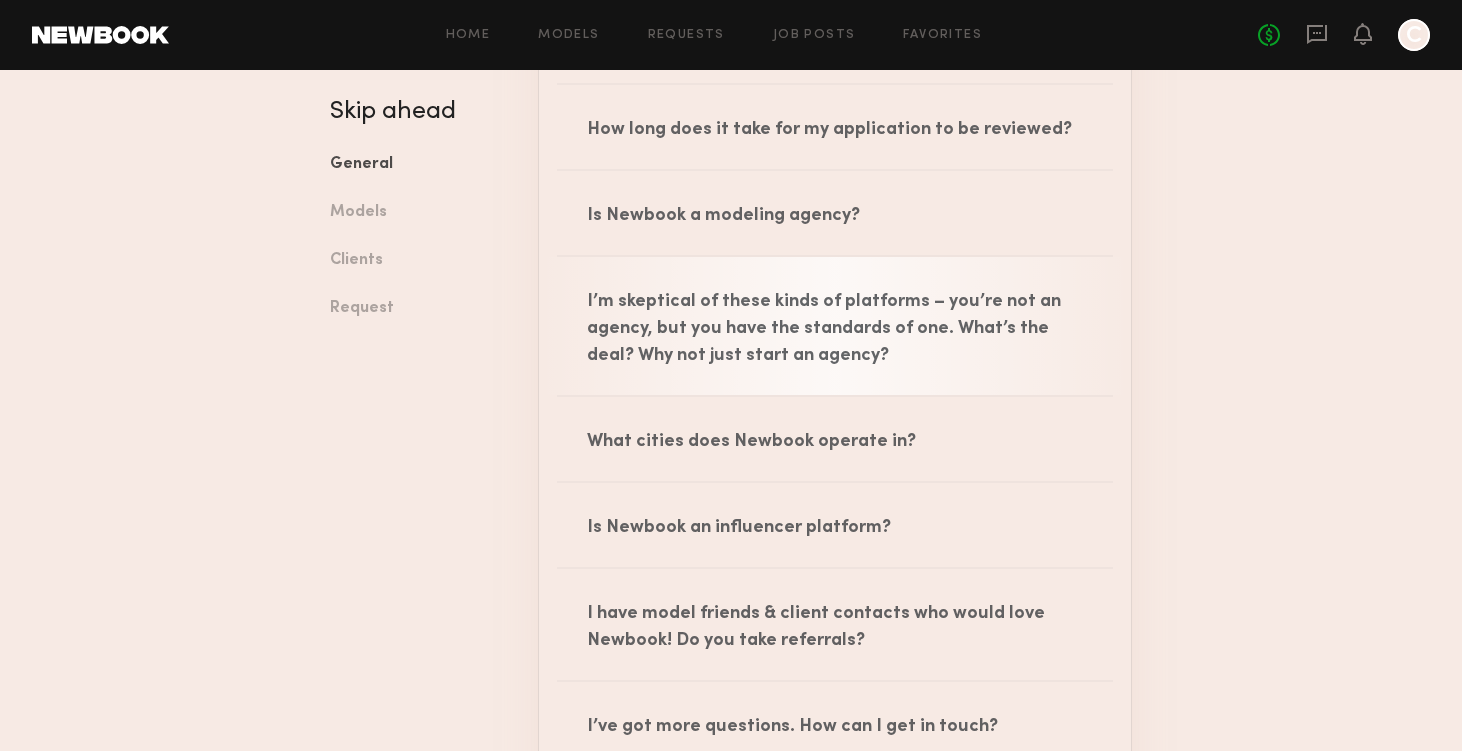 scroll, scrollTop: 412, scrollLeft: 0, axis: vertical 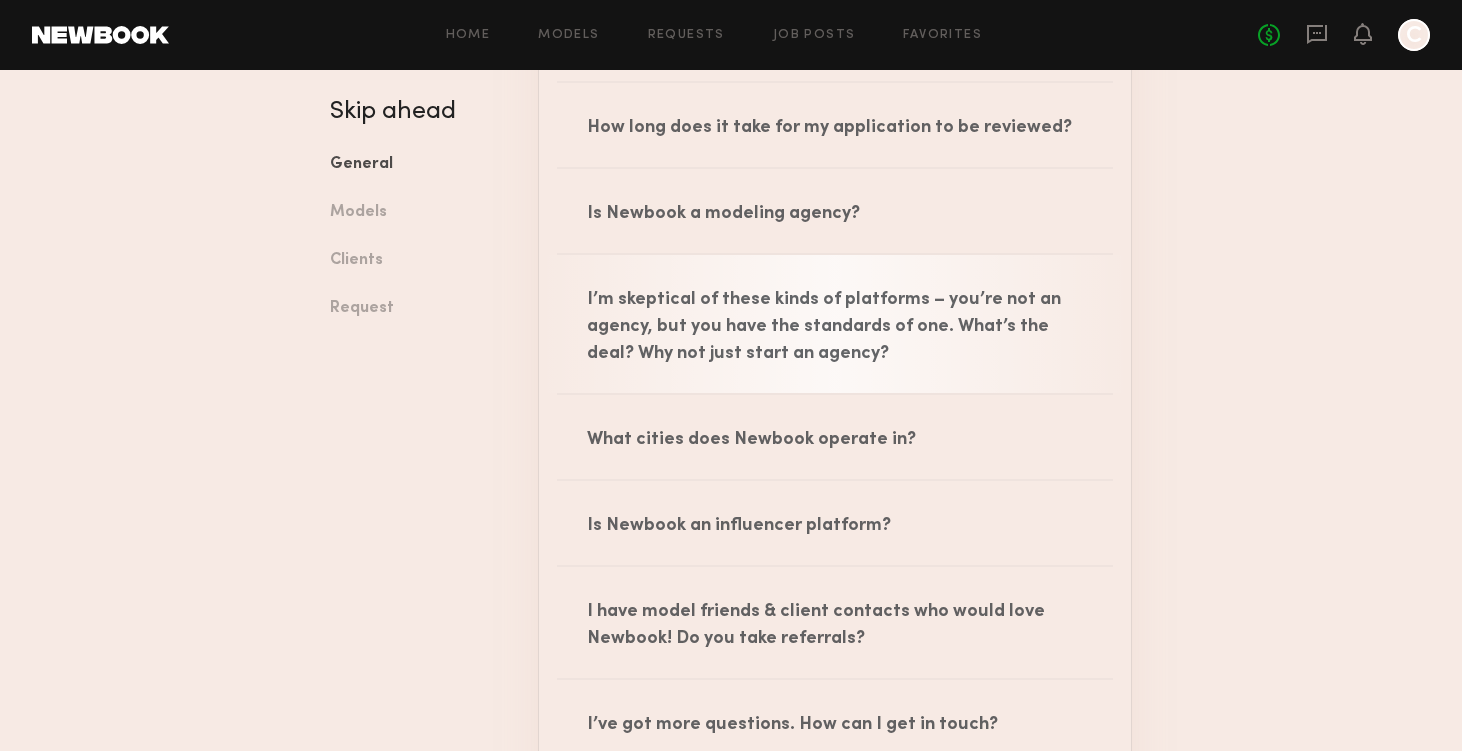 click on "I’m skeptical of these kinds of platforms – you’re not an agency, but you have the standards
of one. What’s the deal? Why not just start an agency?" 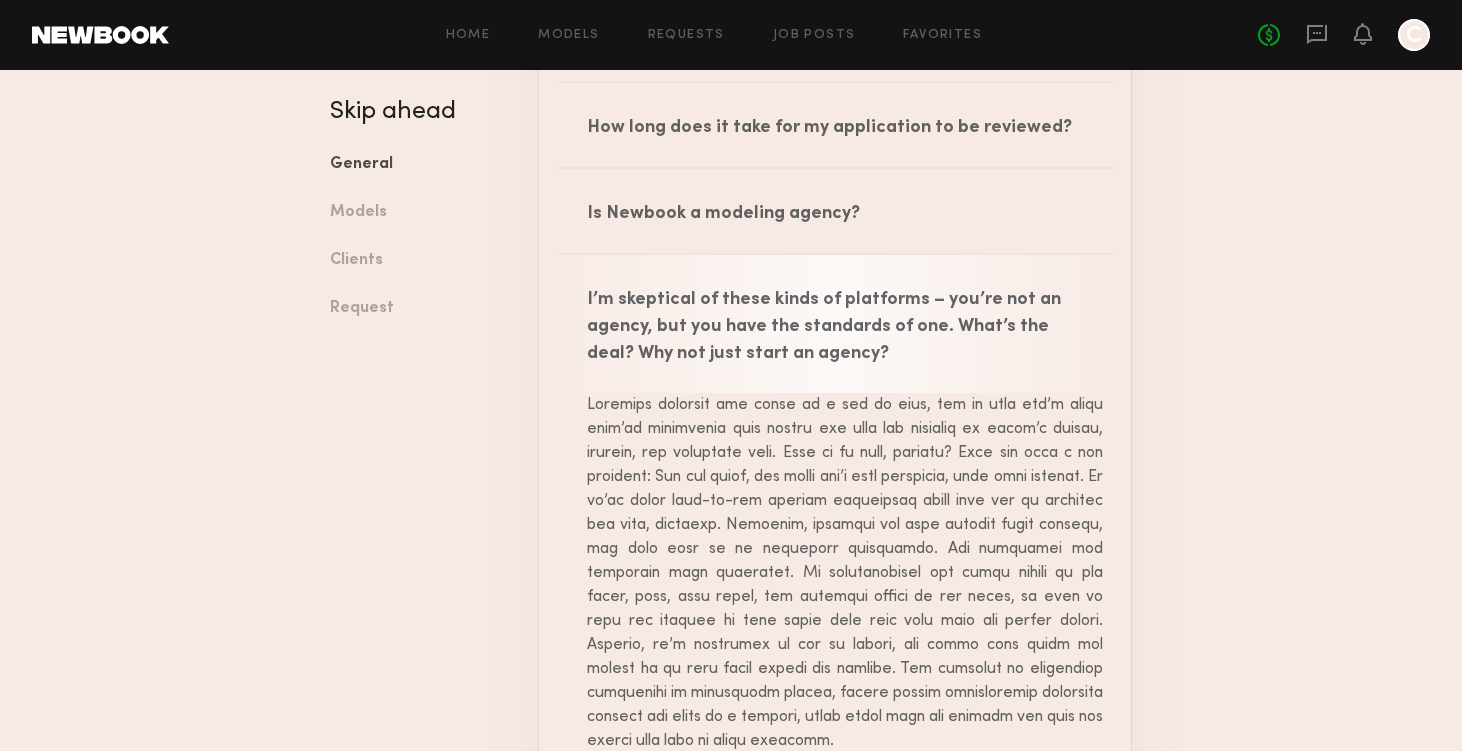 click on "I’m skeptical of these kinds of platforms – you’re not an agency, but you have the standards
of one. What’s the deal? Why not just start an agency?" 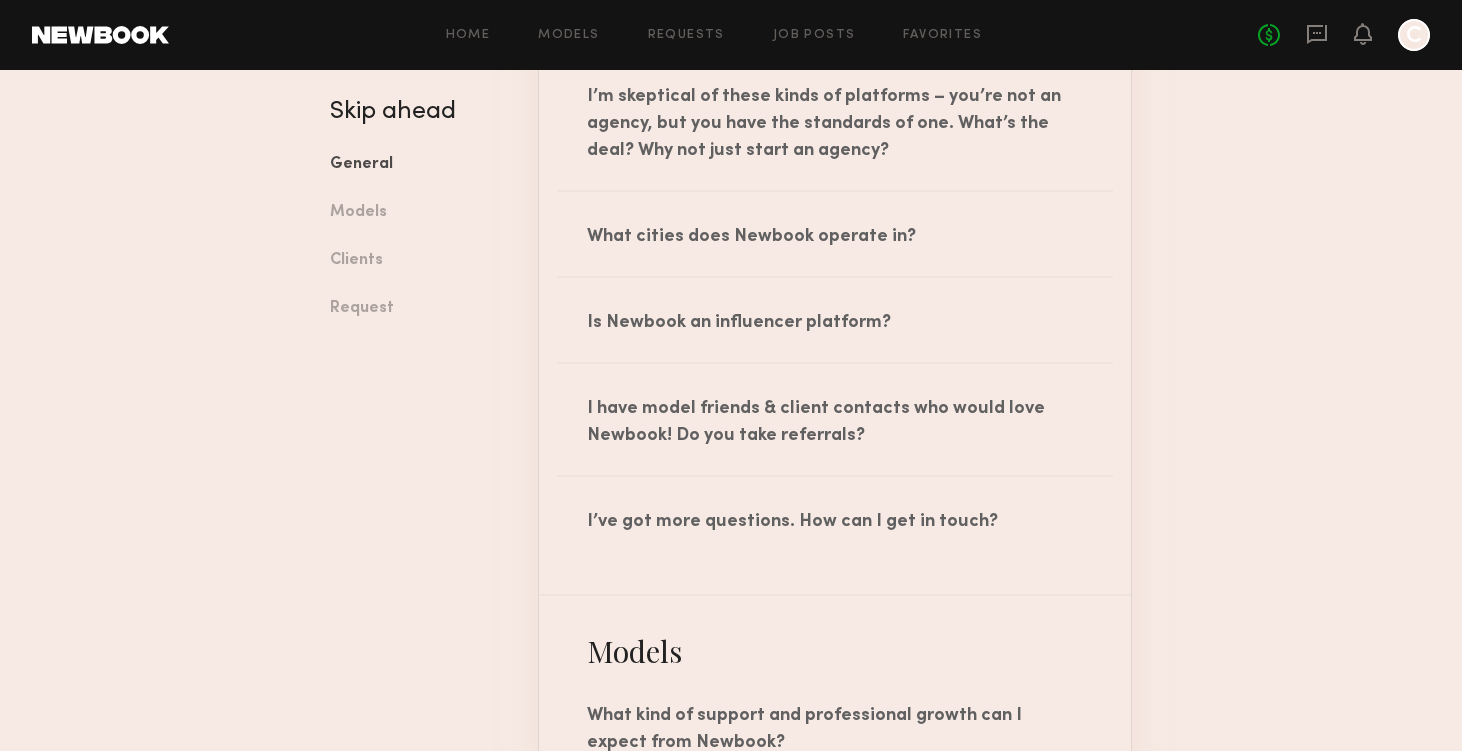 scroll, scrollTop: 616, scrollLeft: 0, axis: vertical 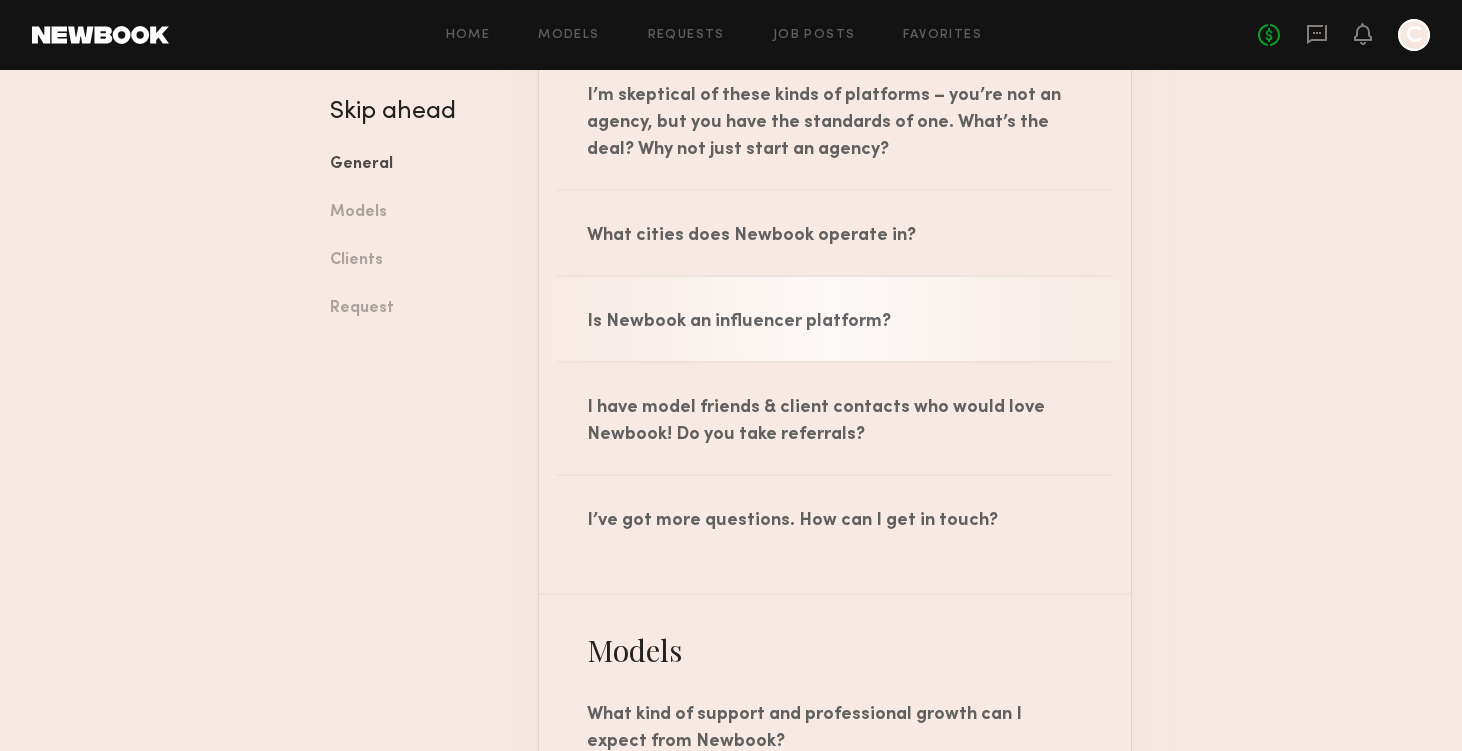 click on "Is Newbook an influencer platform?" 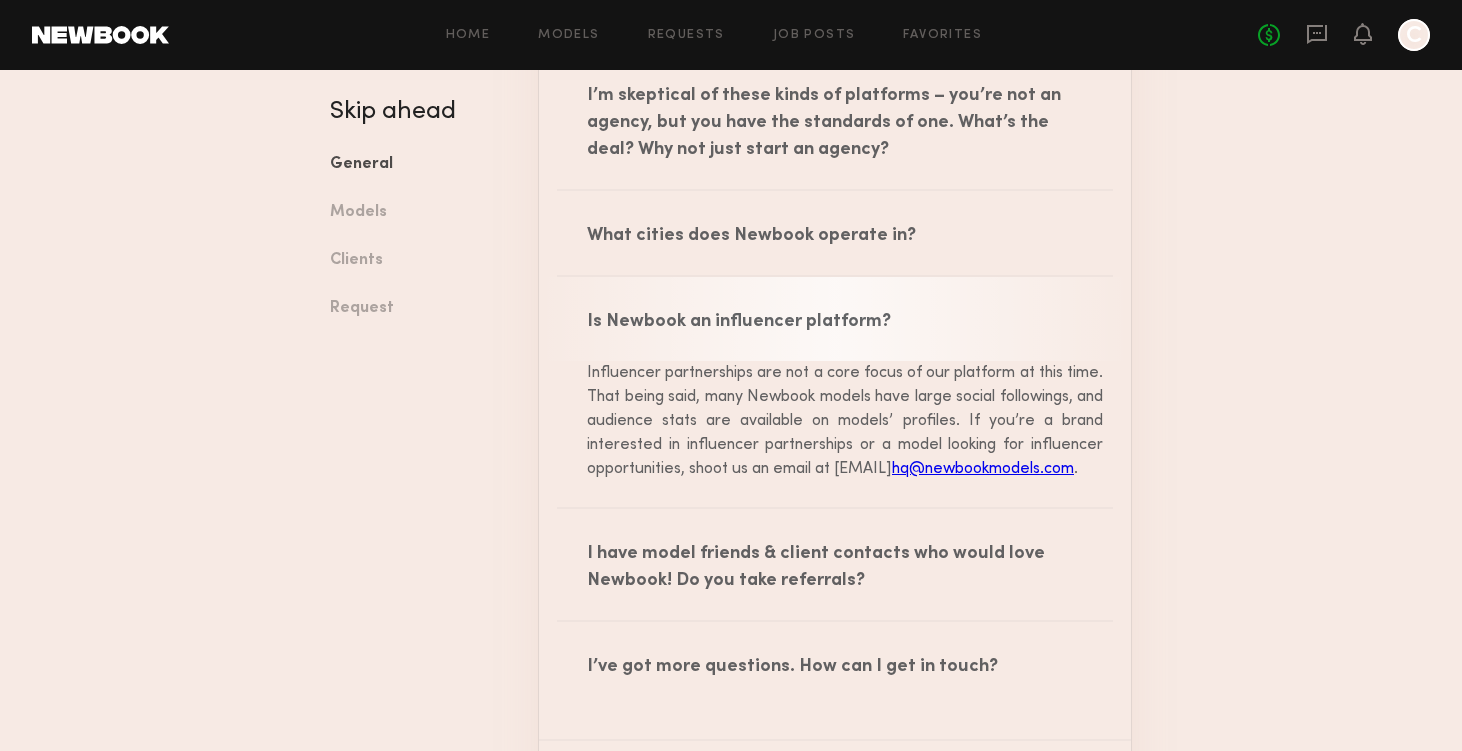 click on "Is Newbook an influencer platform?" 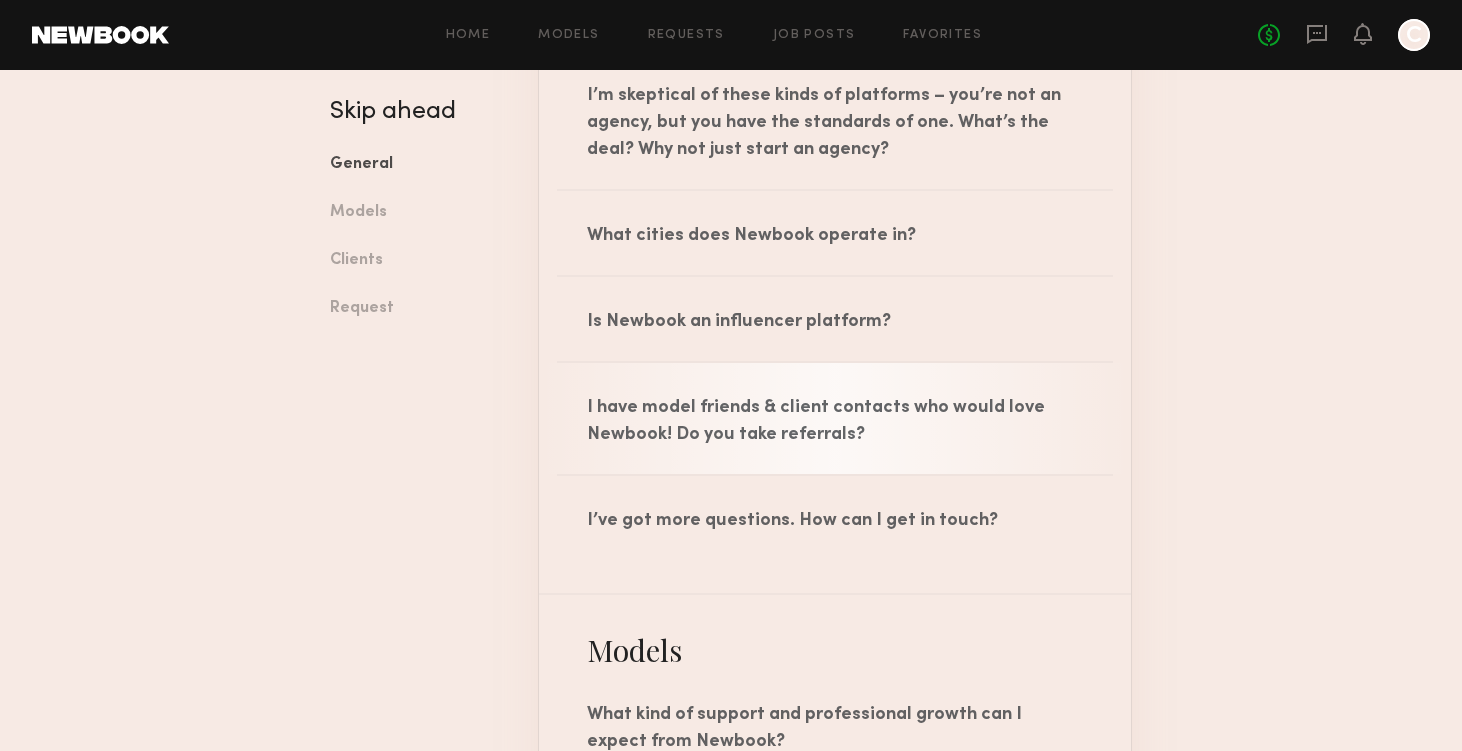 click on "I have model friends & client contacts who would love Newbook! Do you take referrals?" 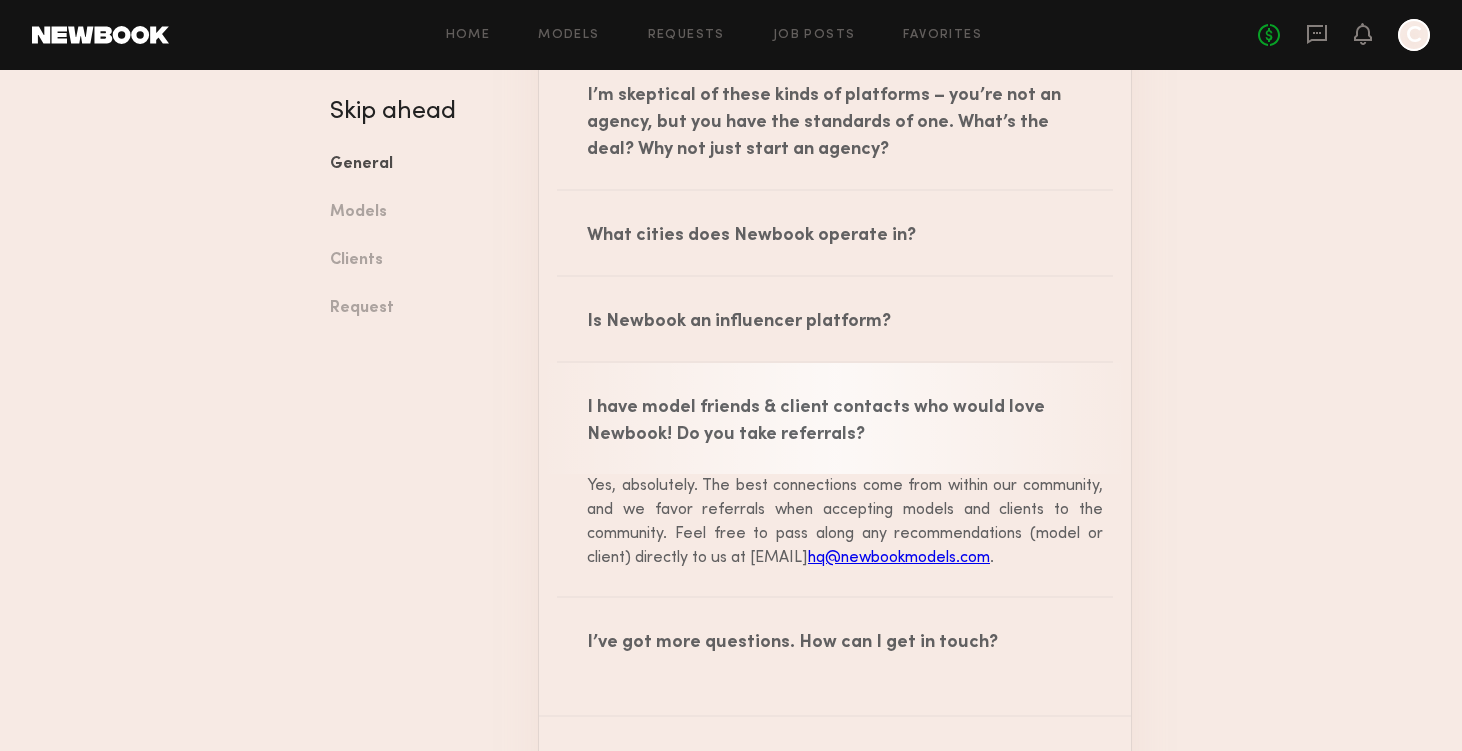 click on "I have model friends & client contacts who would love Newbook! Do you take referrals?" 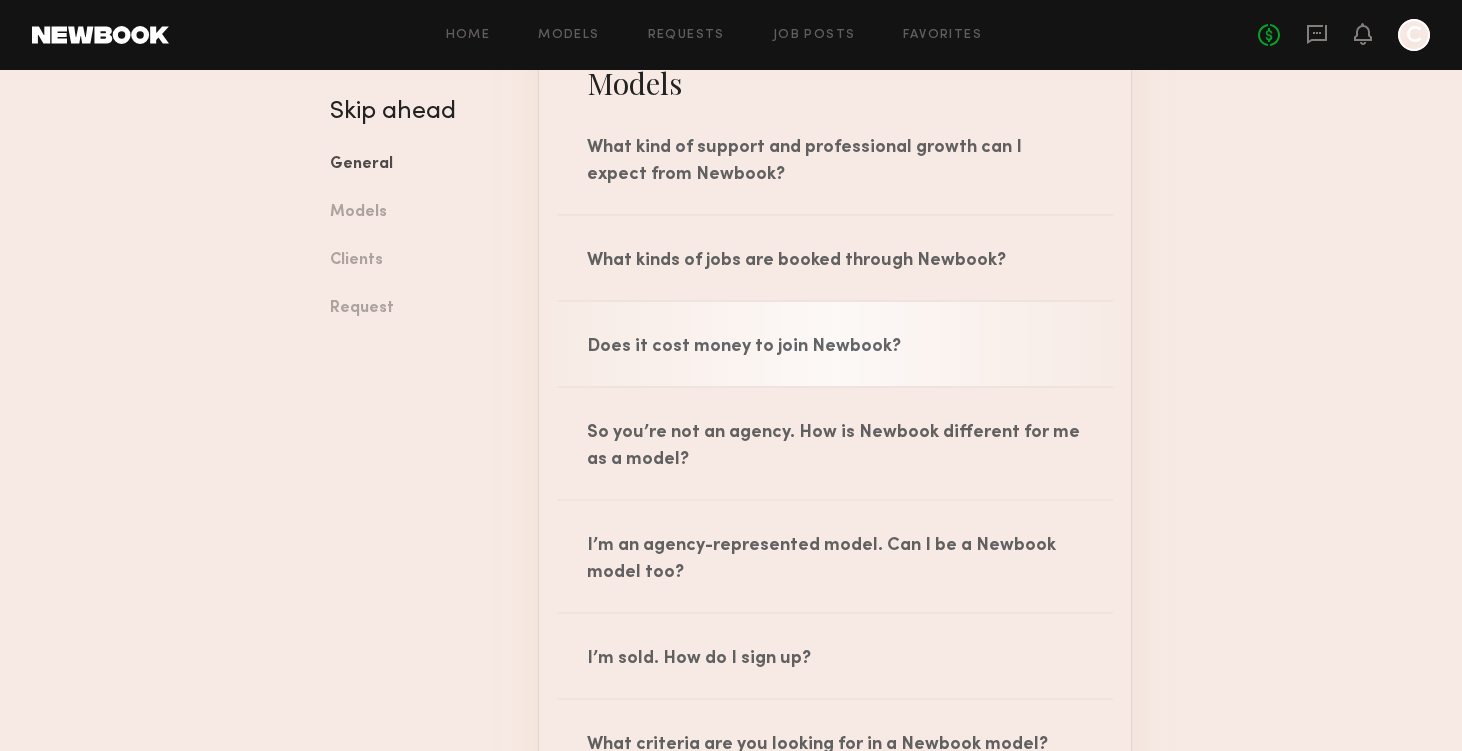scroll, scrollTop: 1216, scrollLeft: 0, axis: vertical 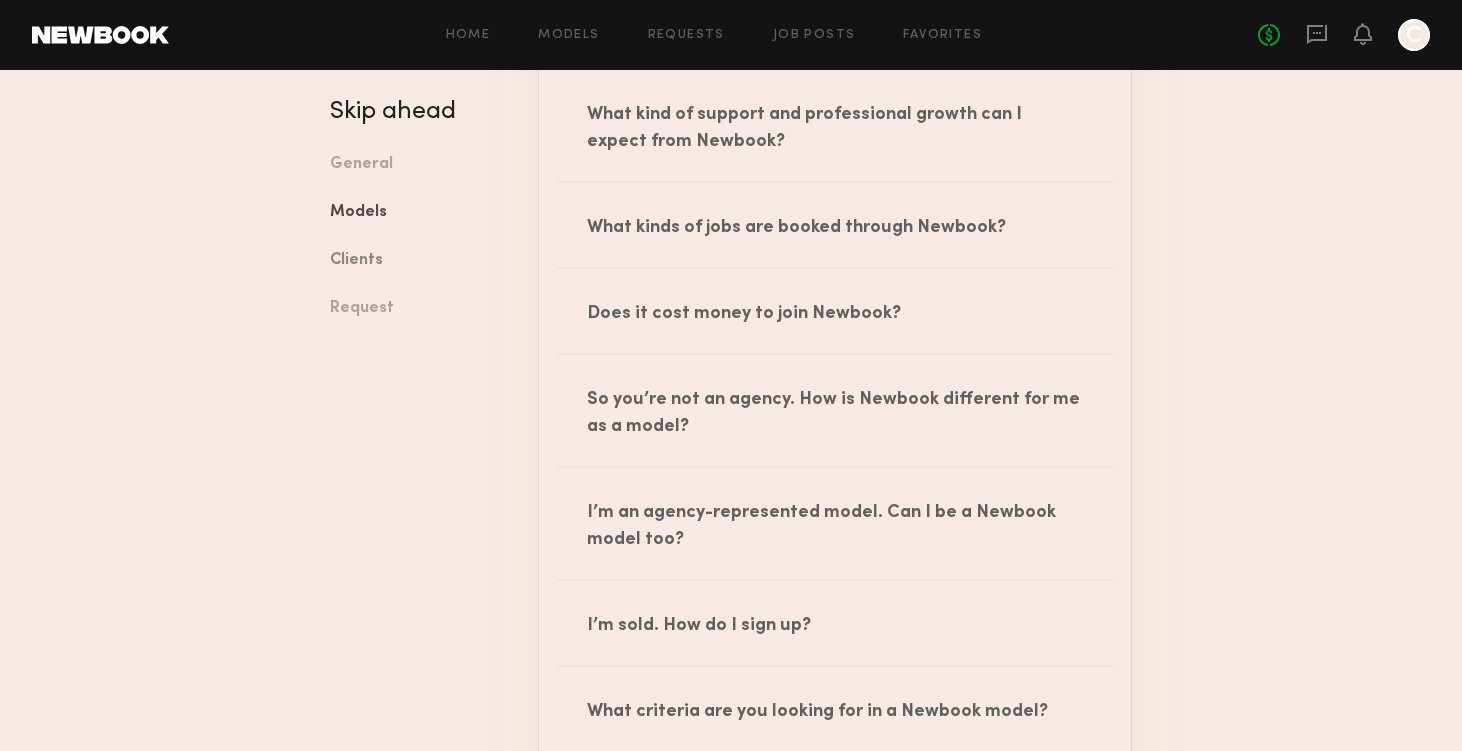 click on "Clients" 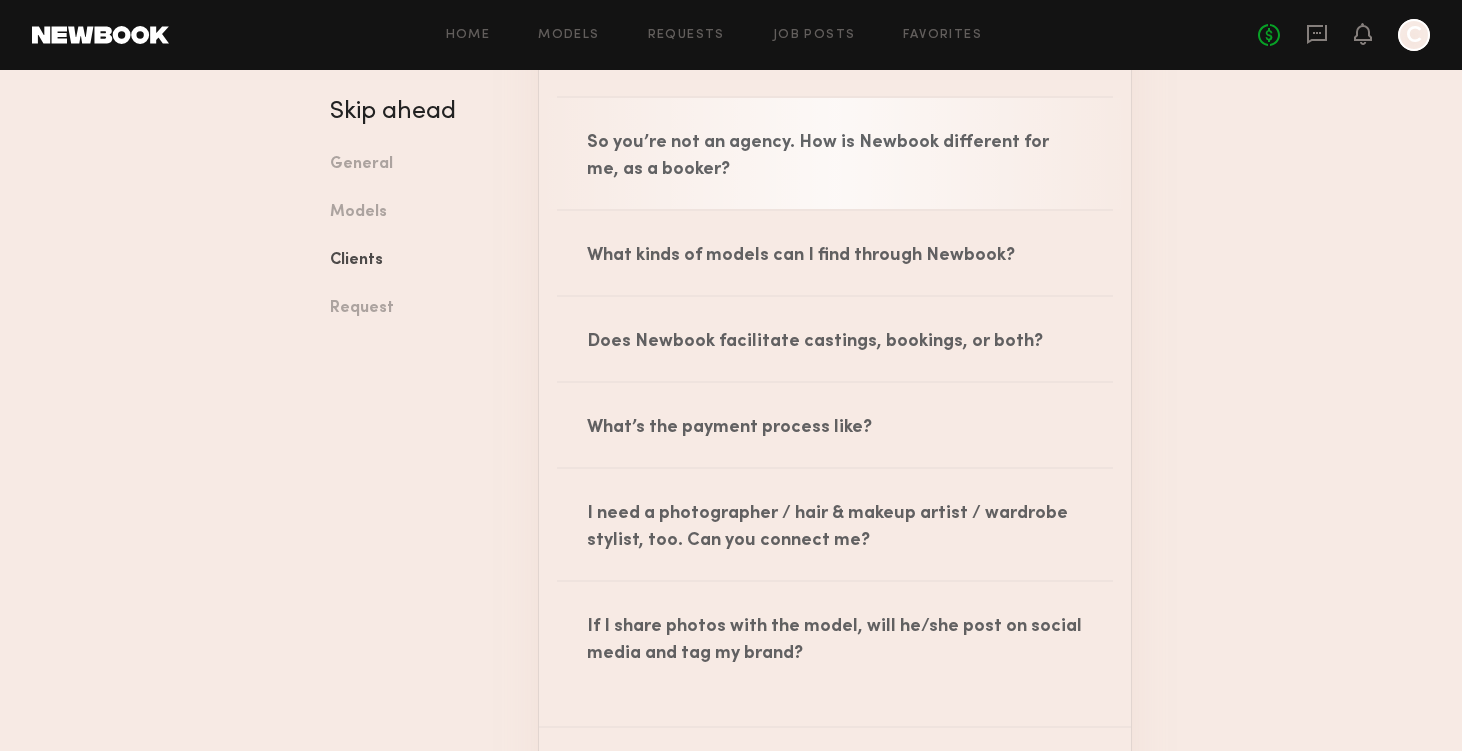 scroll, scrollTop: 2308, scrollLeft: 0, axis: vertical 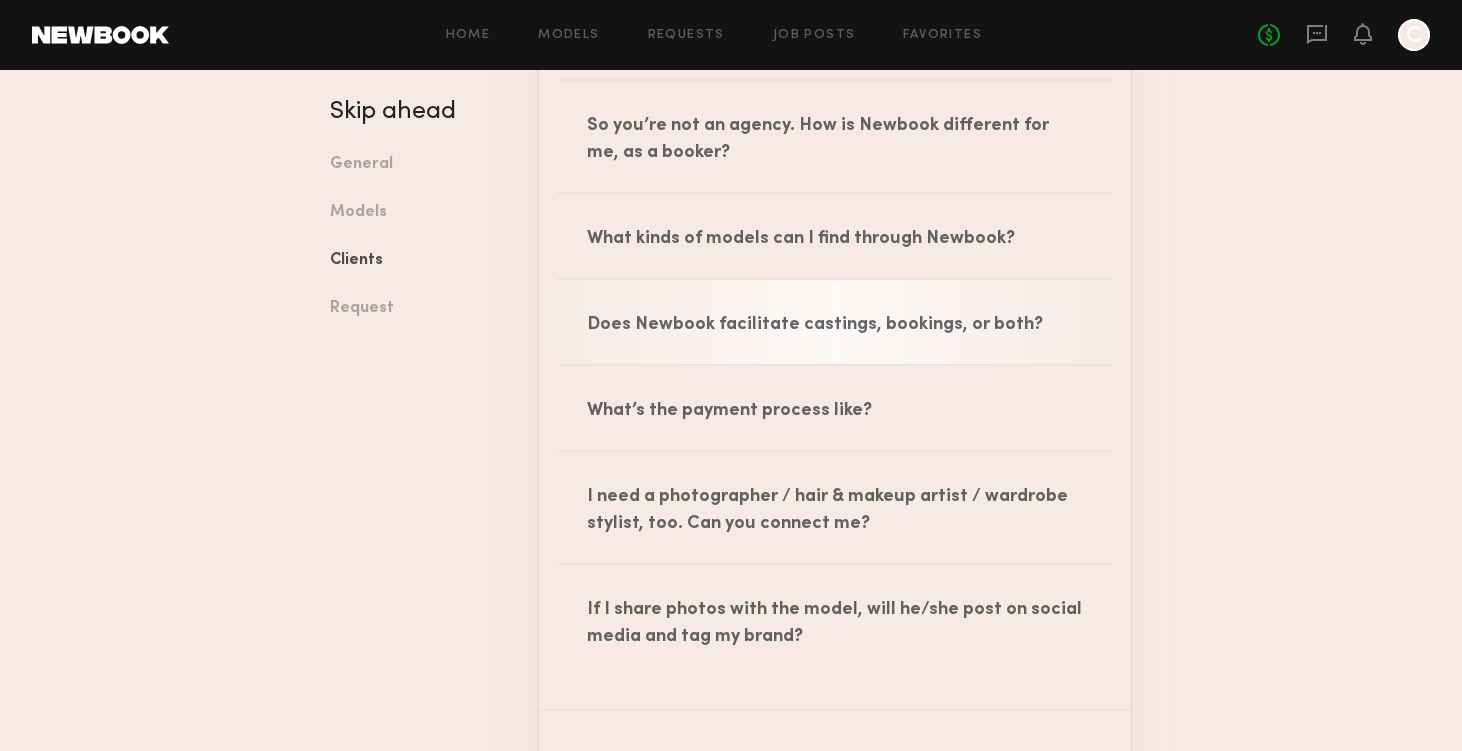 click on "Does Newbook facilitate castings, bookings, or both?" 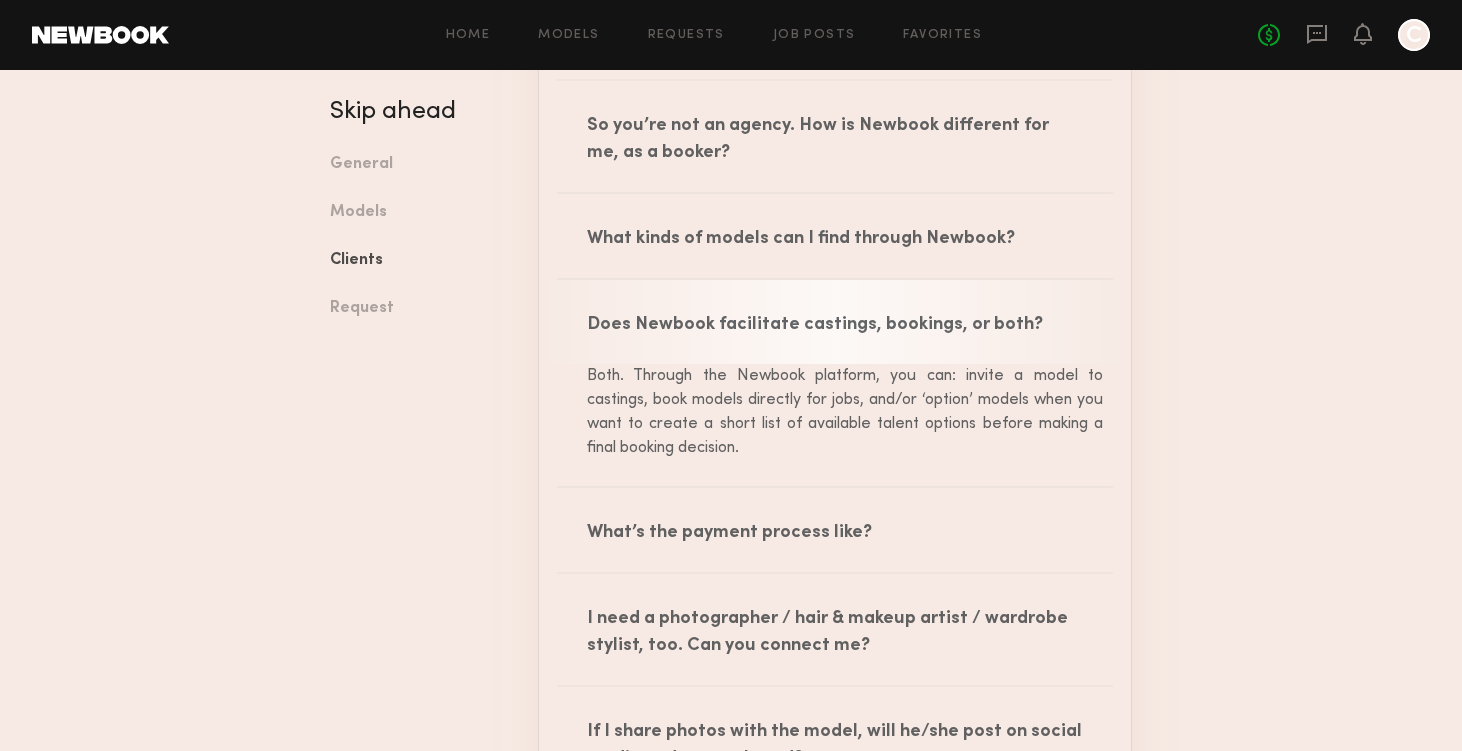 click on "Does Newbook facilitate castings, bookings, or both?" 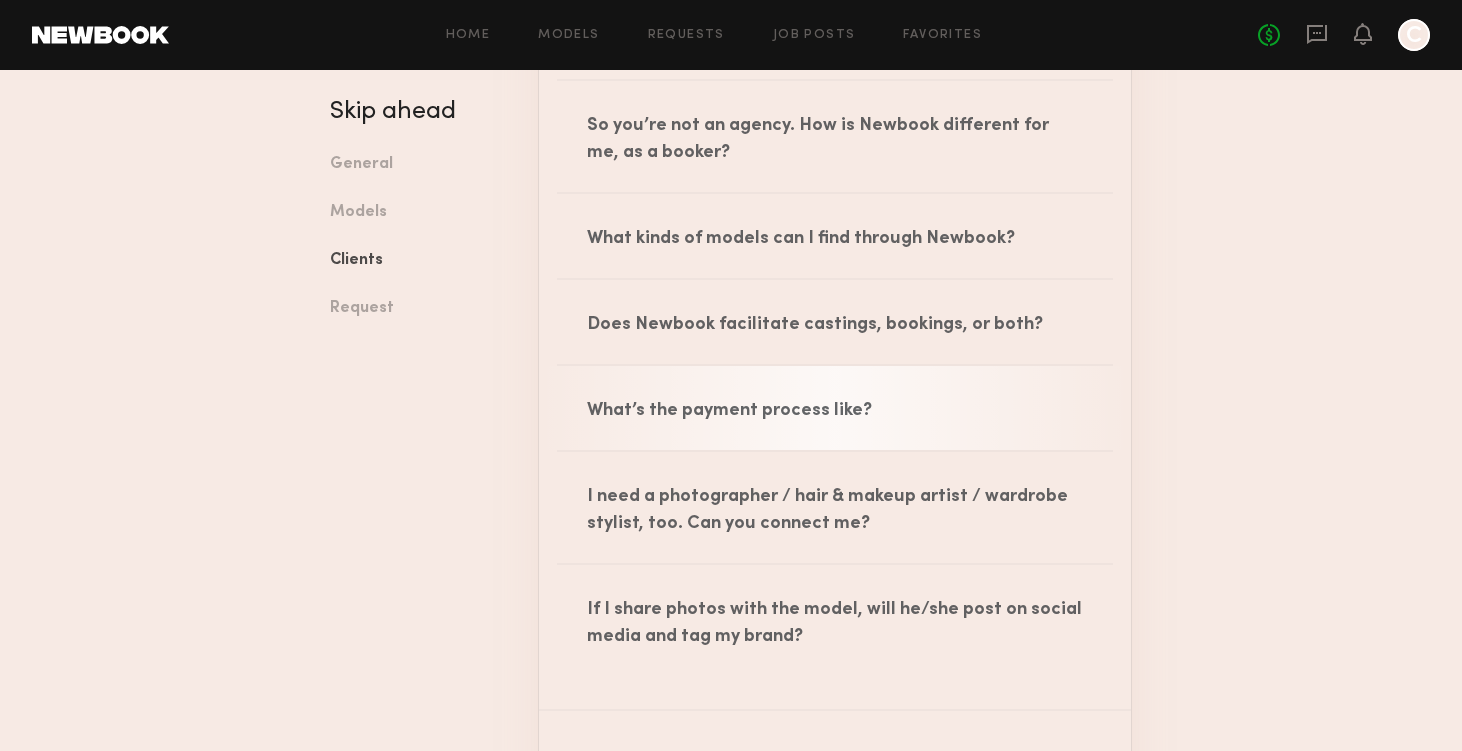 click on "What’s the payment process like?" 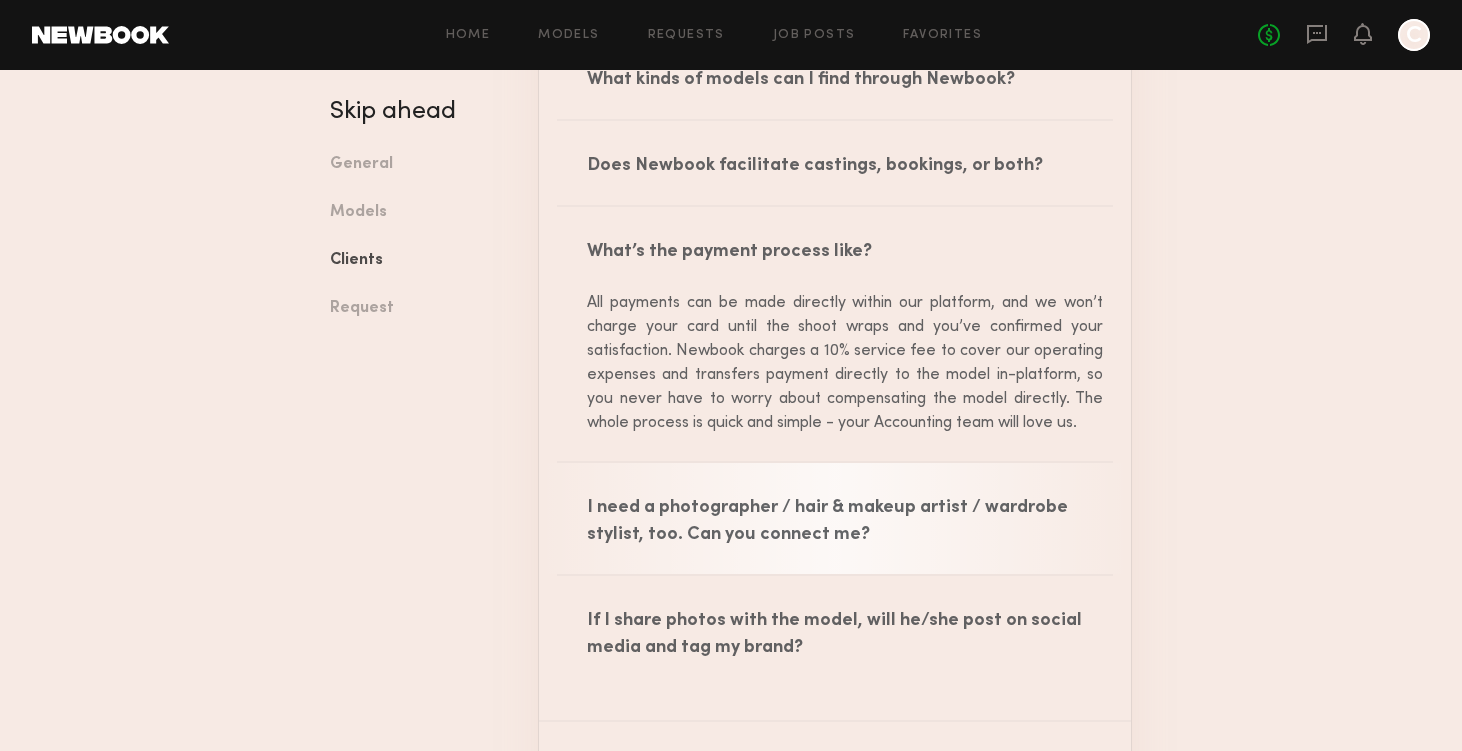 scroll, scrollTop: 2469, scrollLeft: 0, axis: vertical 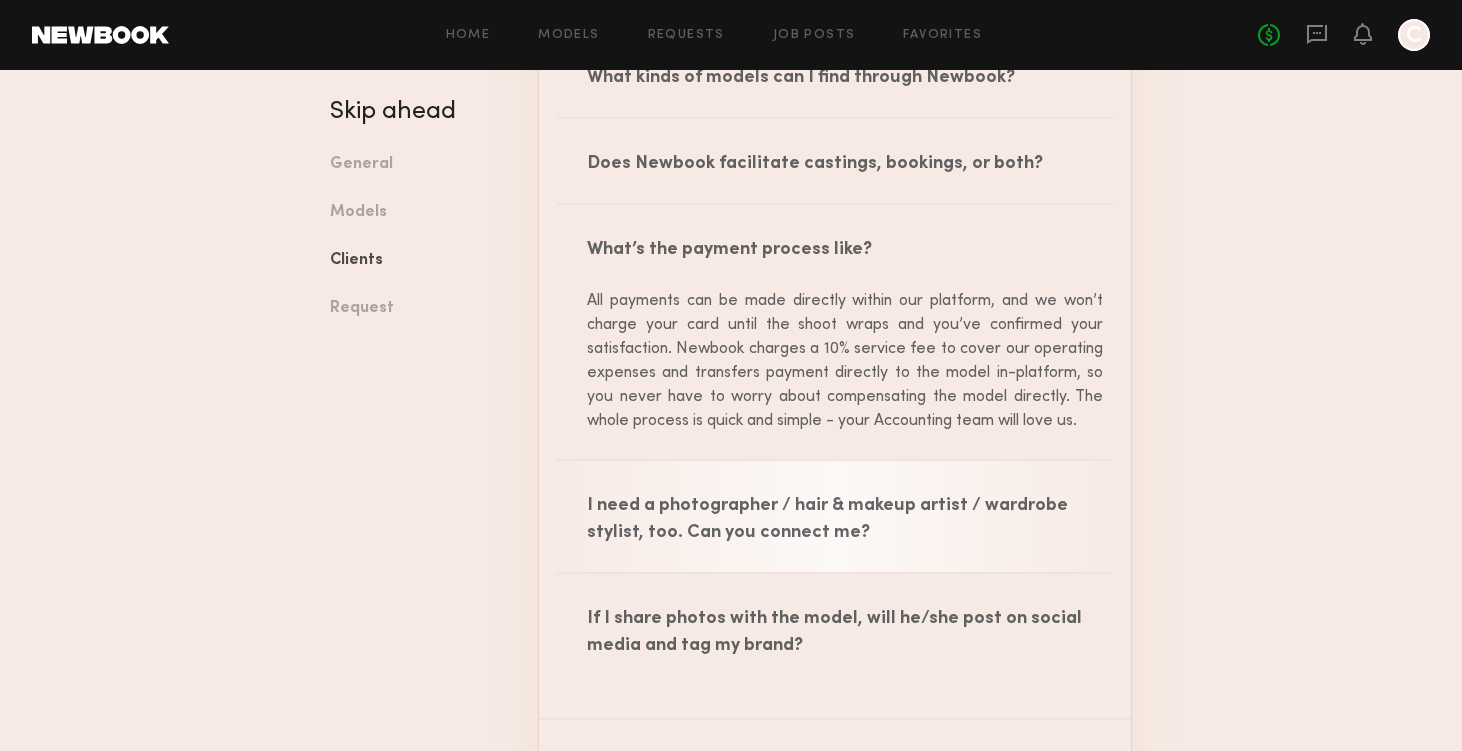 click on "I need a photographer / hair & makeup artist / wardrobe stylist, too. Can you connect me?" 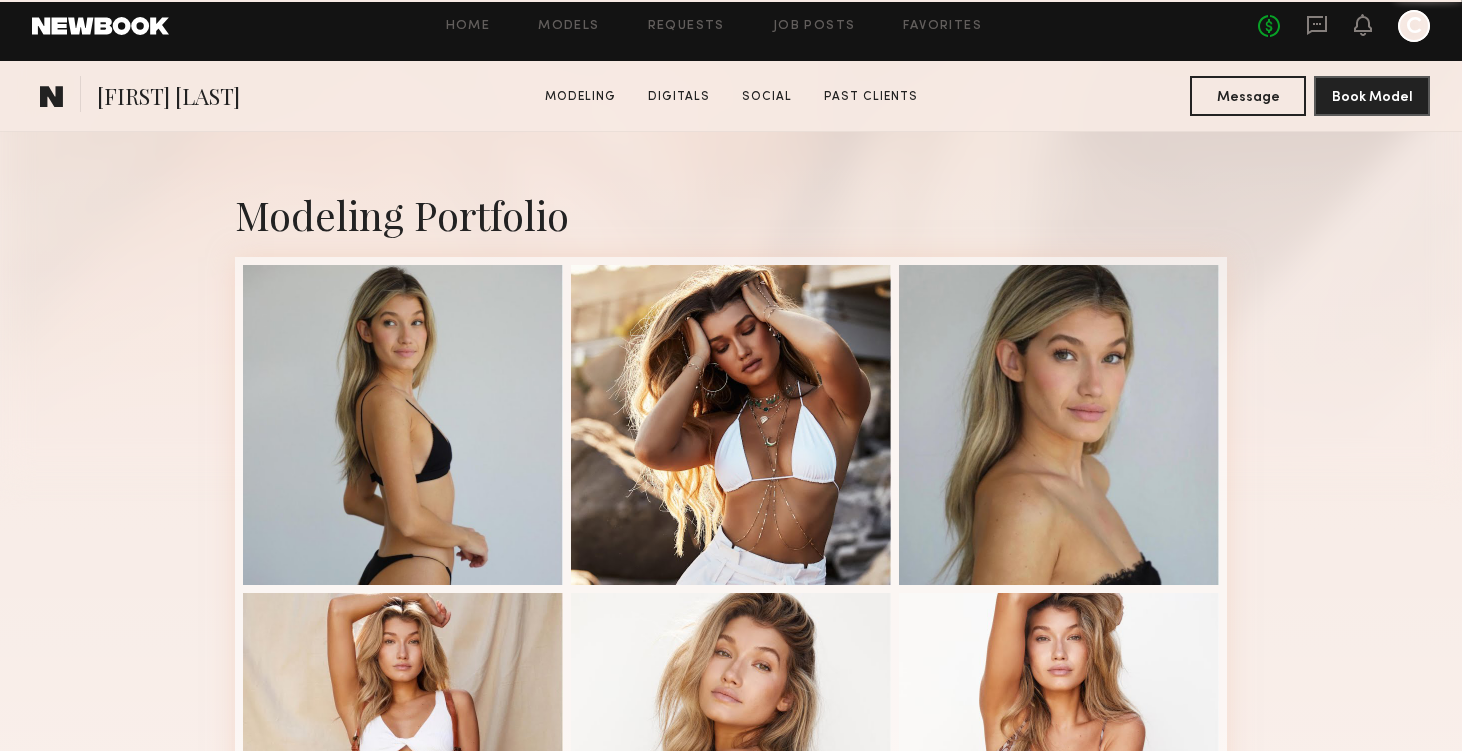 scroll, scrollTop: 499, scrollLeft: 0, axis: vertical 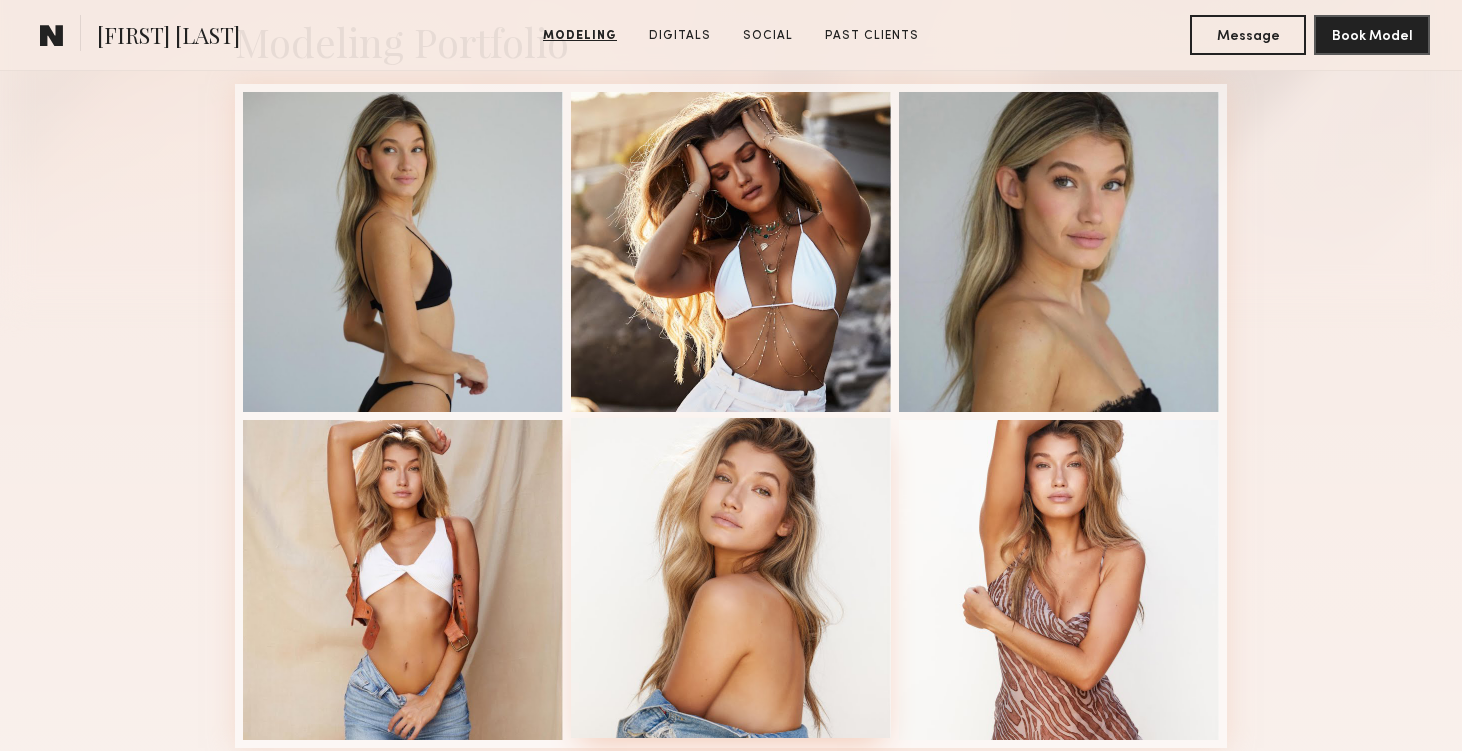 click at bounding box center (731, 578) 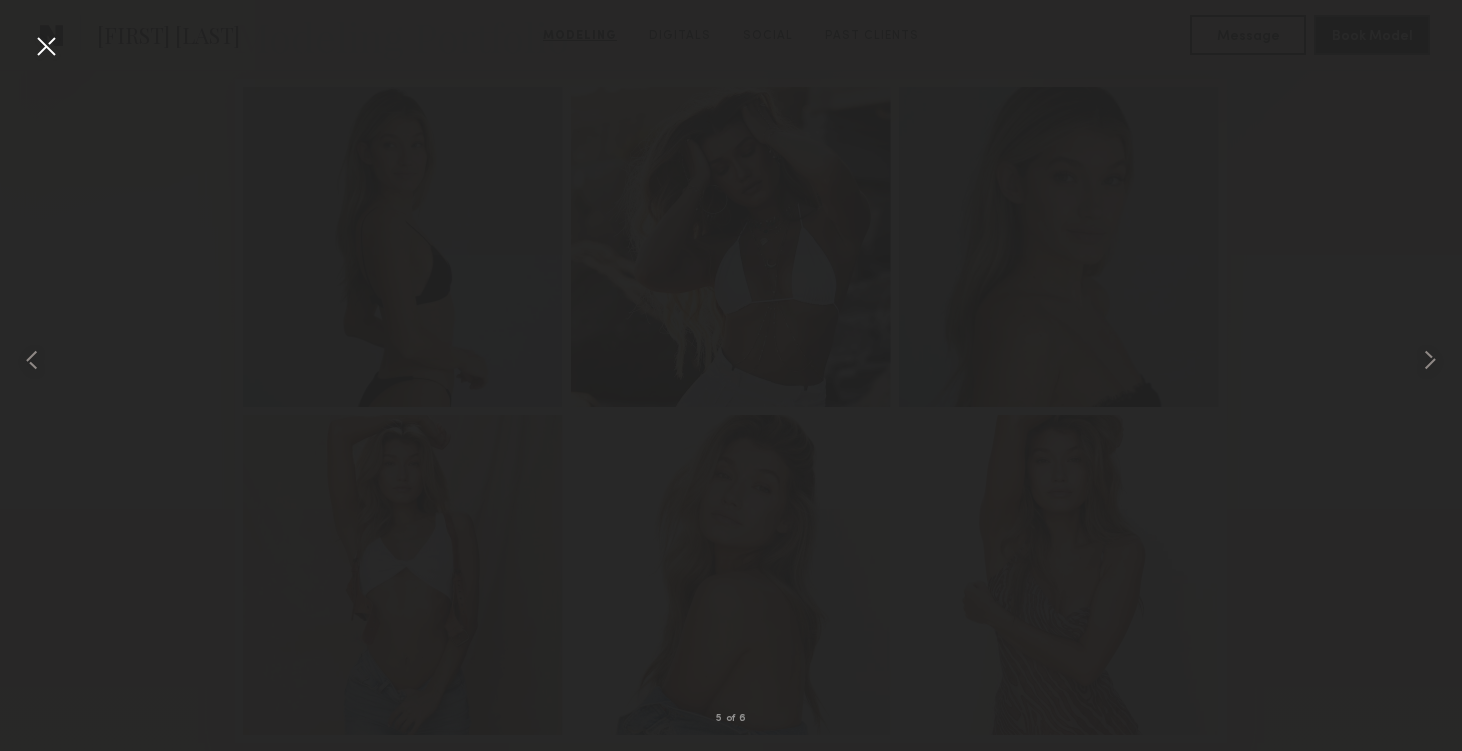 scroll, scrollTop: 504, scrollLeft: 0, axis: vertical 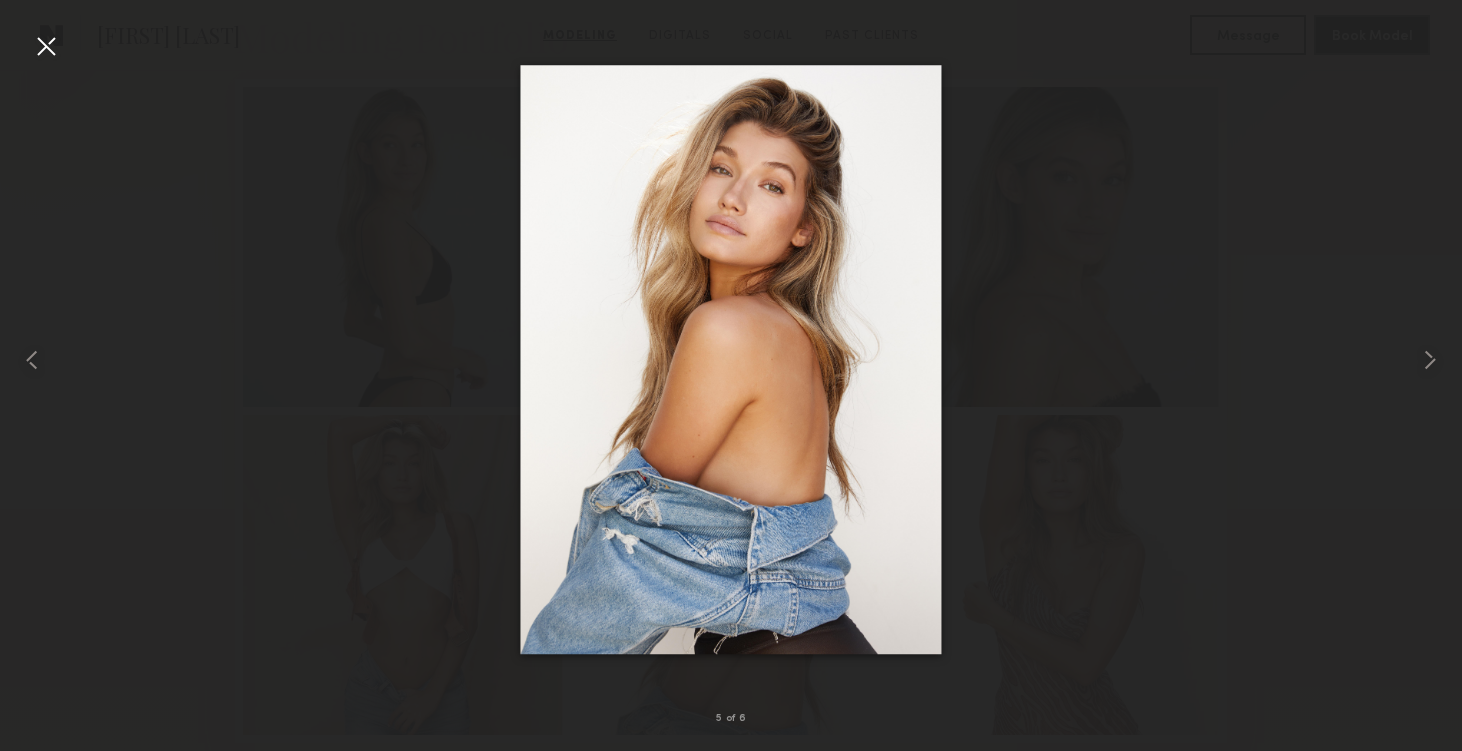 click at bounding box center [730, 360] 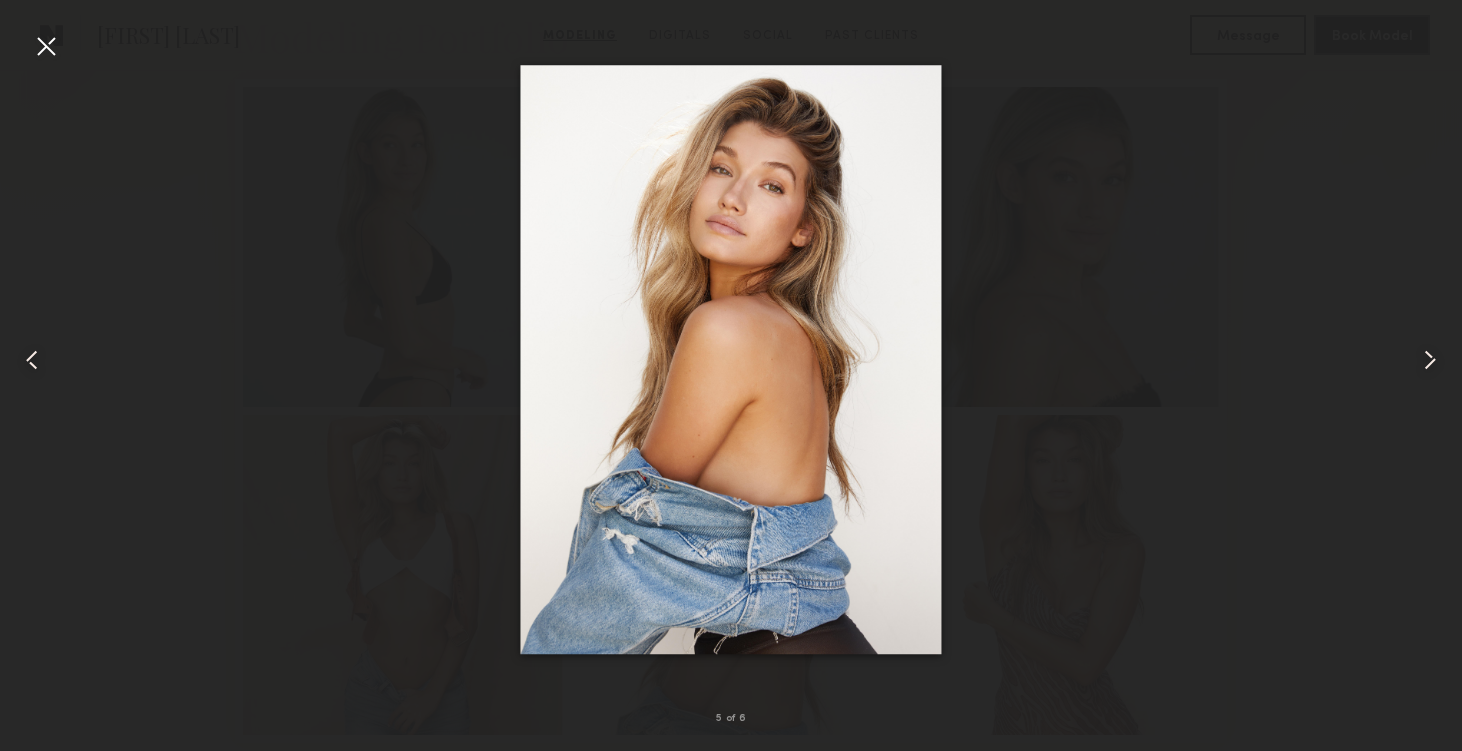click at bounding box center (731, 359) 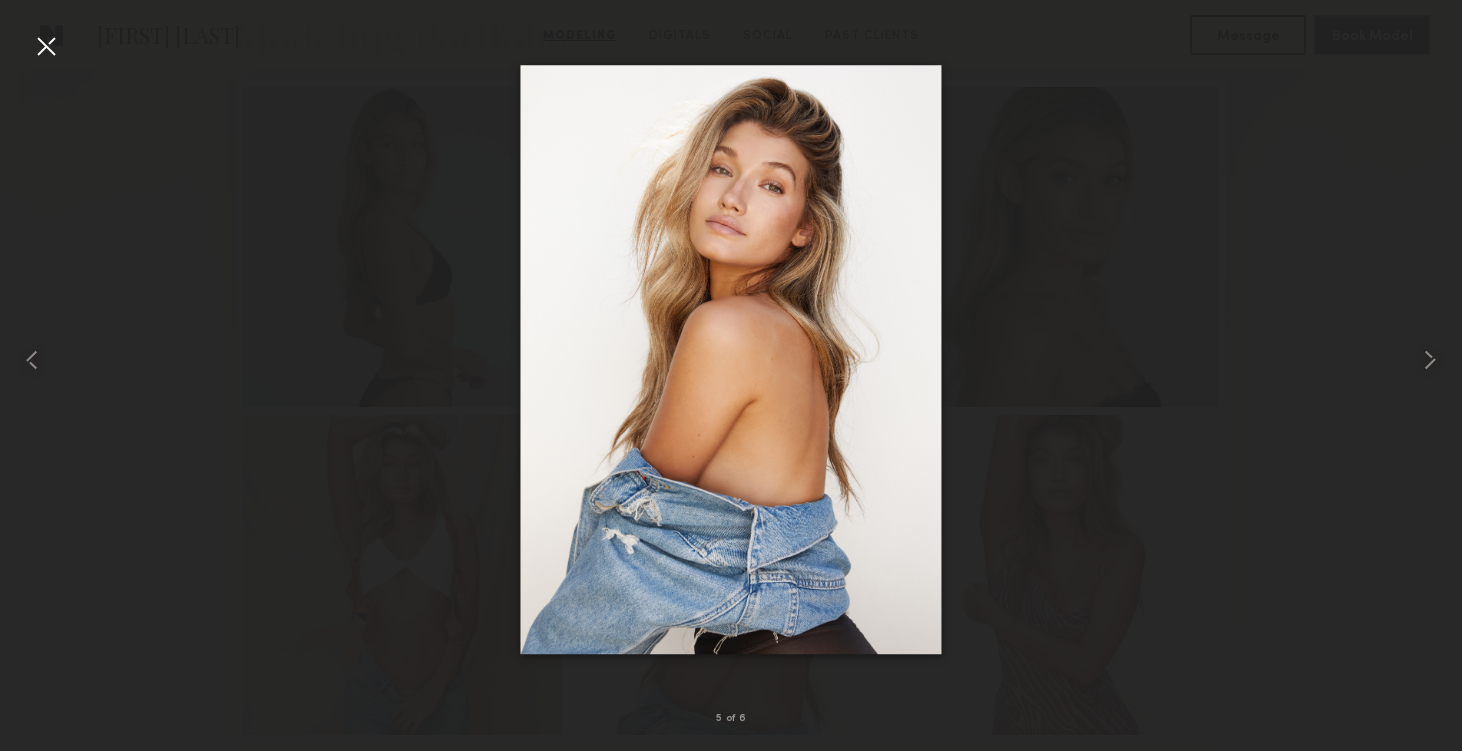click at bounding box center [46, 46] 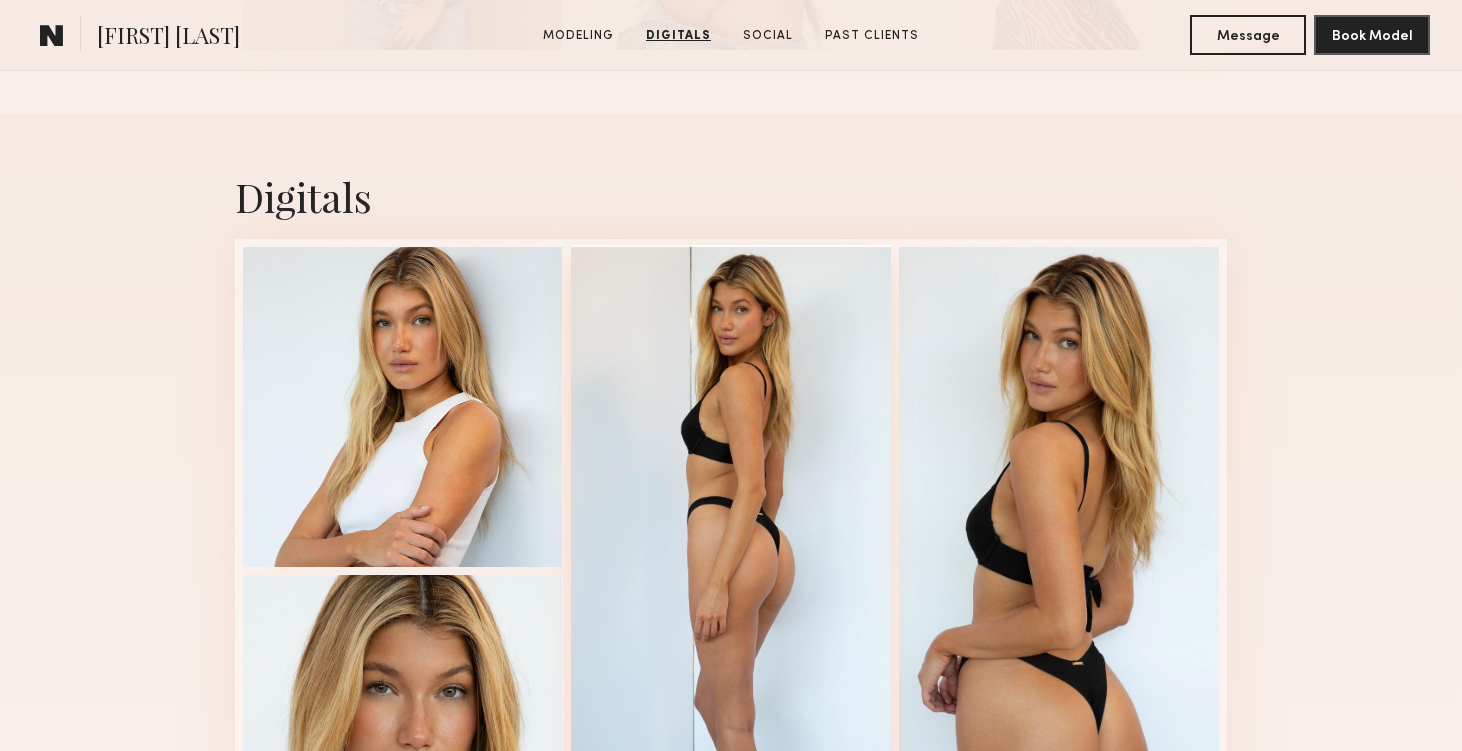 scroll, scrollTop: 1297, scrollLeft: 0, axis: vertical 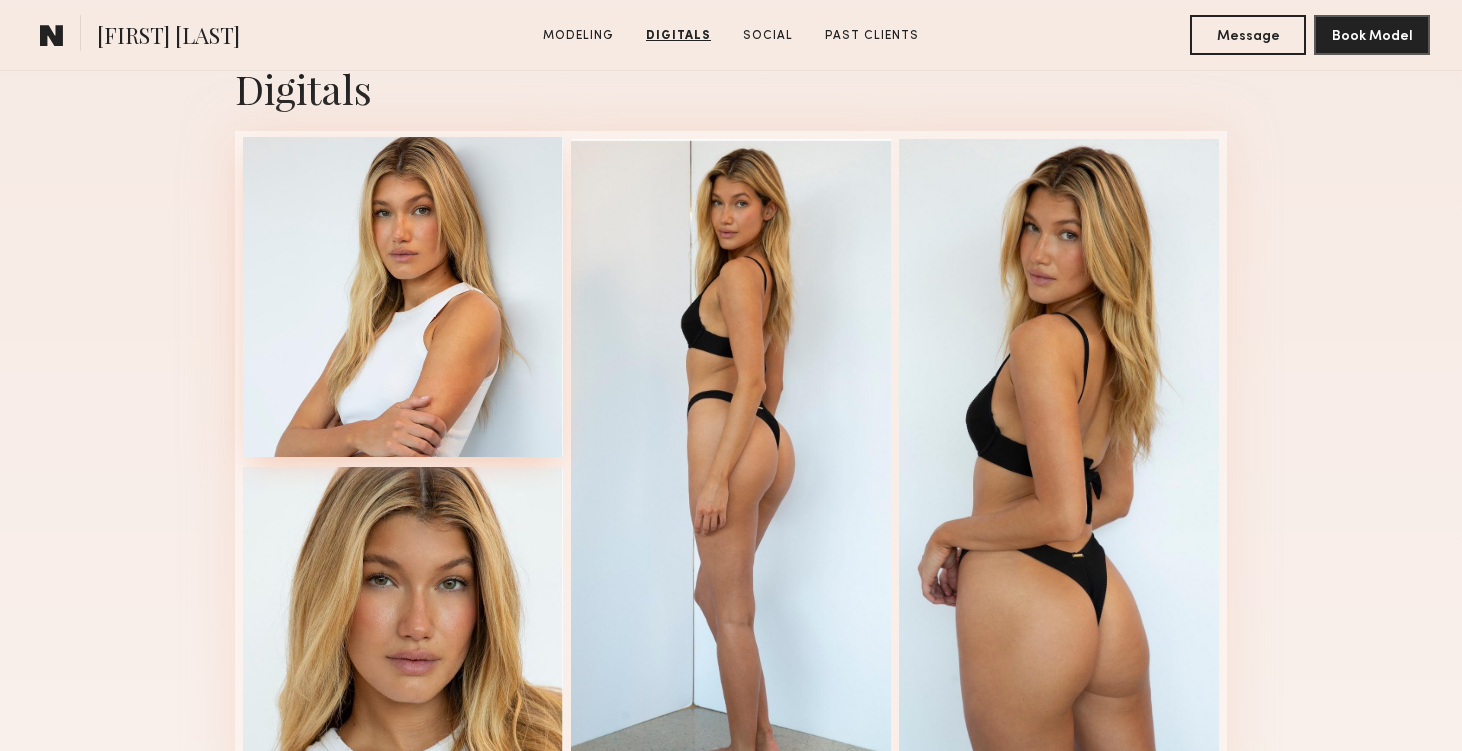 click at bounding box center [403, 297] 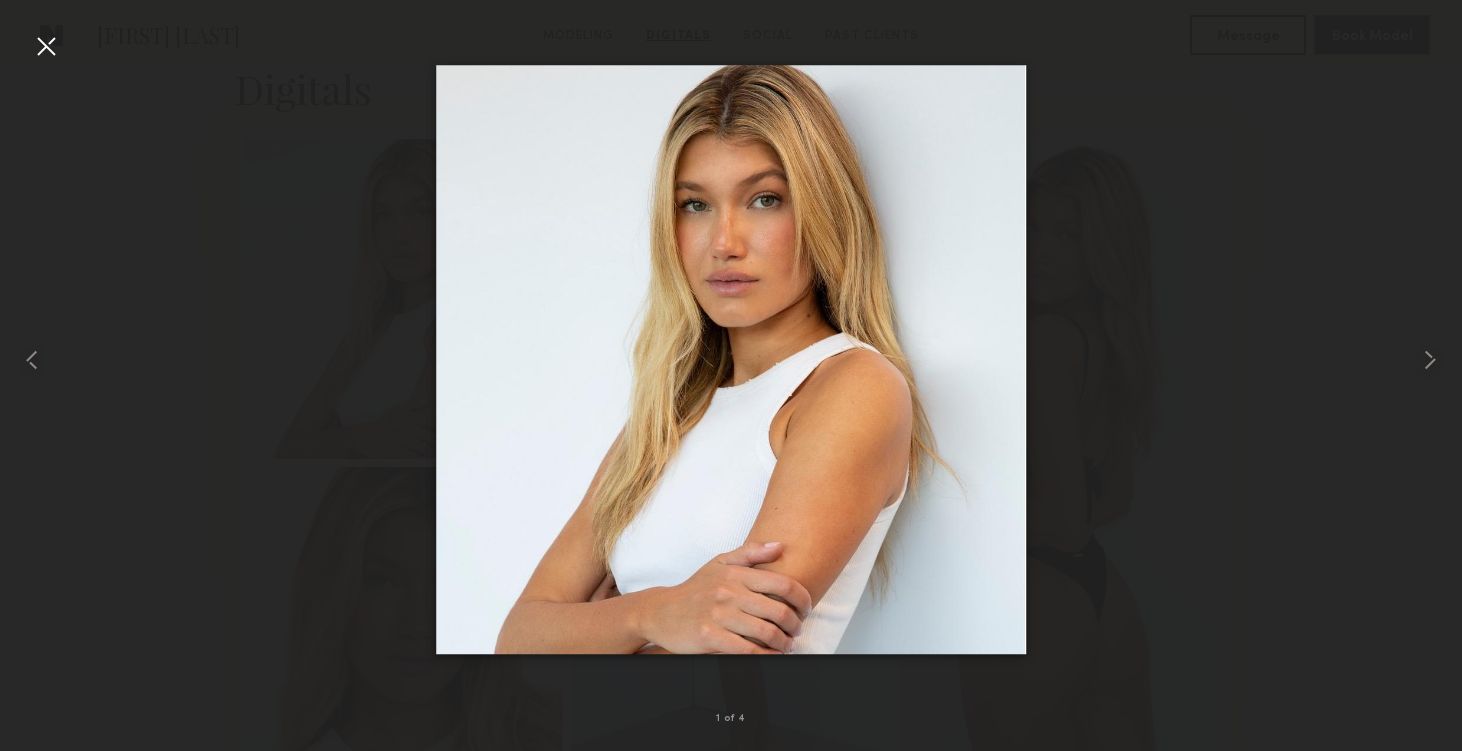 click at bounding box center (46, 46) 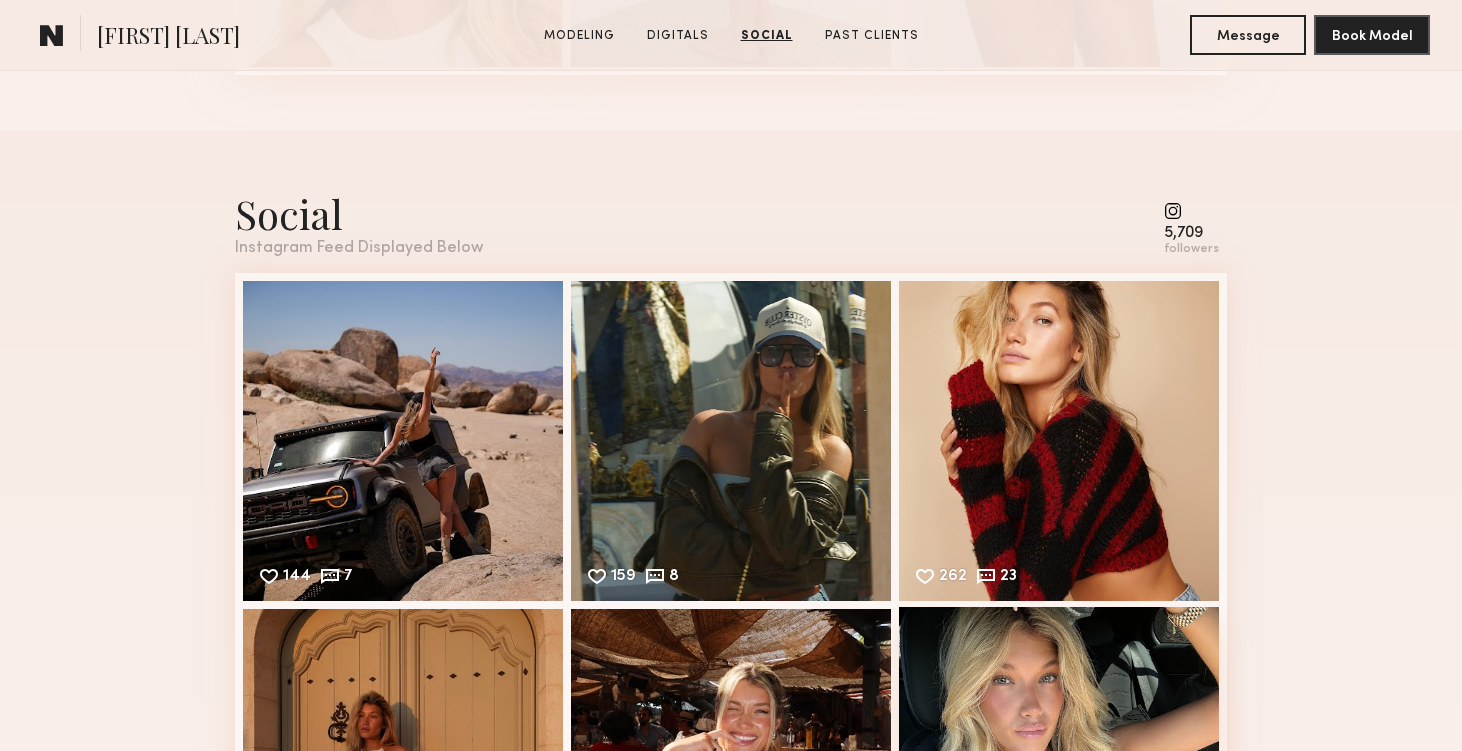 scroll, scrollTop: 1989, scrollLeft: 0, axis: vertical 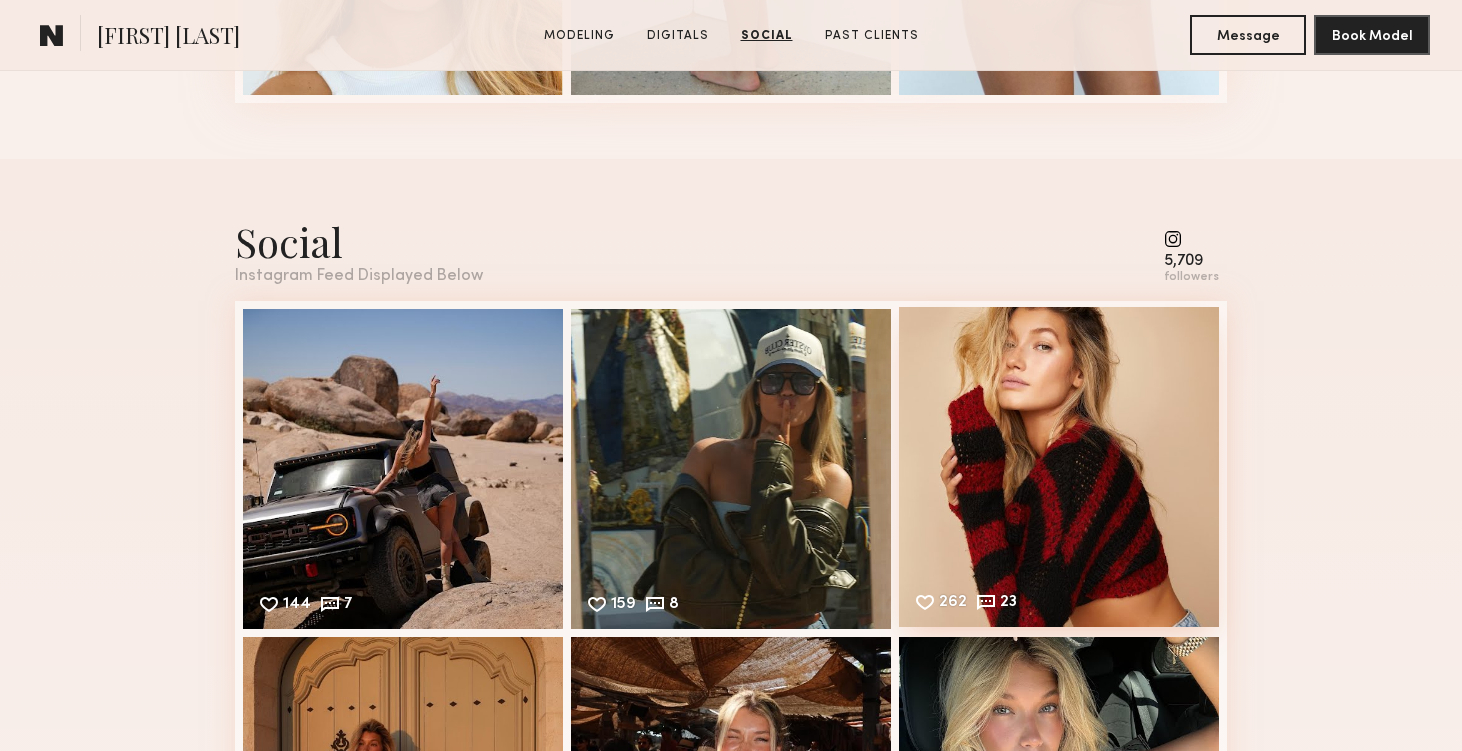 click on "262 23  Likes & comments displayed  to show model’s engagement" at bounding box center (1059, 467) 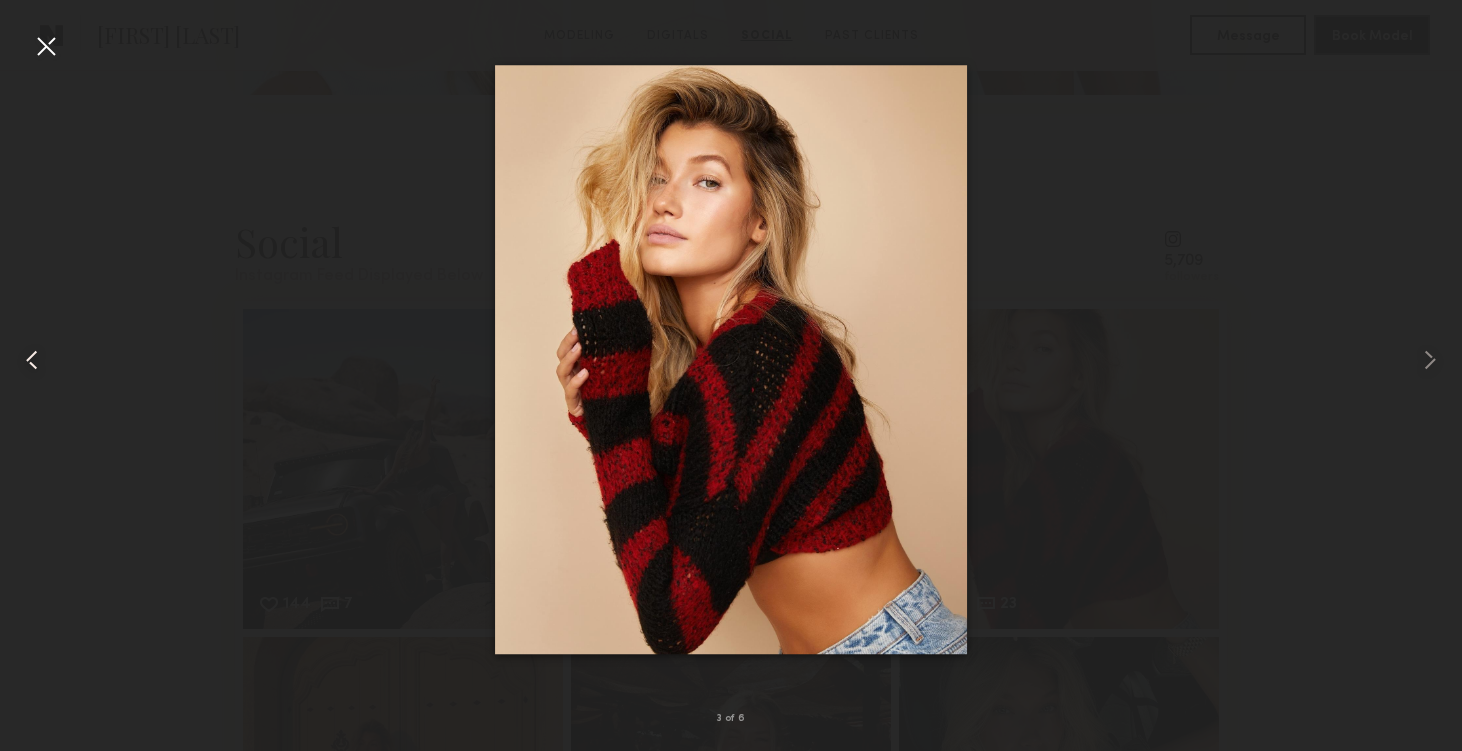 click at bounding box center [32, 360] 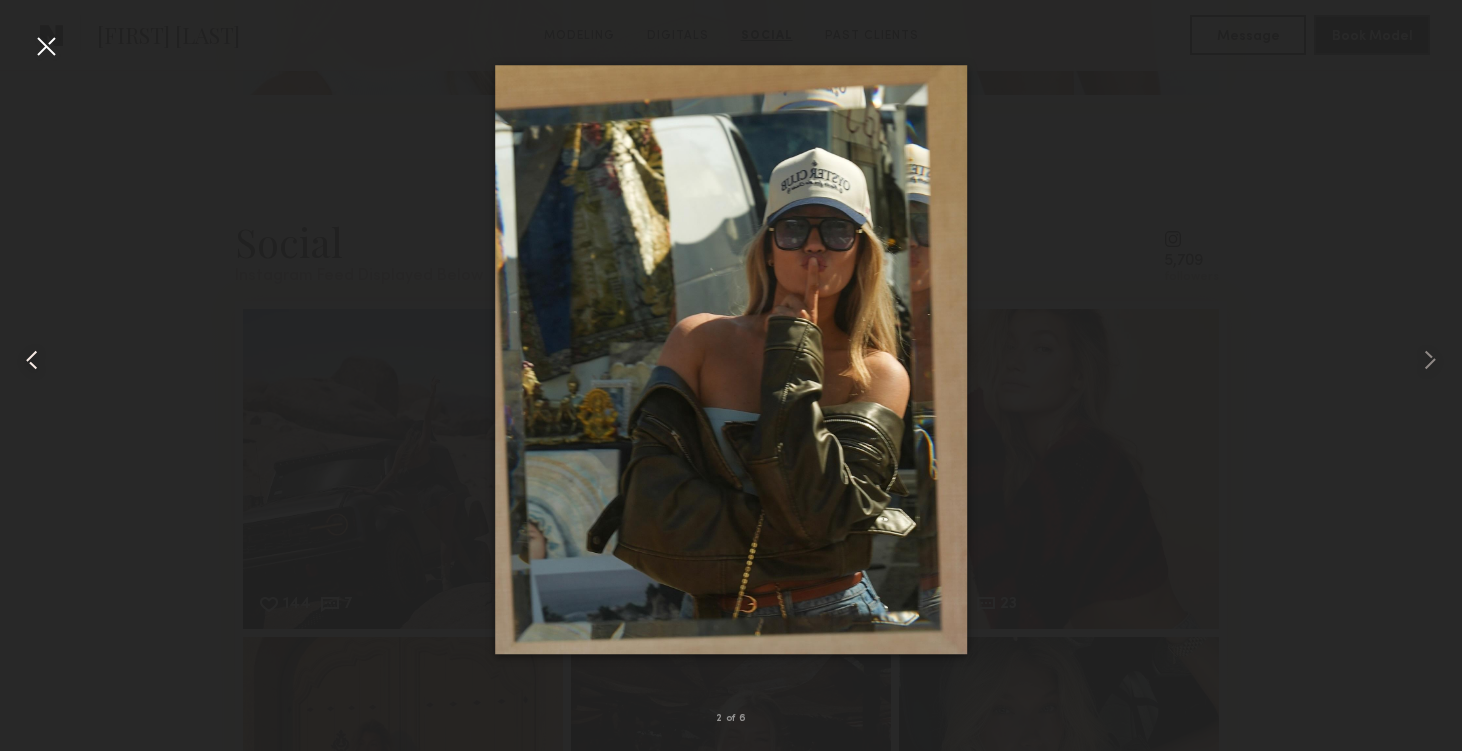 click at bounding box center (32, 360) 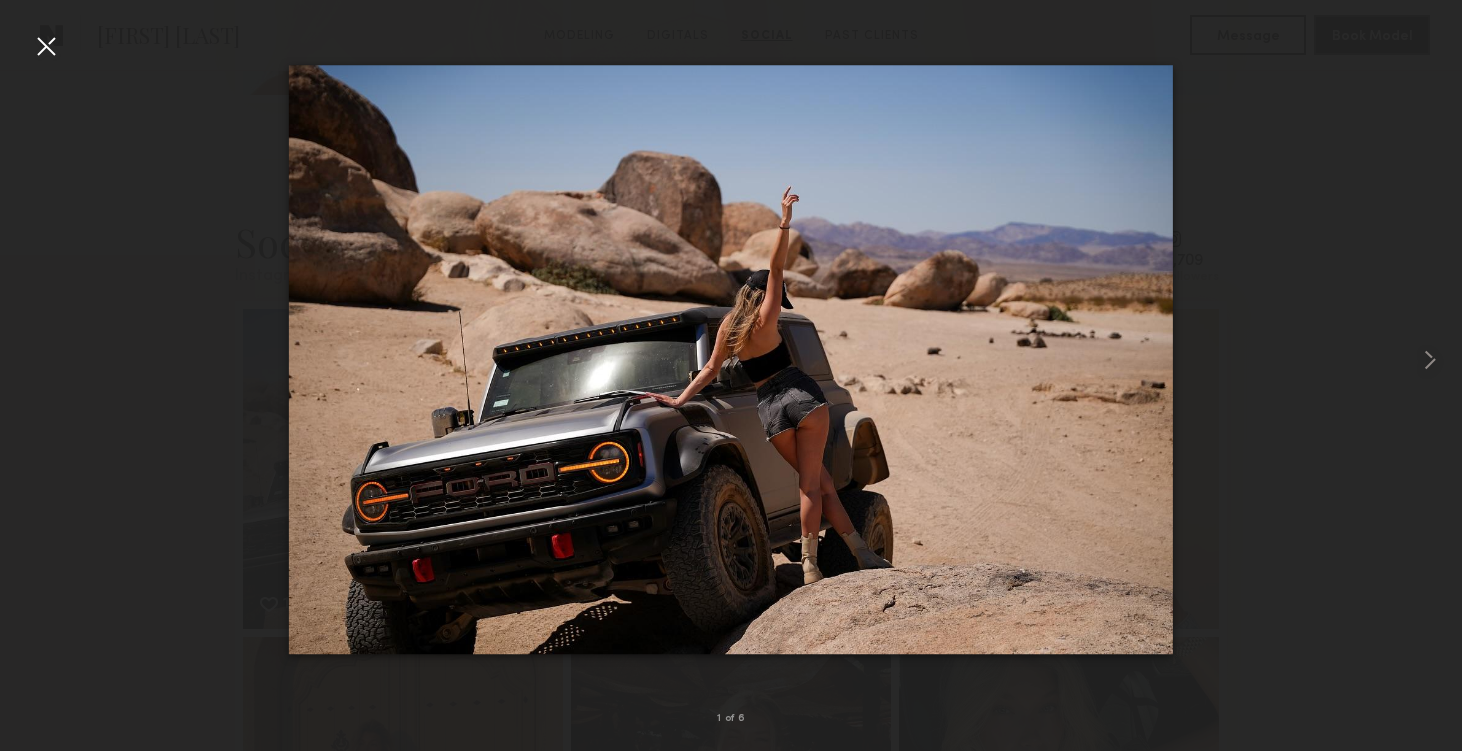click at bounding box center (731, 359) 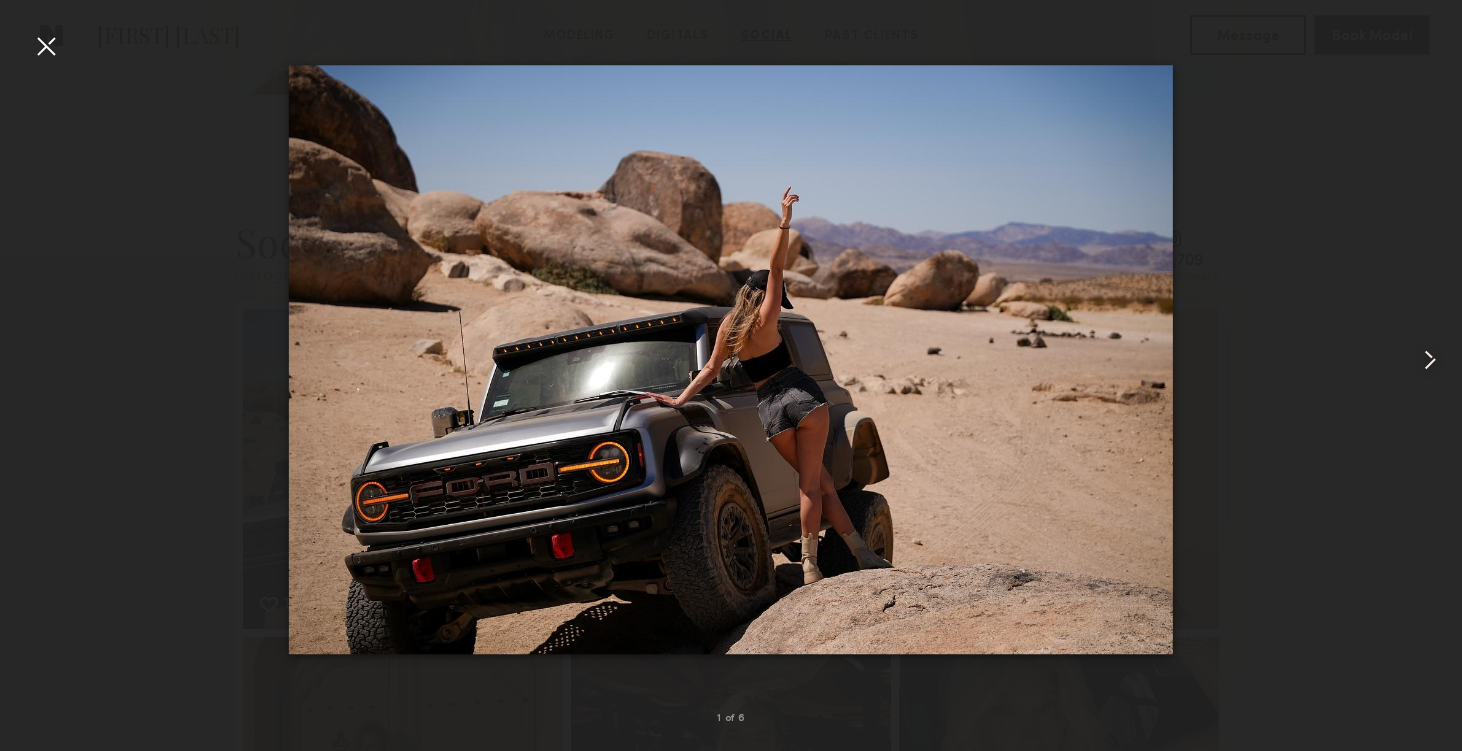 click at bounding box center [1430, 360] 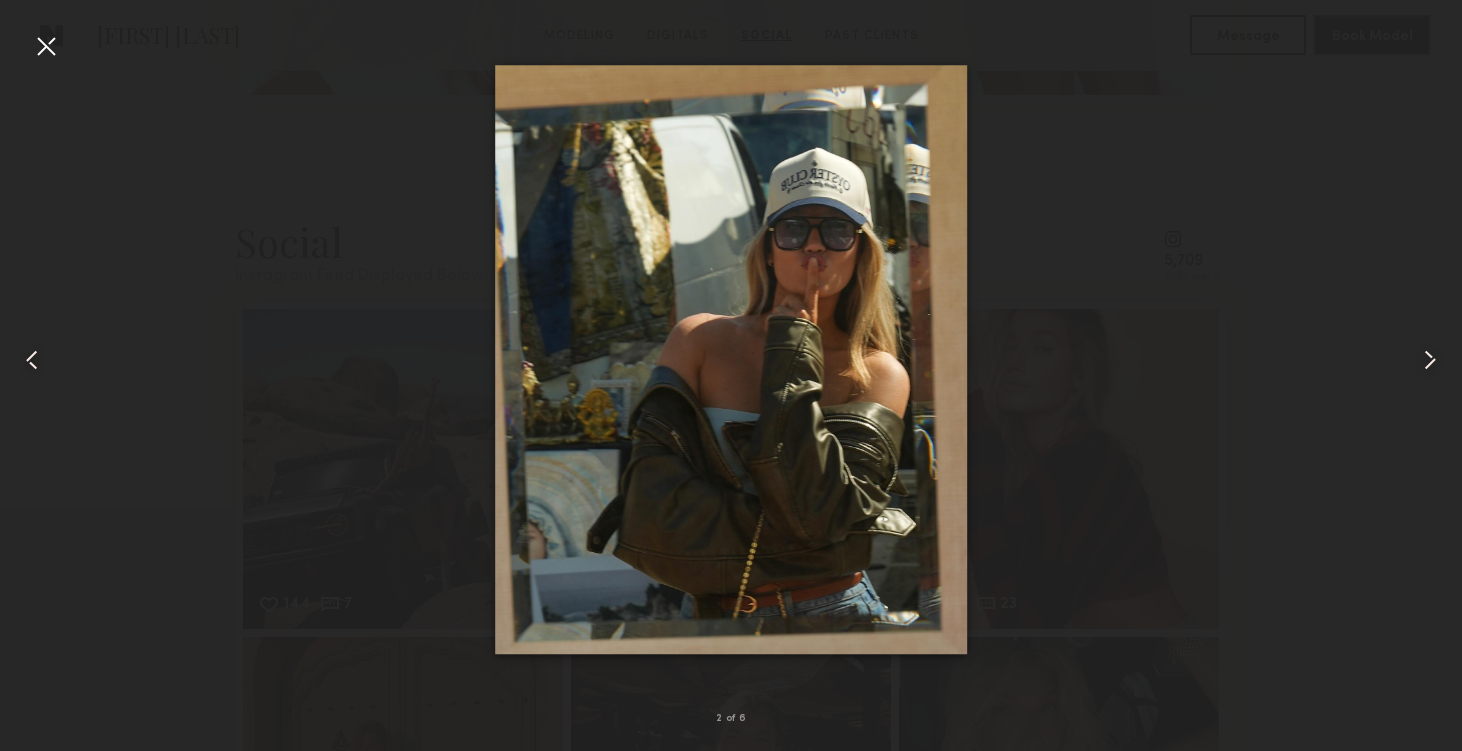 click at bounding box center [1430, 360] 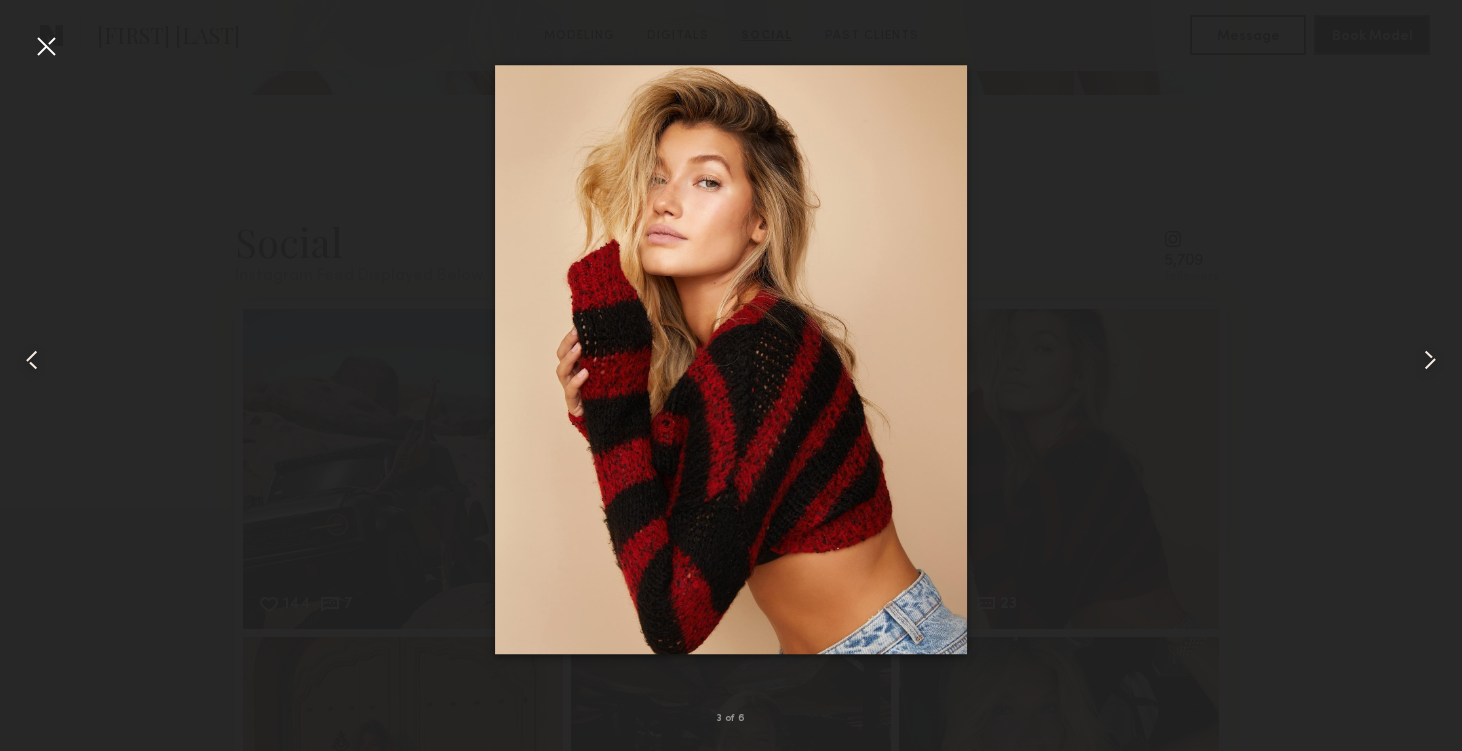 click at bounding box center [1430, 360] 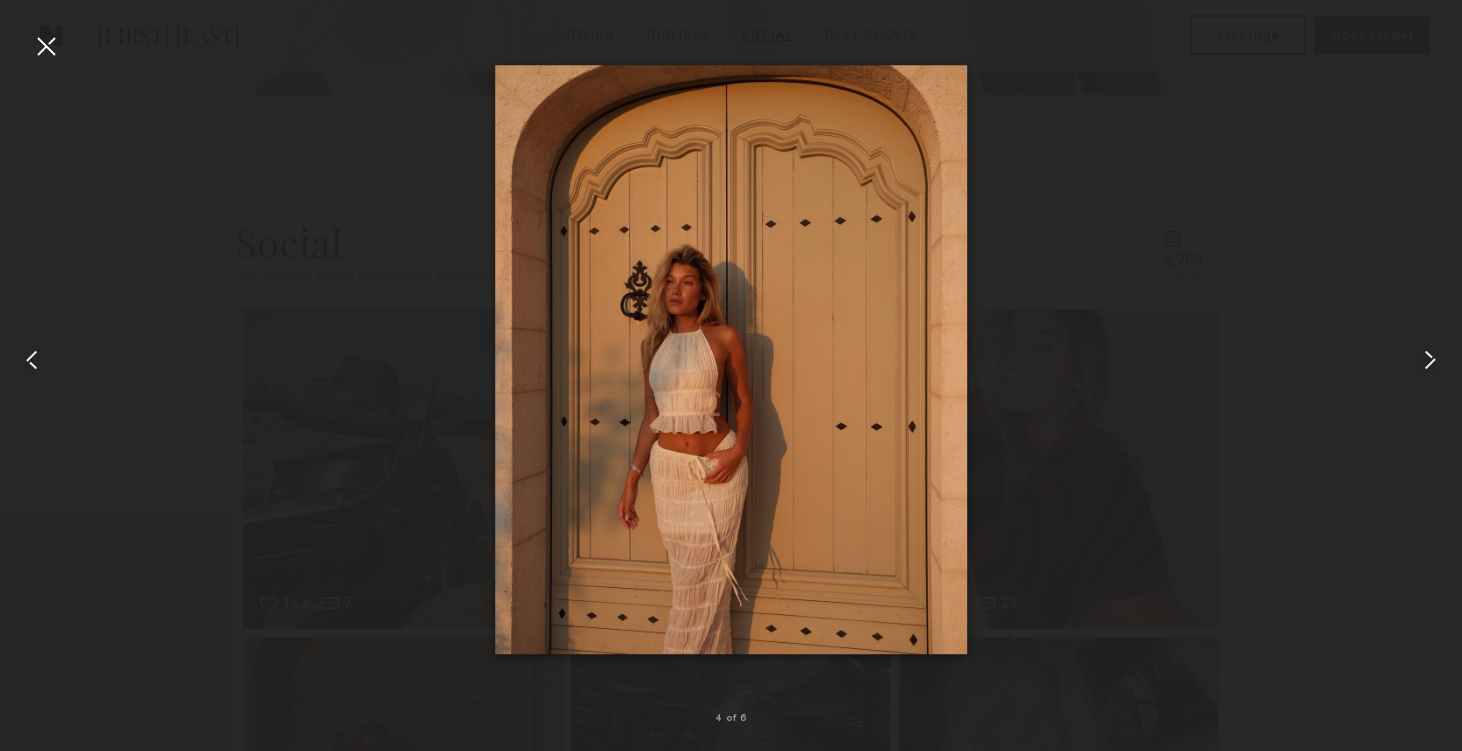 click at bounding box center [1430, 360] 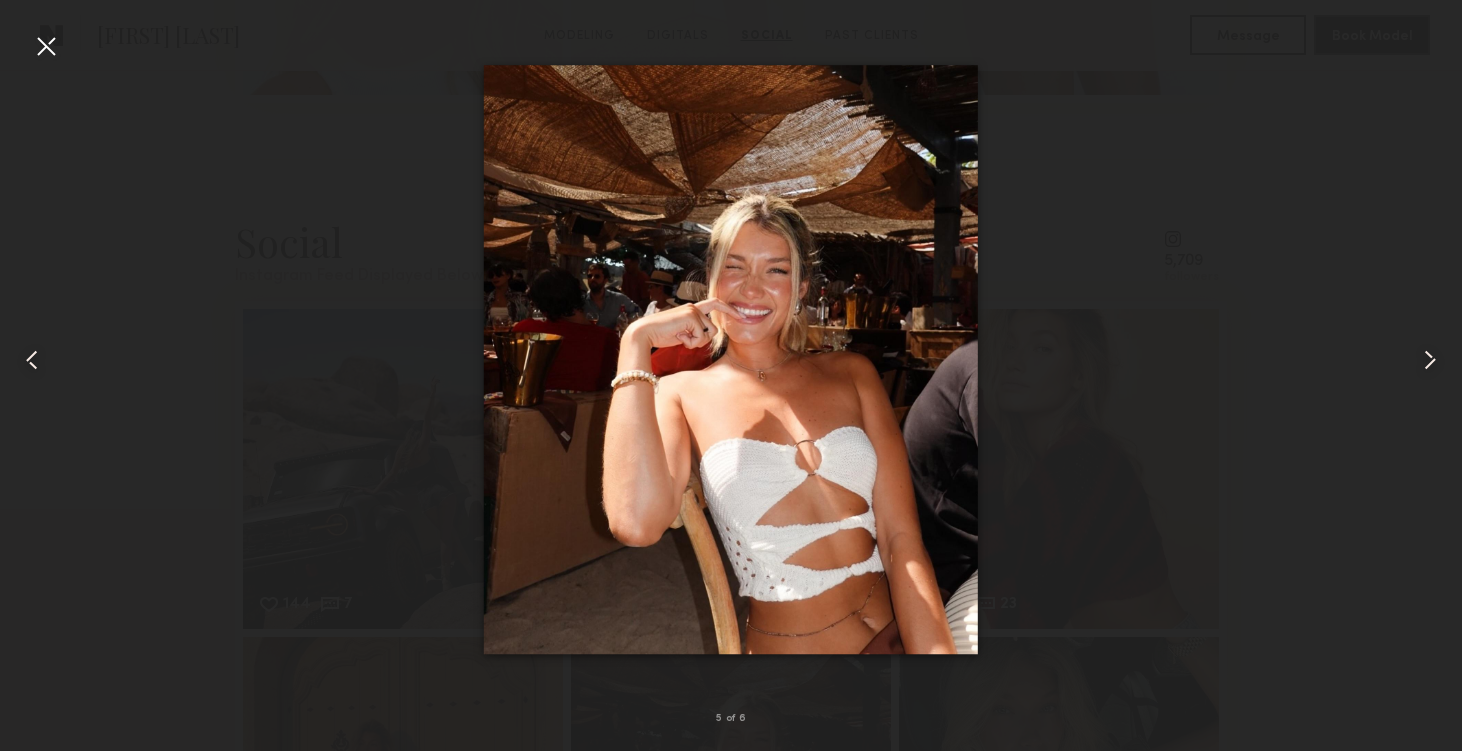 click at bounding box center (1430, 360) 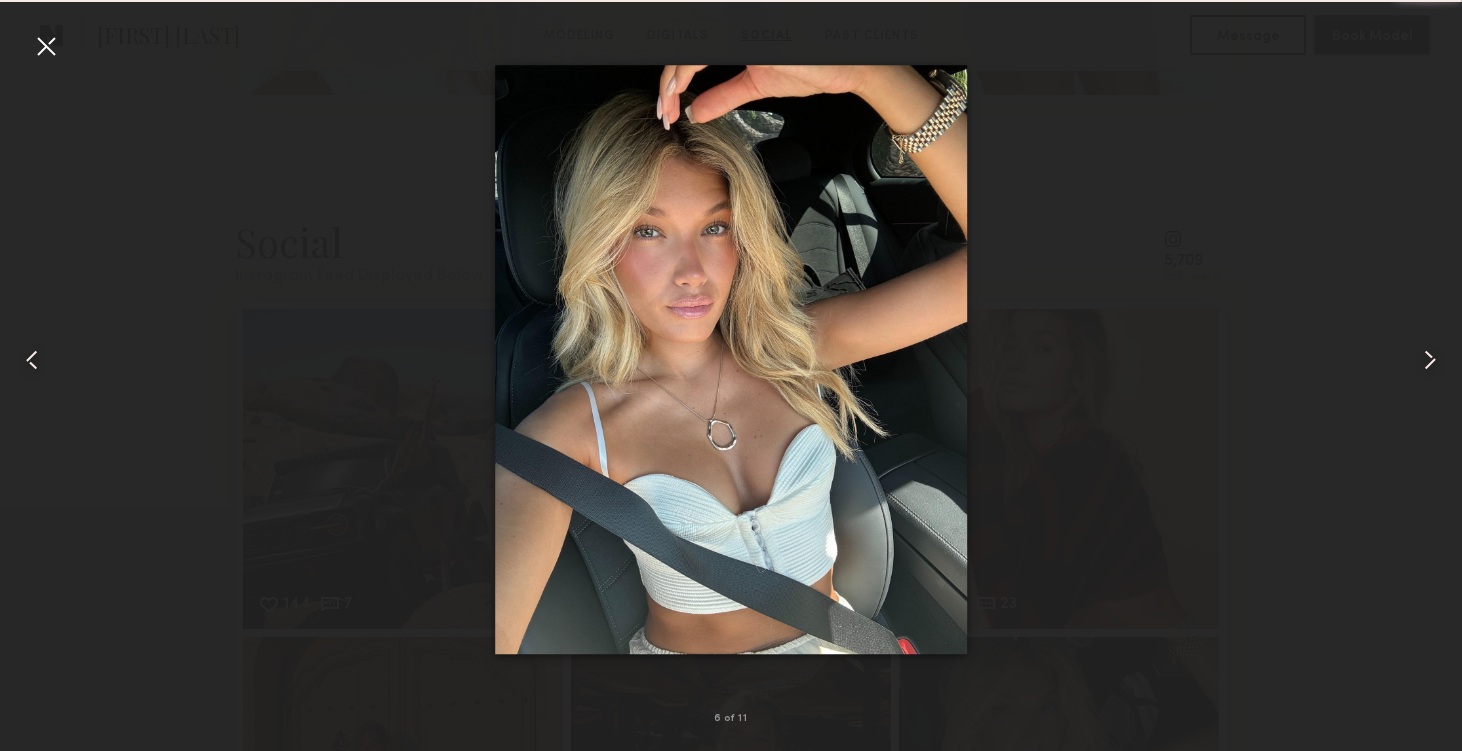 click at bounding box center (1430, 360) 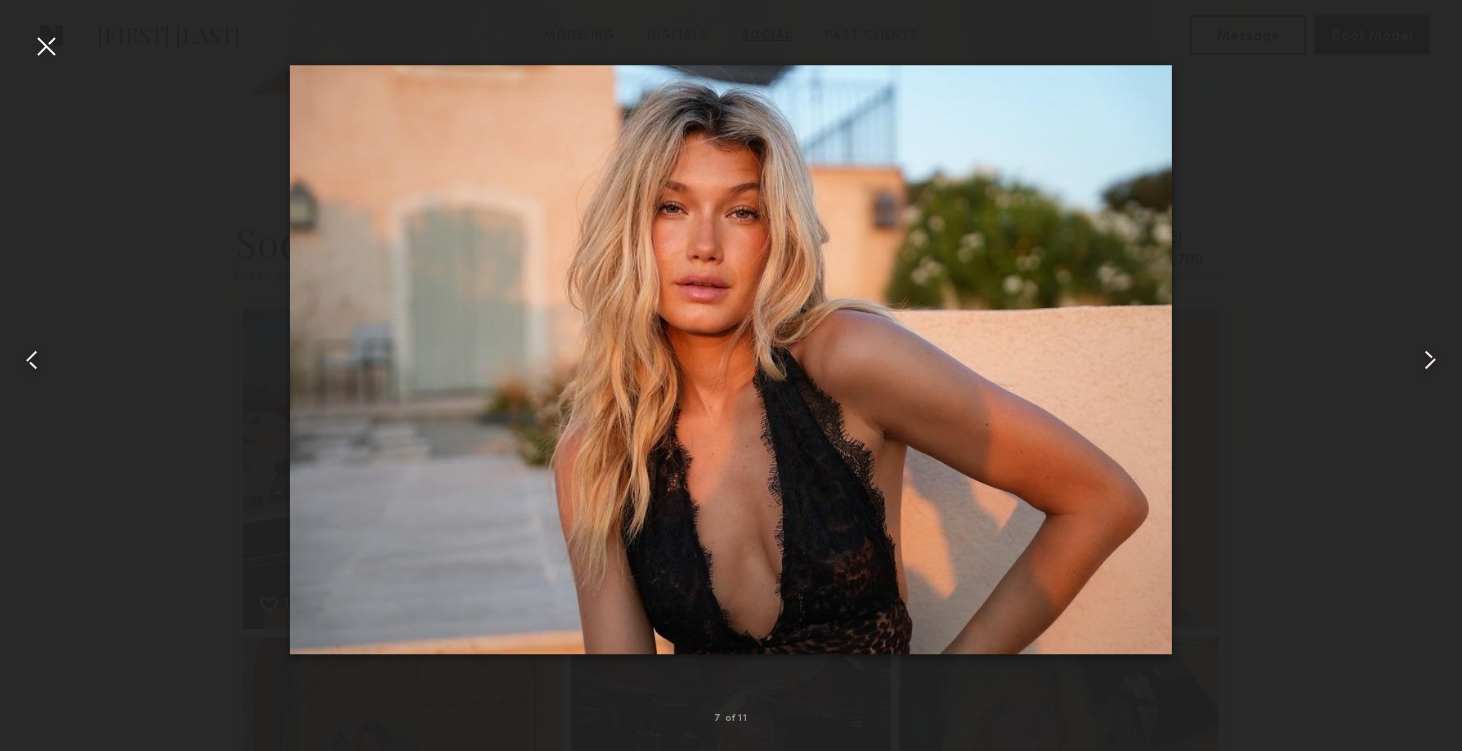 click at bounding box center [1430, 360] 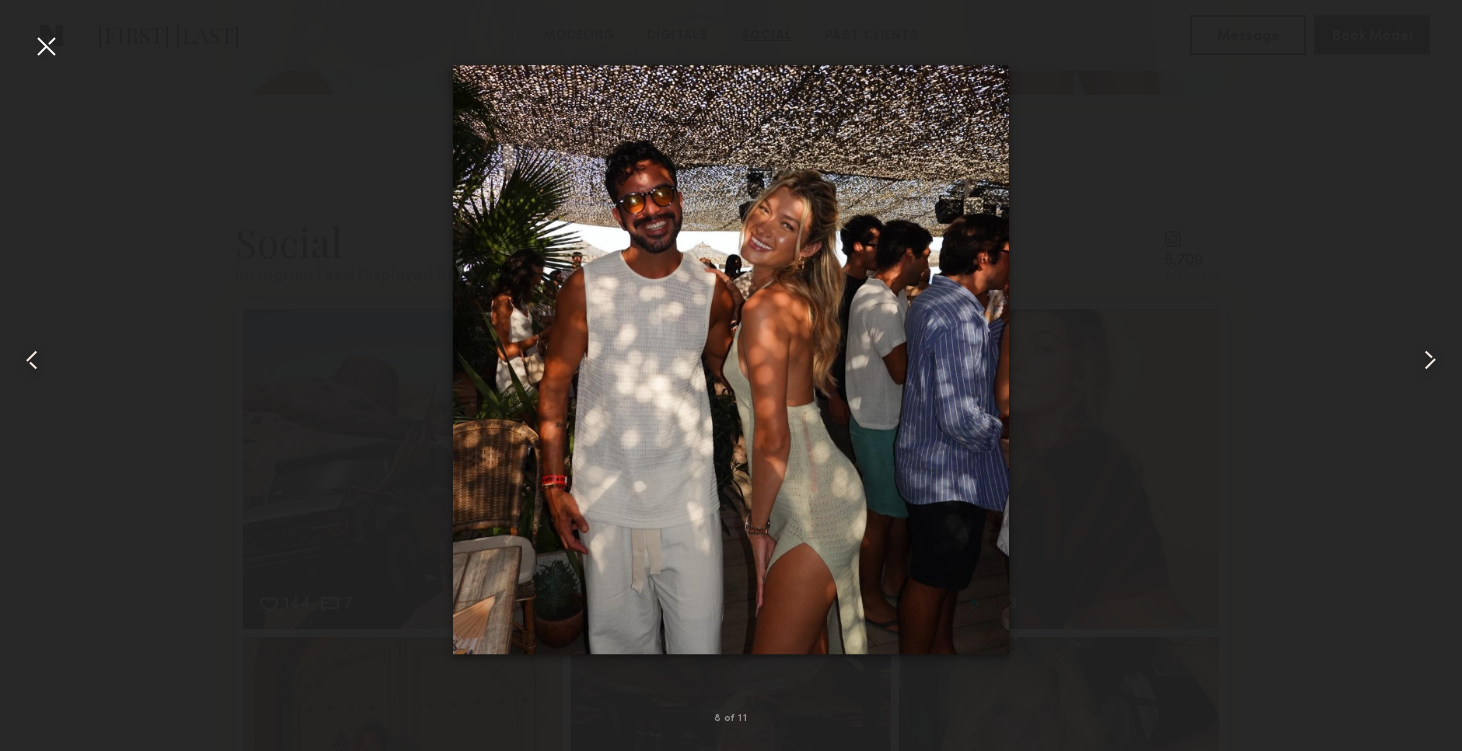click at bounding box center (1430, 360) 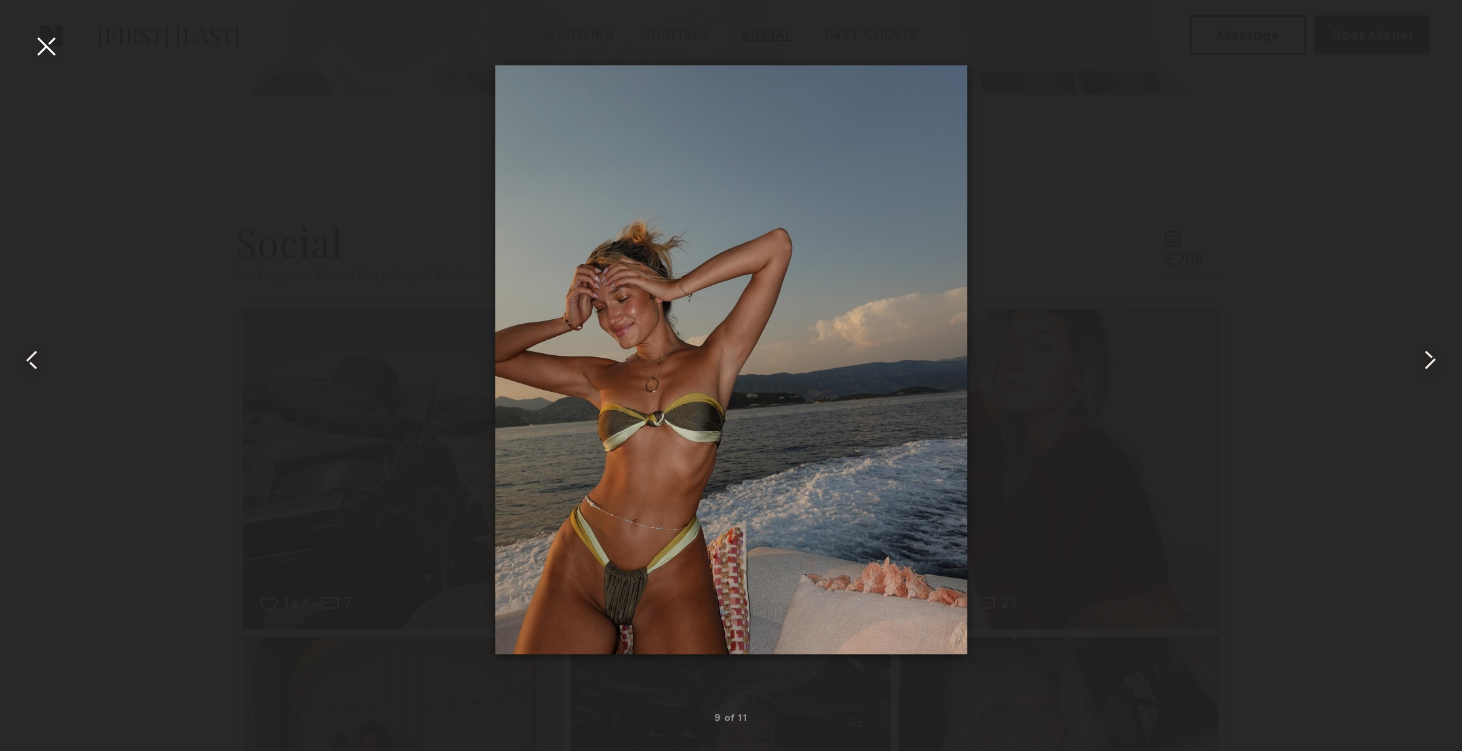 click at bounding box center [1430, 360] 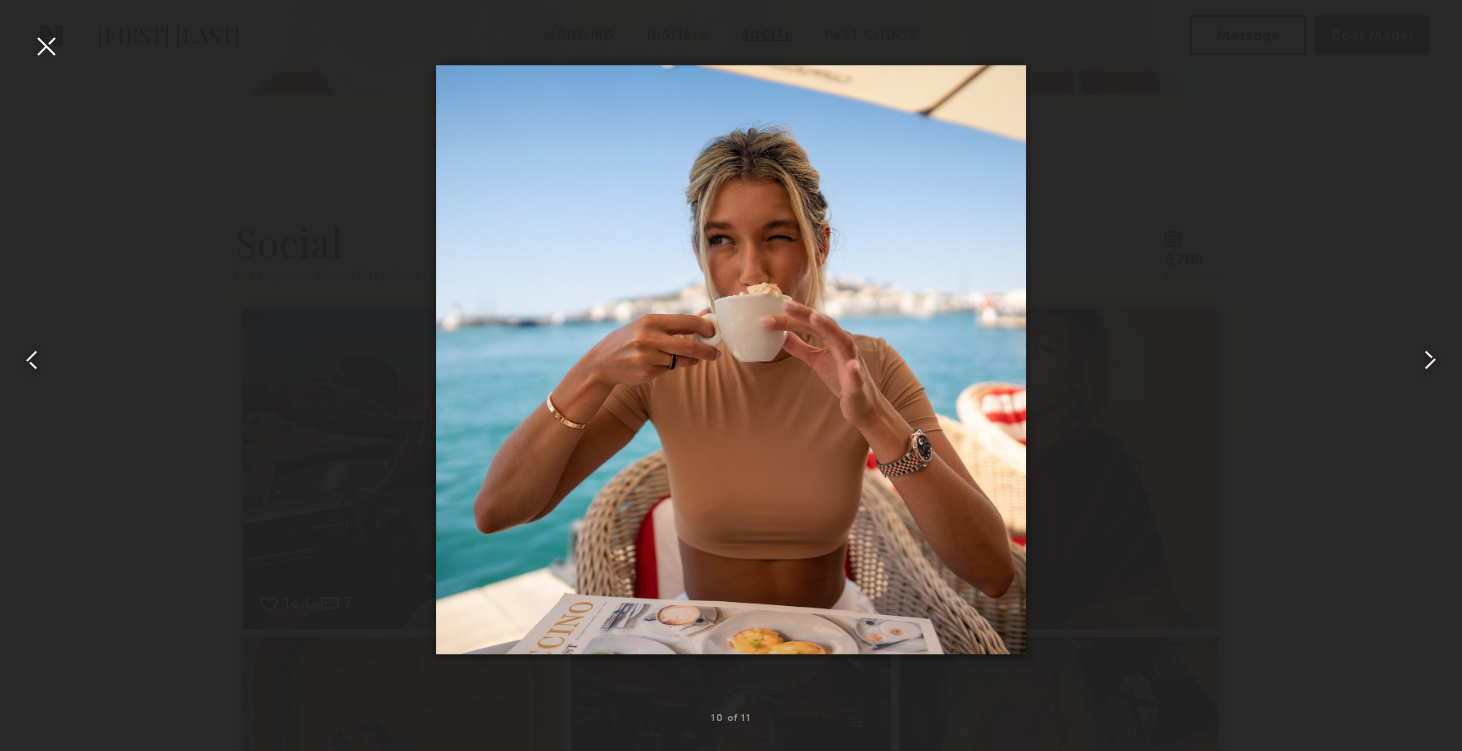 click at bounding box center (1430, 360) 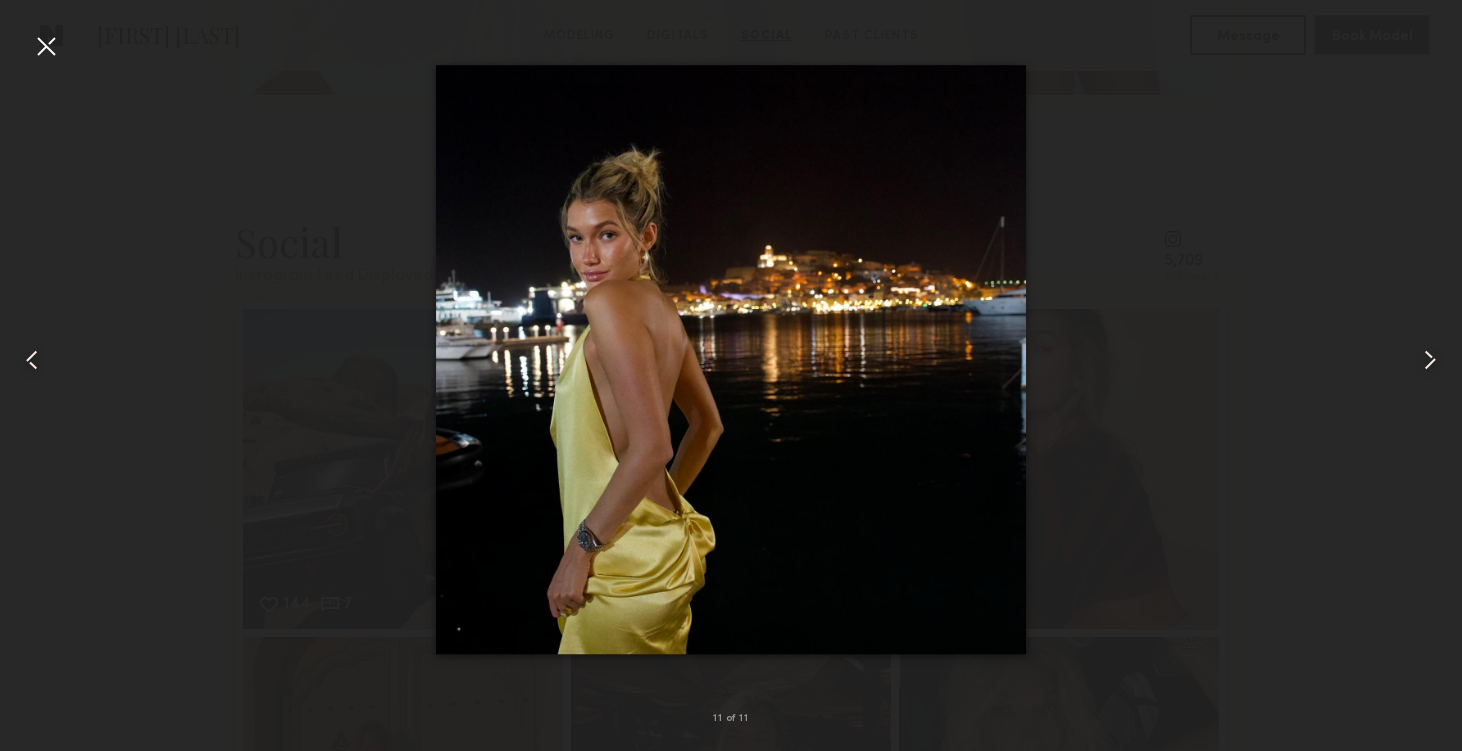 click at bounding box center [1430, 360] 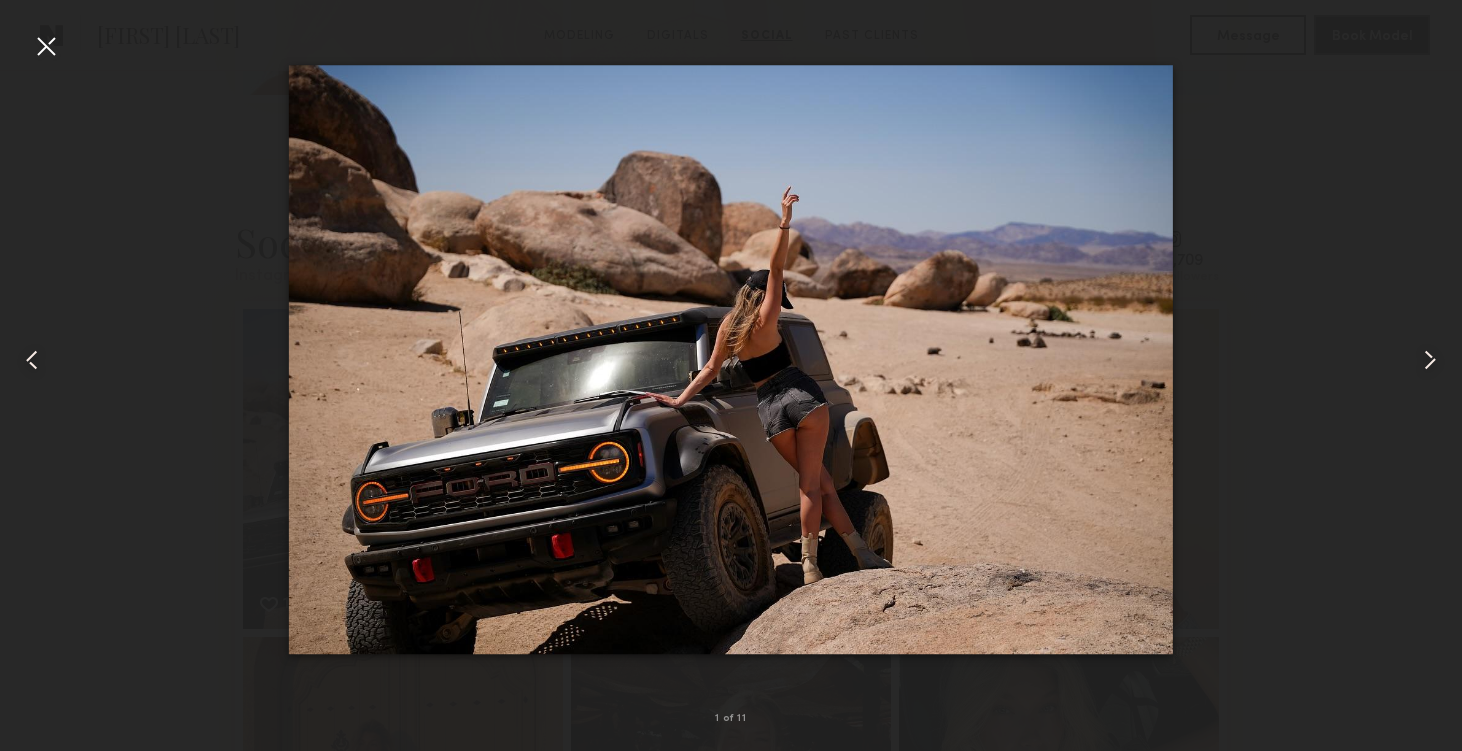 click at bounding box center [1430, 360] 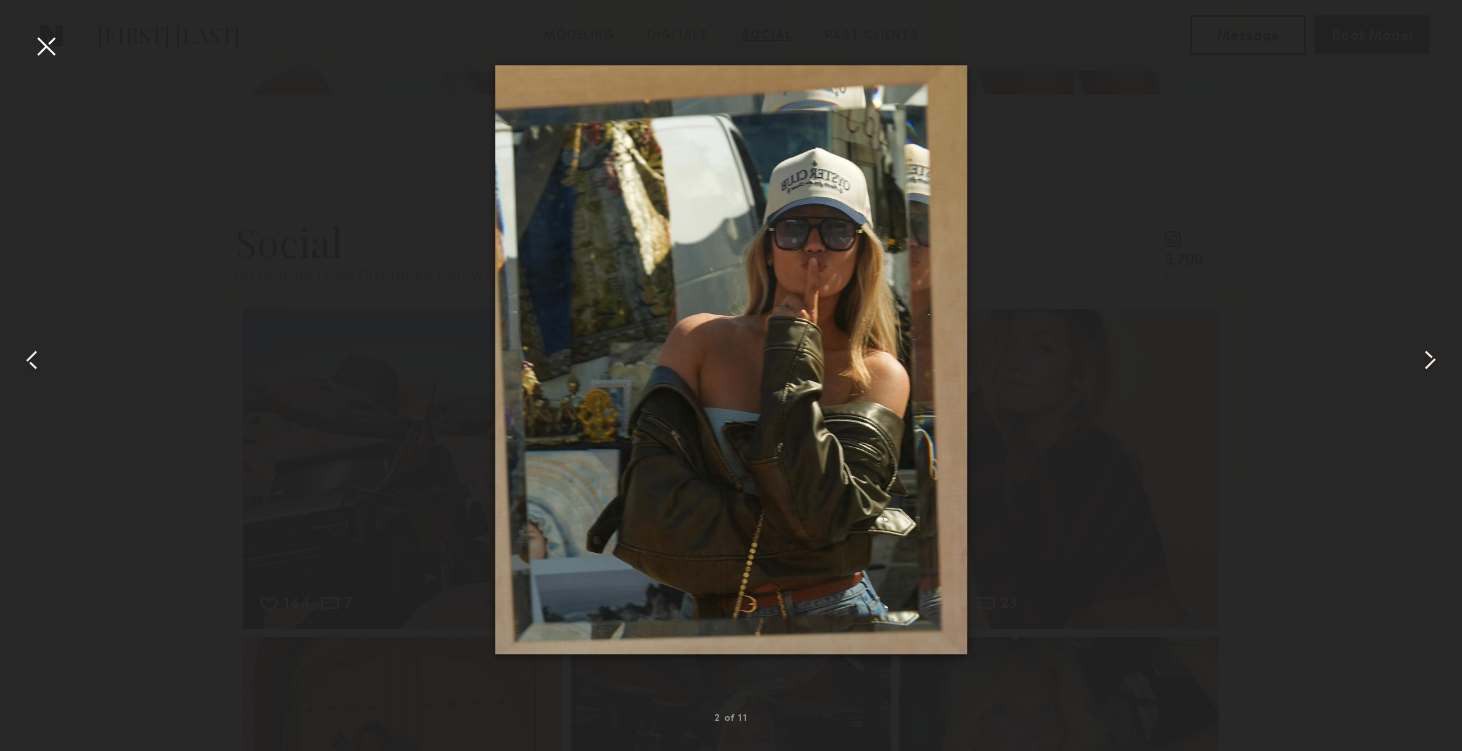 click at bounding box center [731, 359] 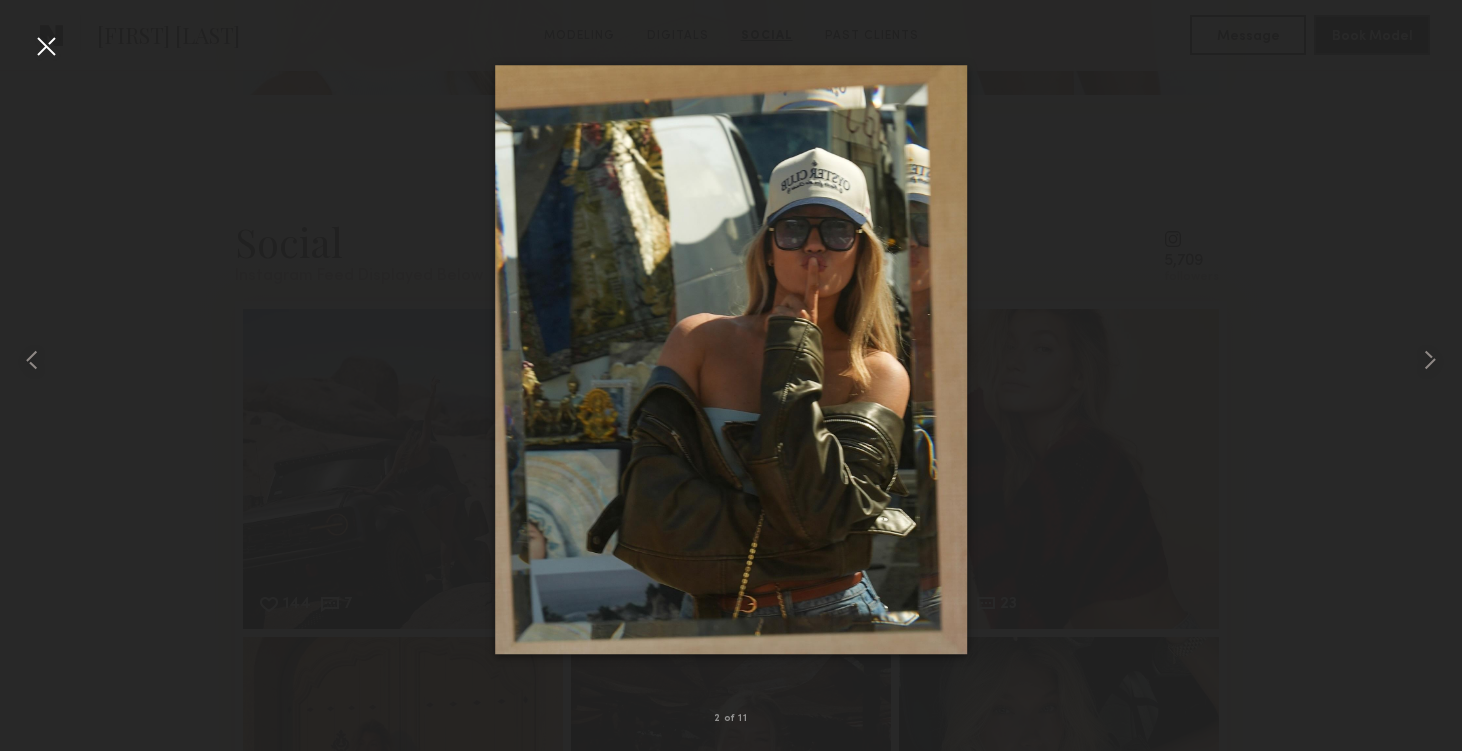 click at bounding box center (46, 46) 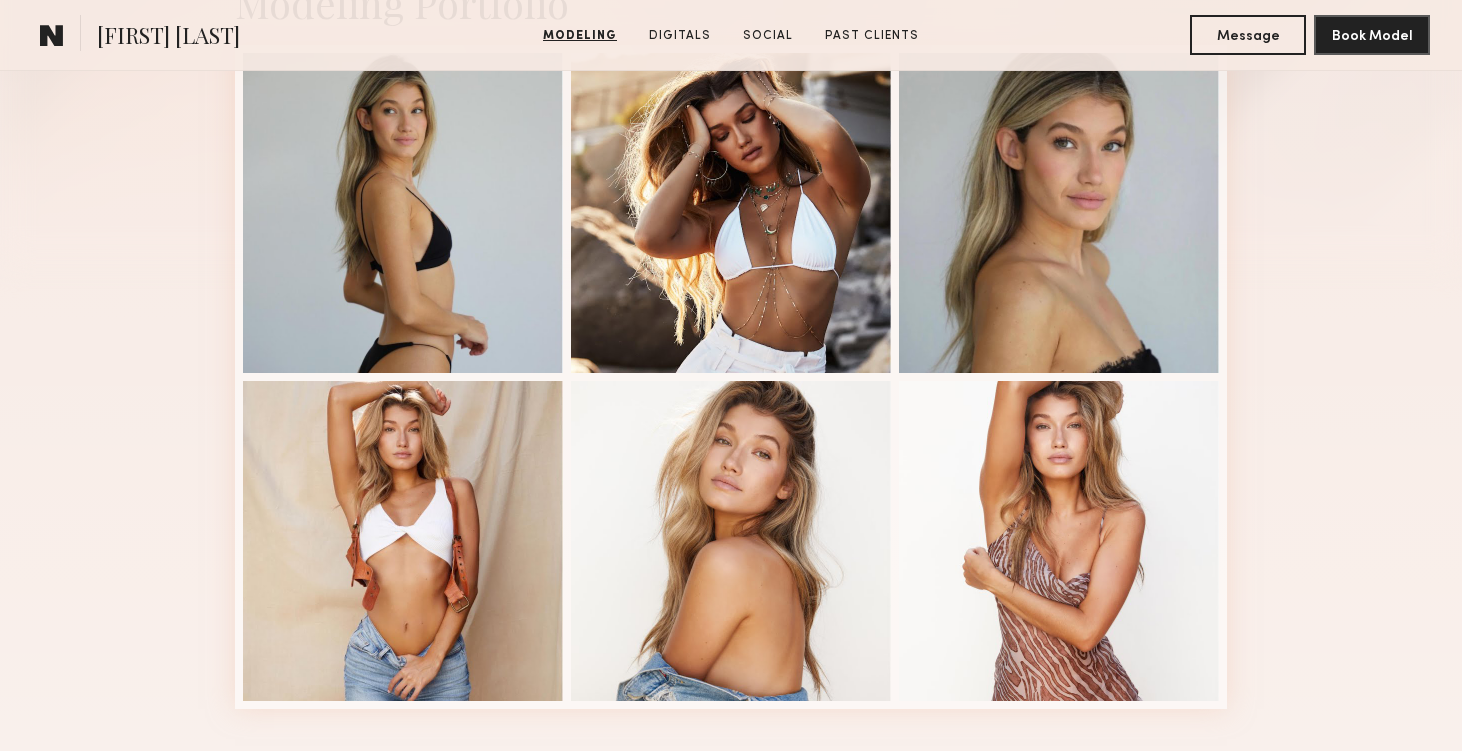 scroll, scrollTop: 546, scrollLeft: 0, axis: vertical 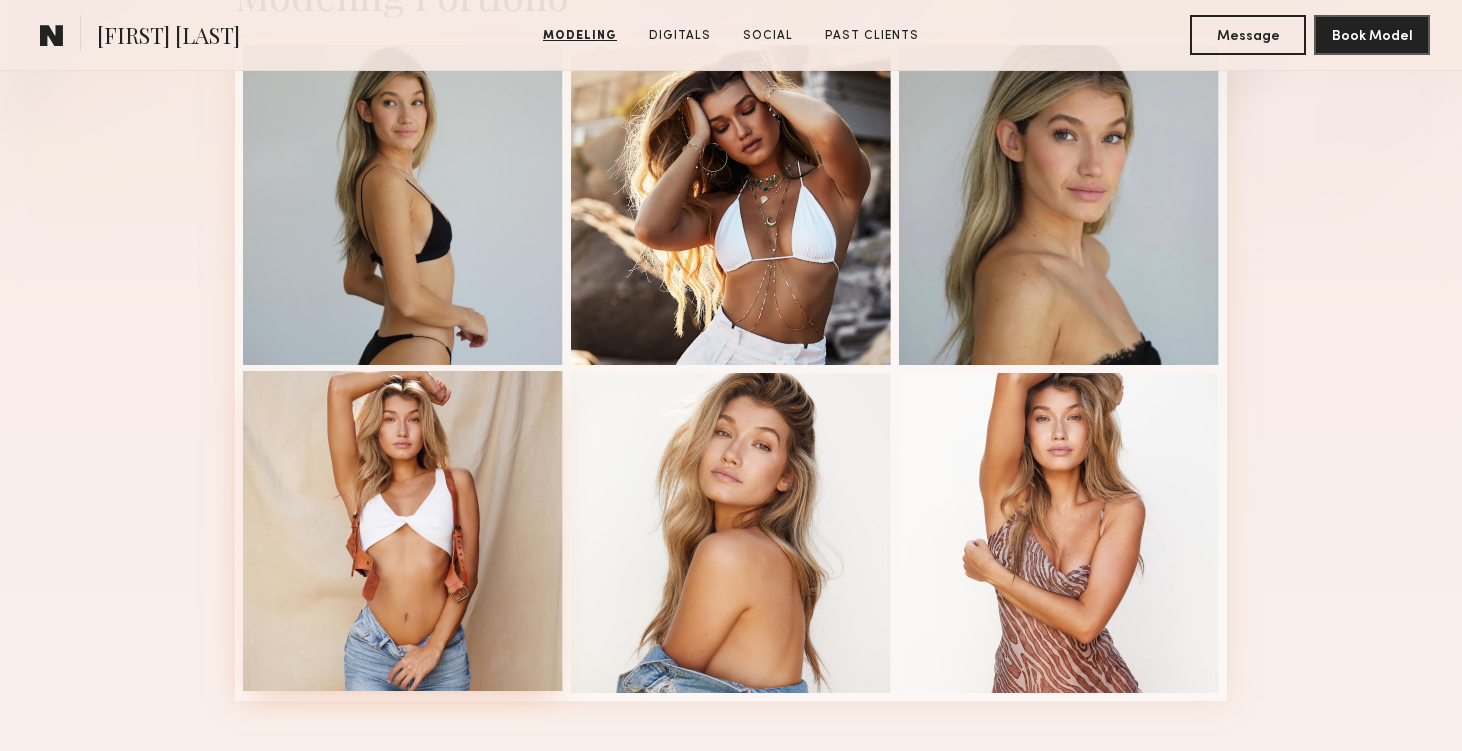 click at bounding box center [403, 531] 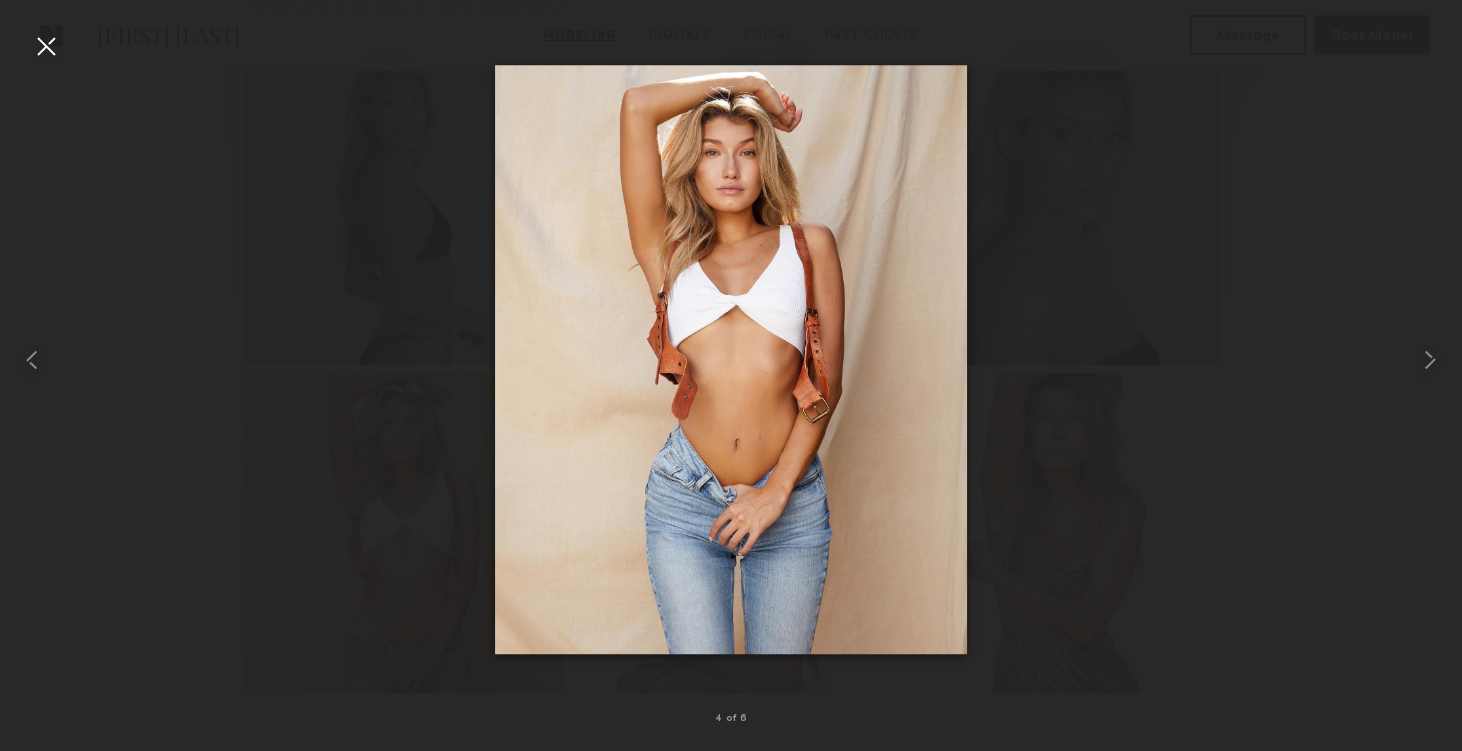 drag, startPoint x: 35, startPoint y: 41, endPoint x: 107, endPoint y: 59, distance: 74.215904 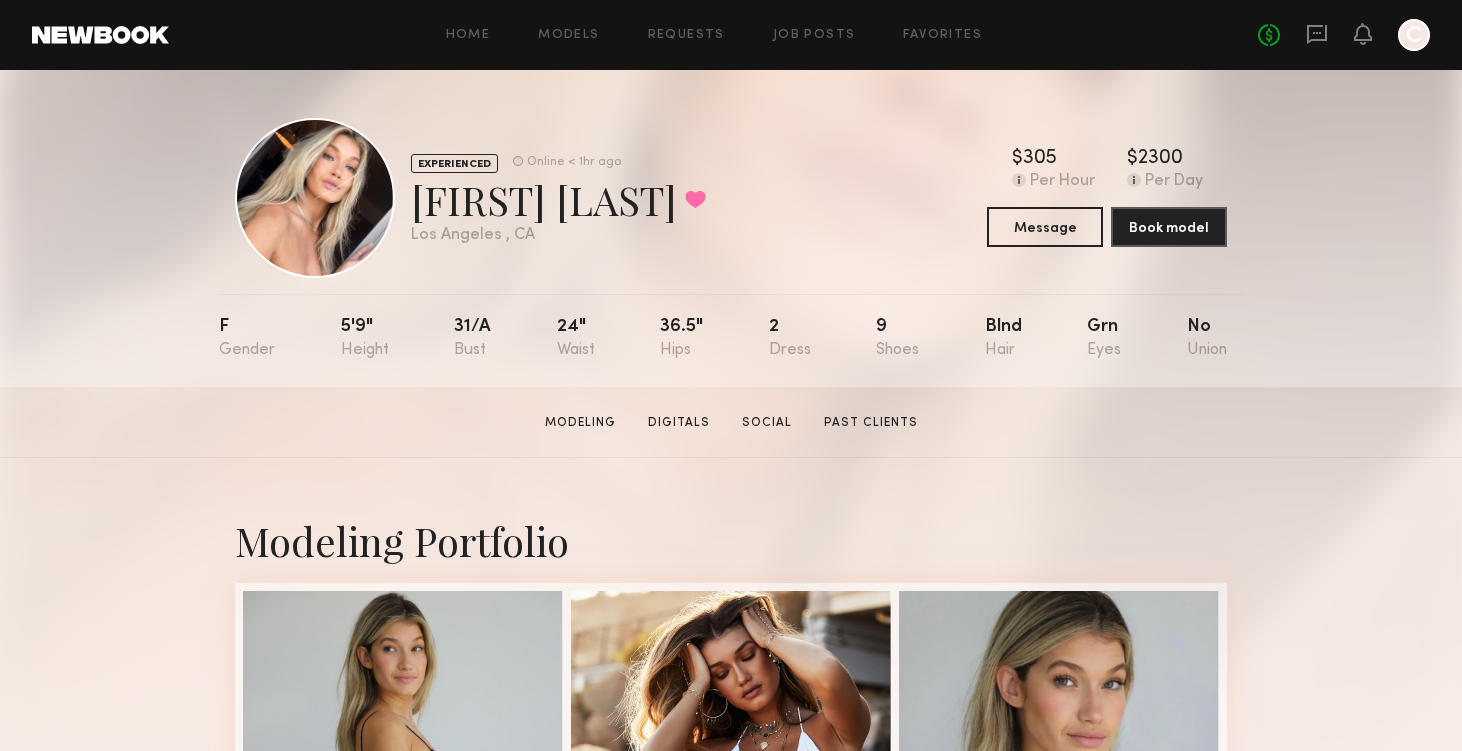 scroll, scrollTop: 1, scrollLeft: 0, axis: vertical 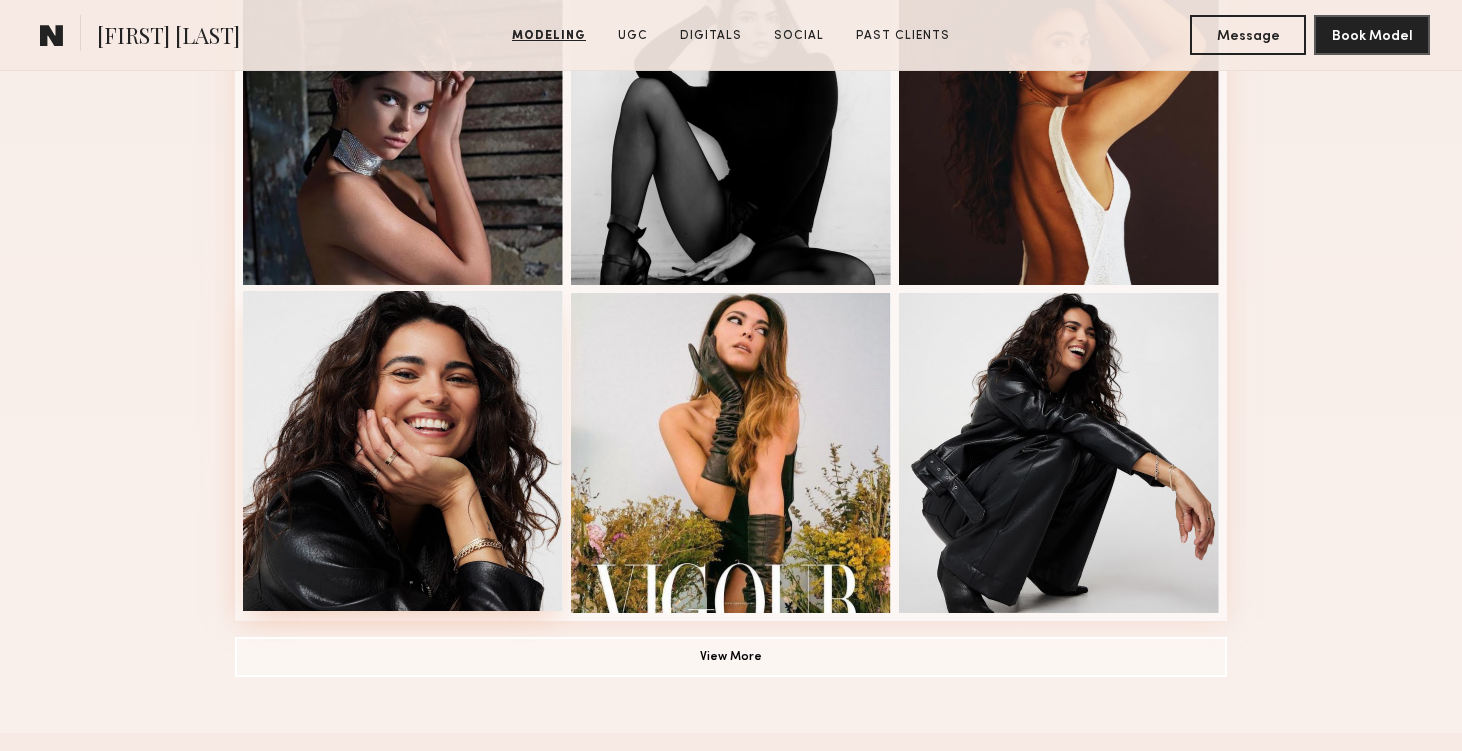 click at bounding box center [403, 451] 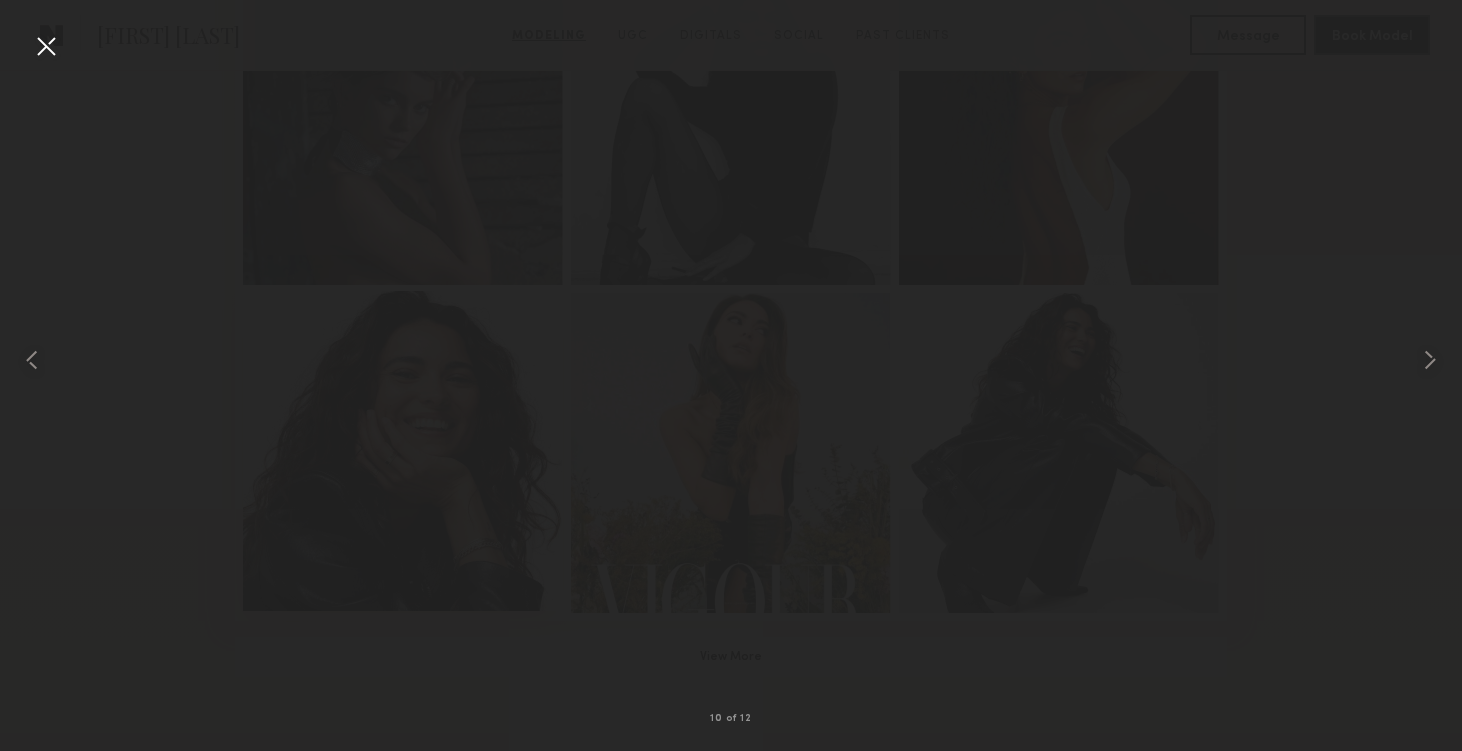 scroll, scrollTop: 1282, scrollLeft: 0, axis: vertical 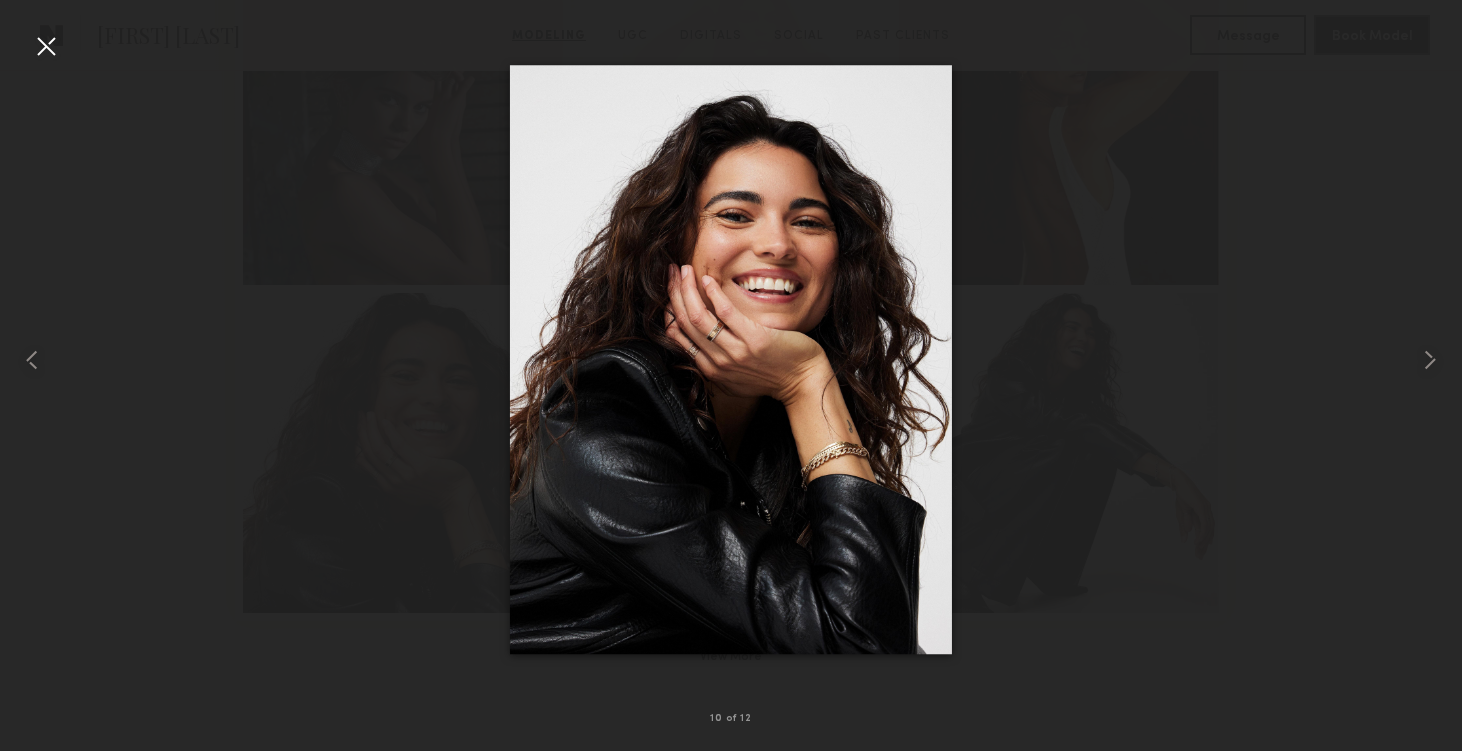 click at bounding box center [731, 359] 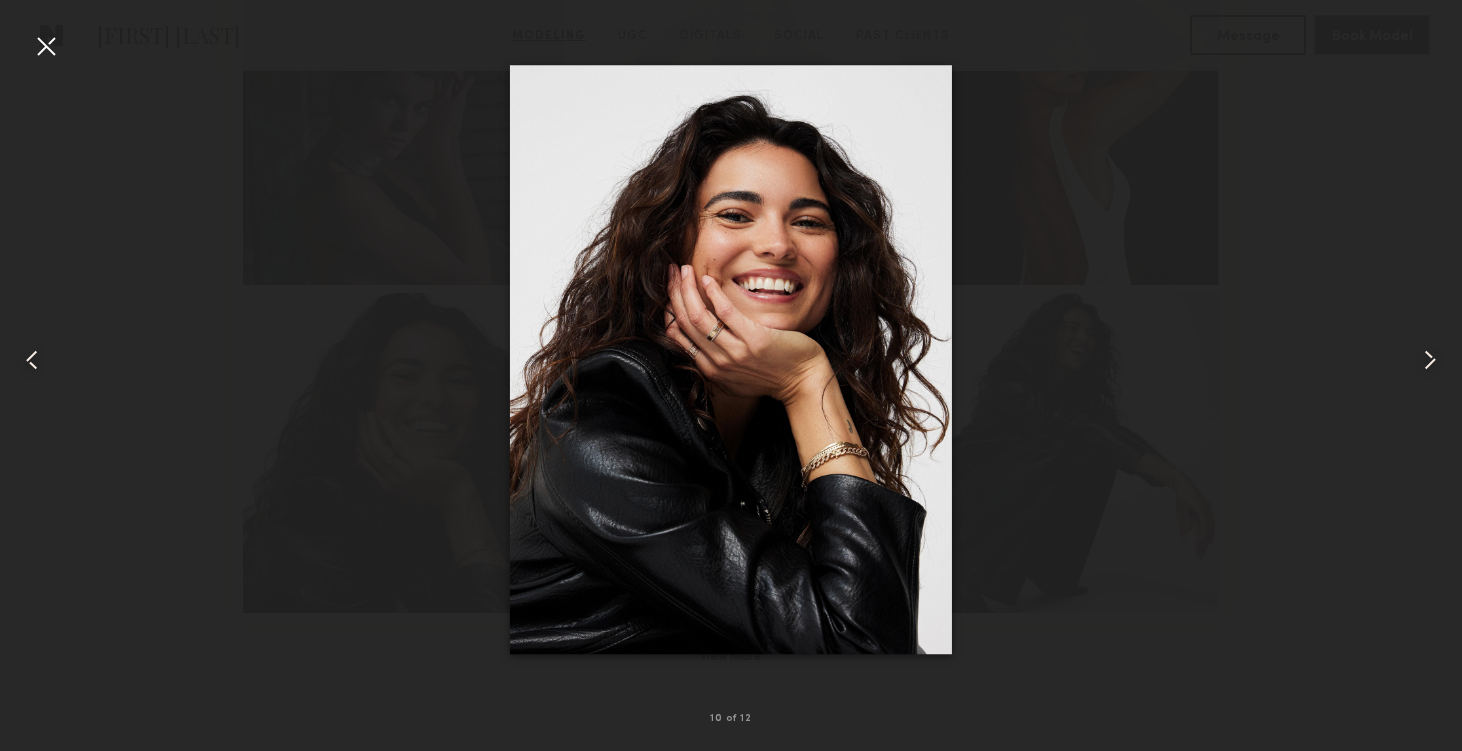 click at bounding box center (46, 46) 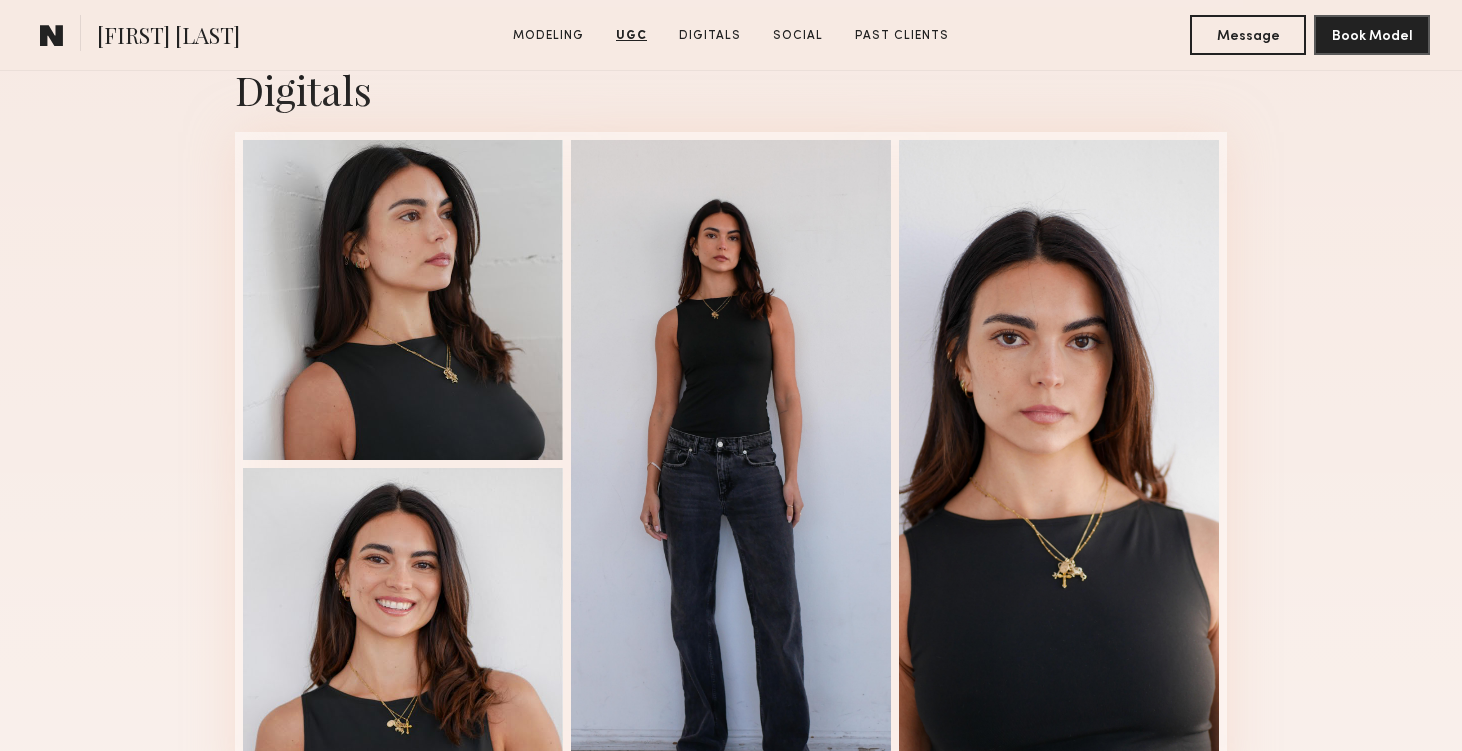 scroll, scrollTop: 3658, scrollLeft: 0, axis: vertical 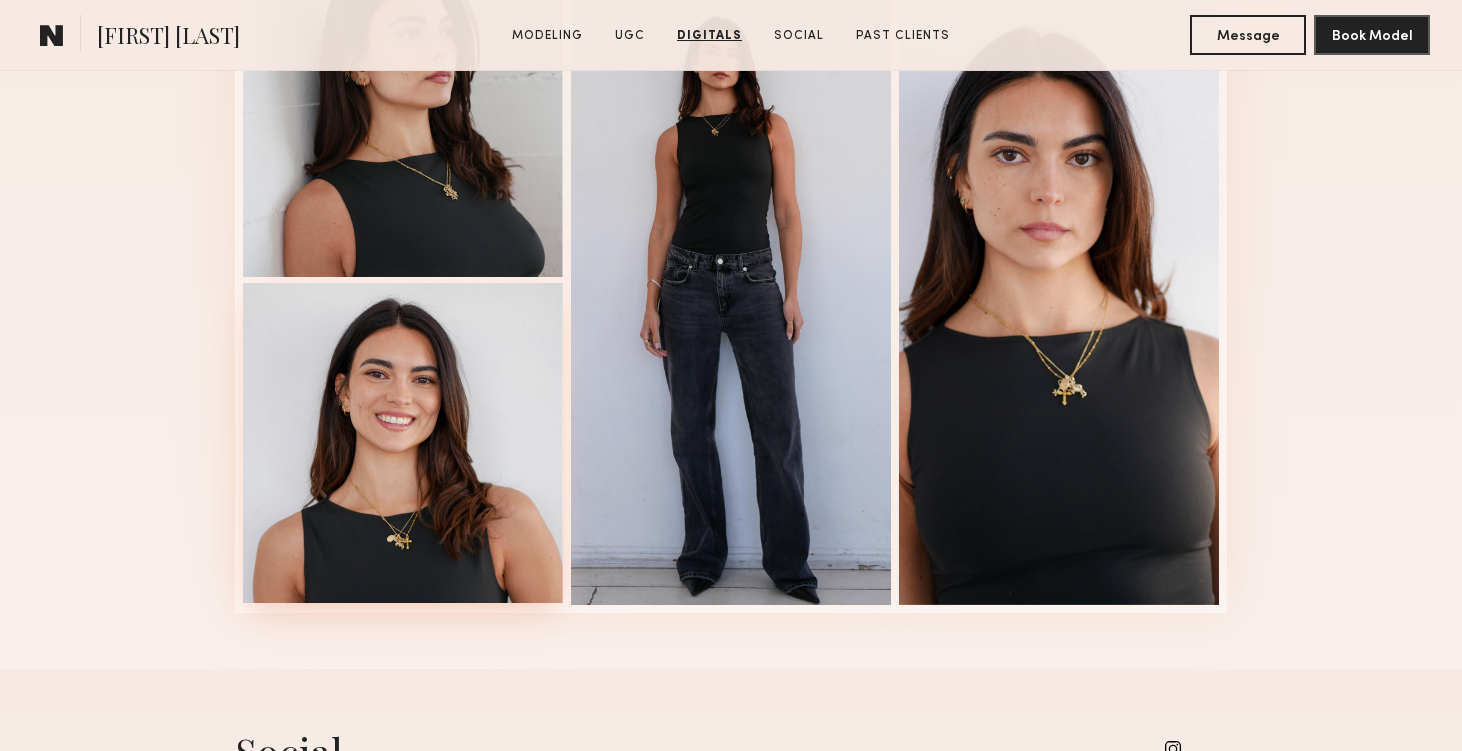 click at bounding box center [403, 443] 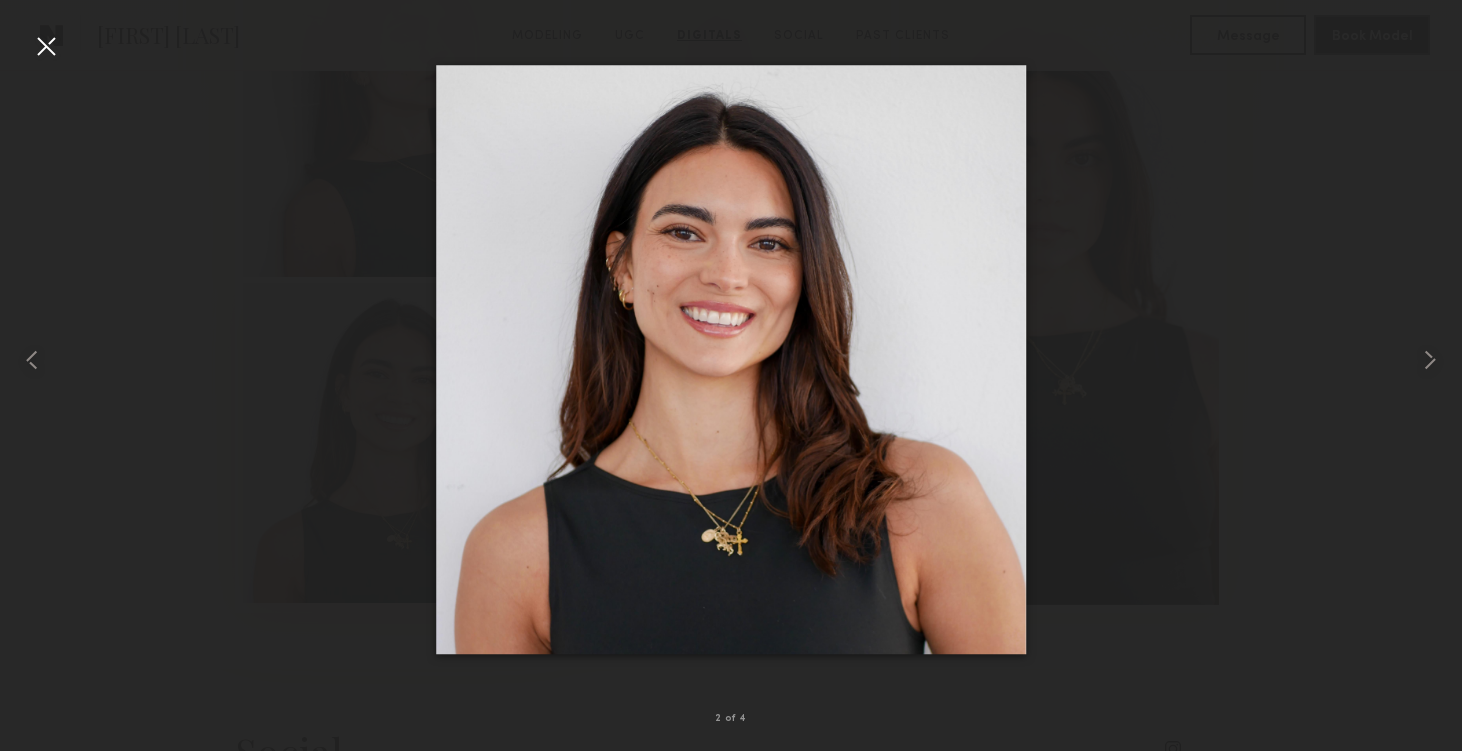 scroll, scrollTop: 3830, scrollLeft: 0, axis: vertical 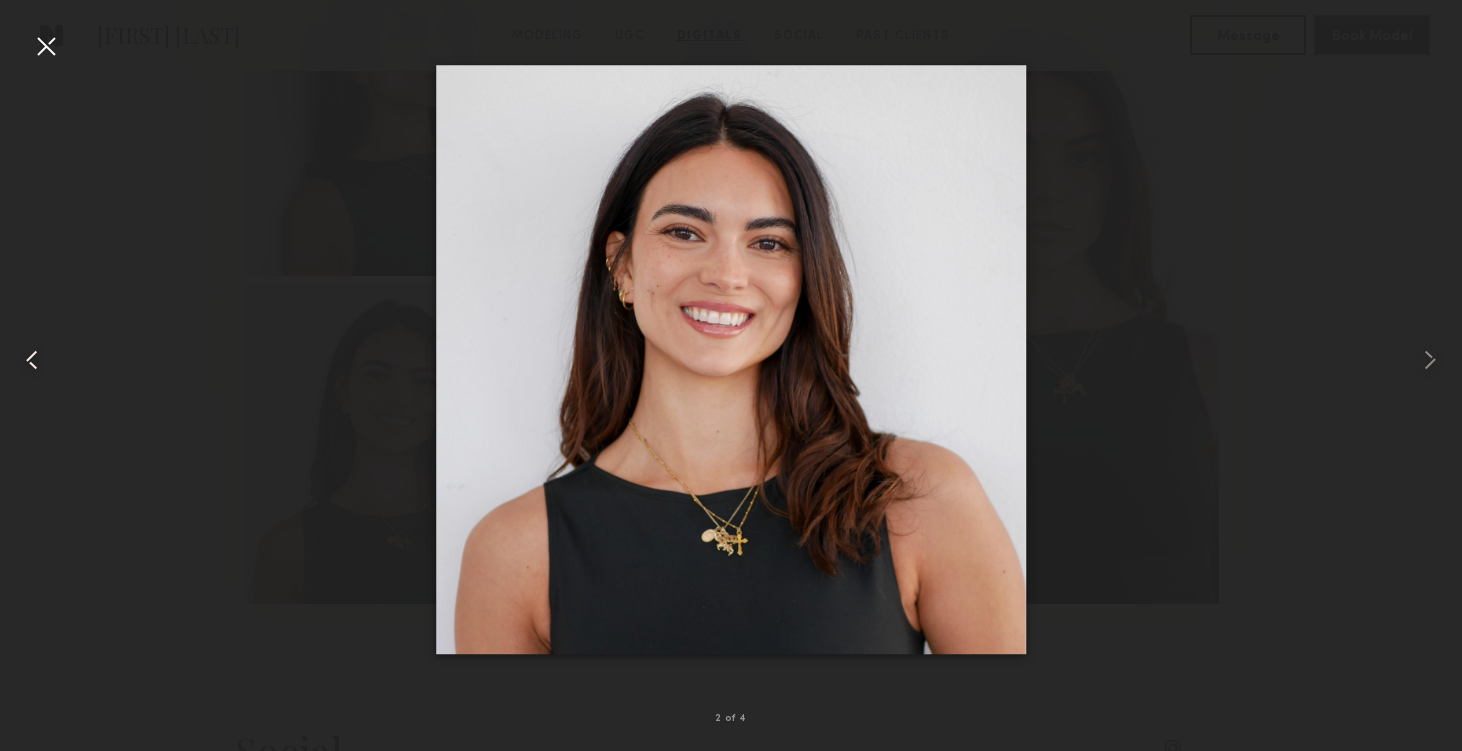 click at bounding box center (46, 46) 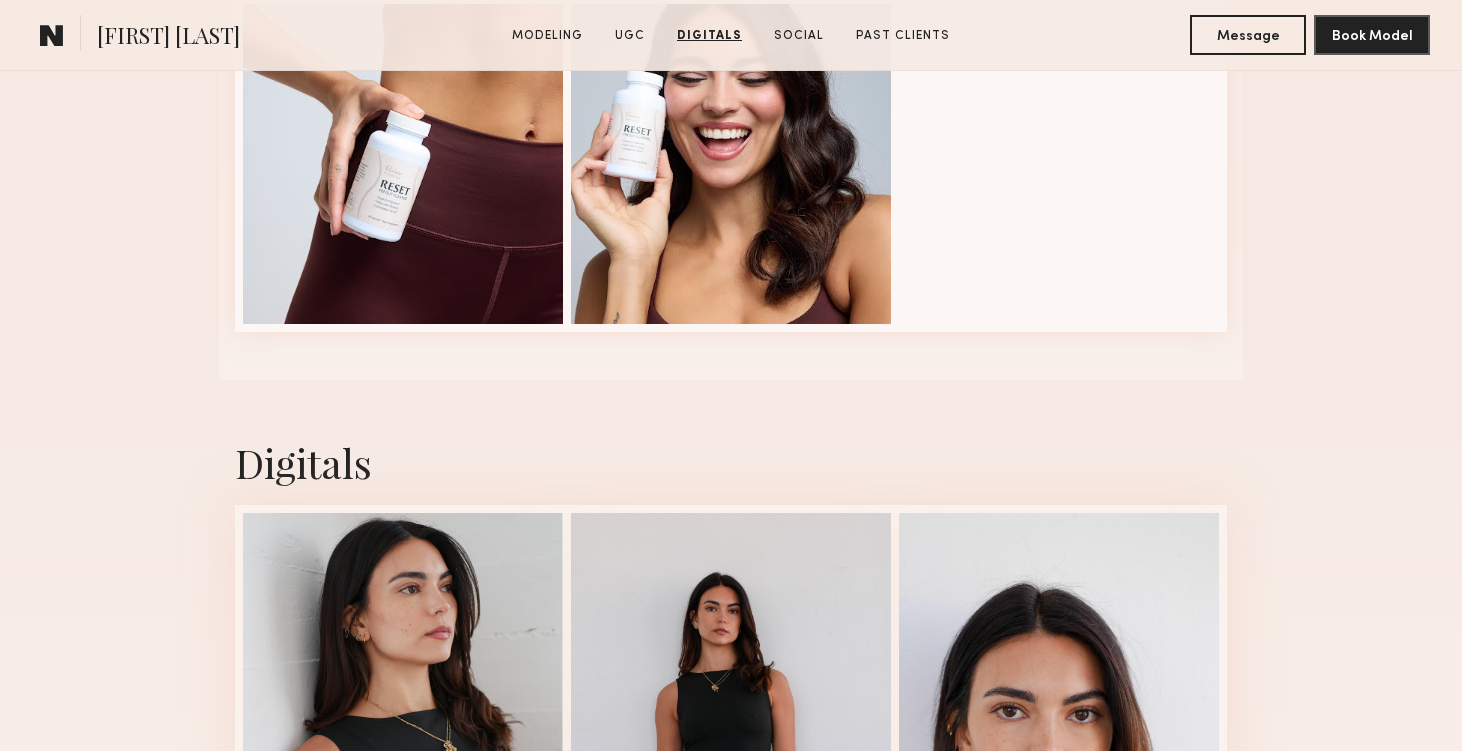 scroll, scrollTop: 3106, scrollLeft: 0, axis: vertical 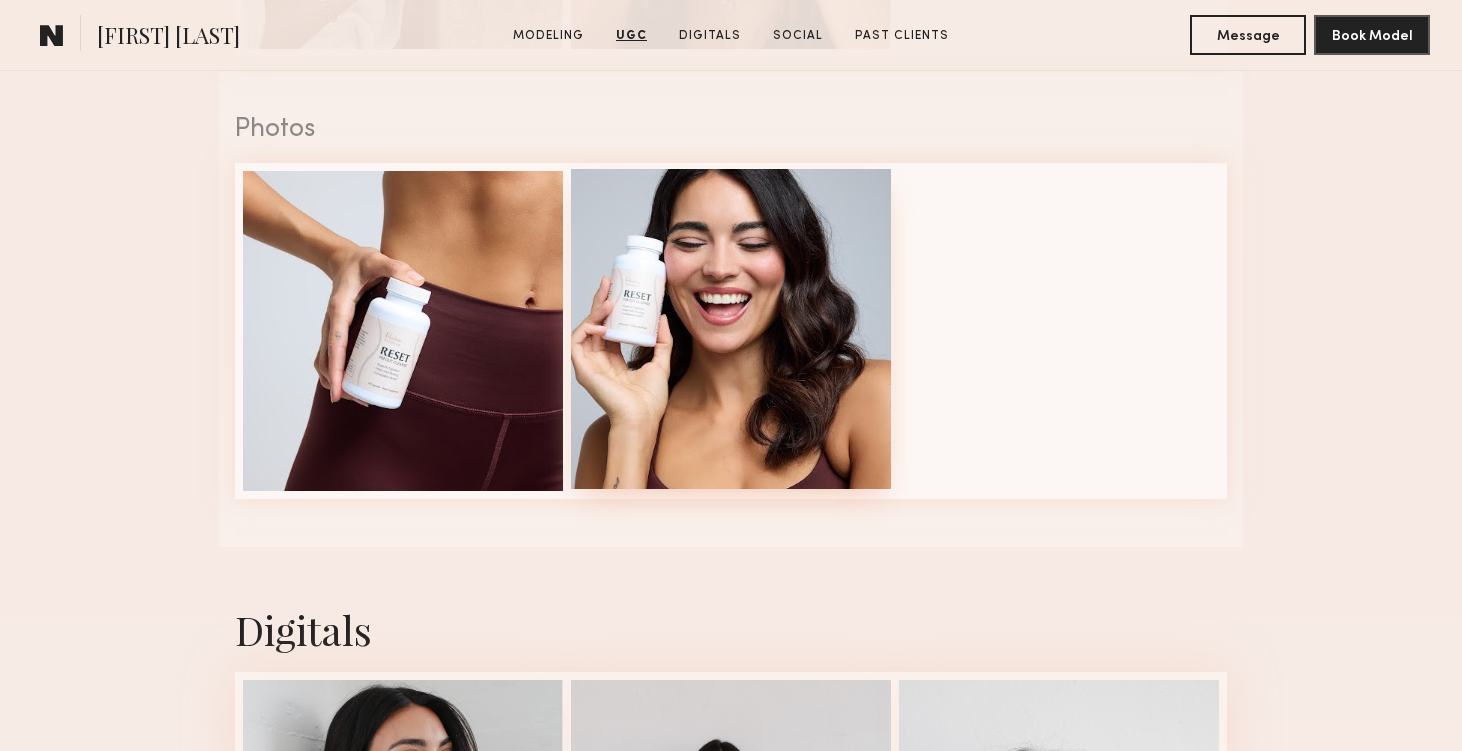 drag, startPoint x: 684, startPoint y: 275, endPoint x: 673, endPoint y: 269, distance: 12.529964 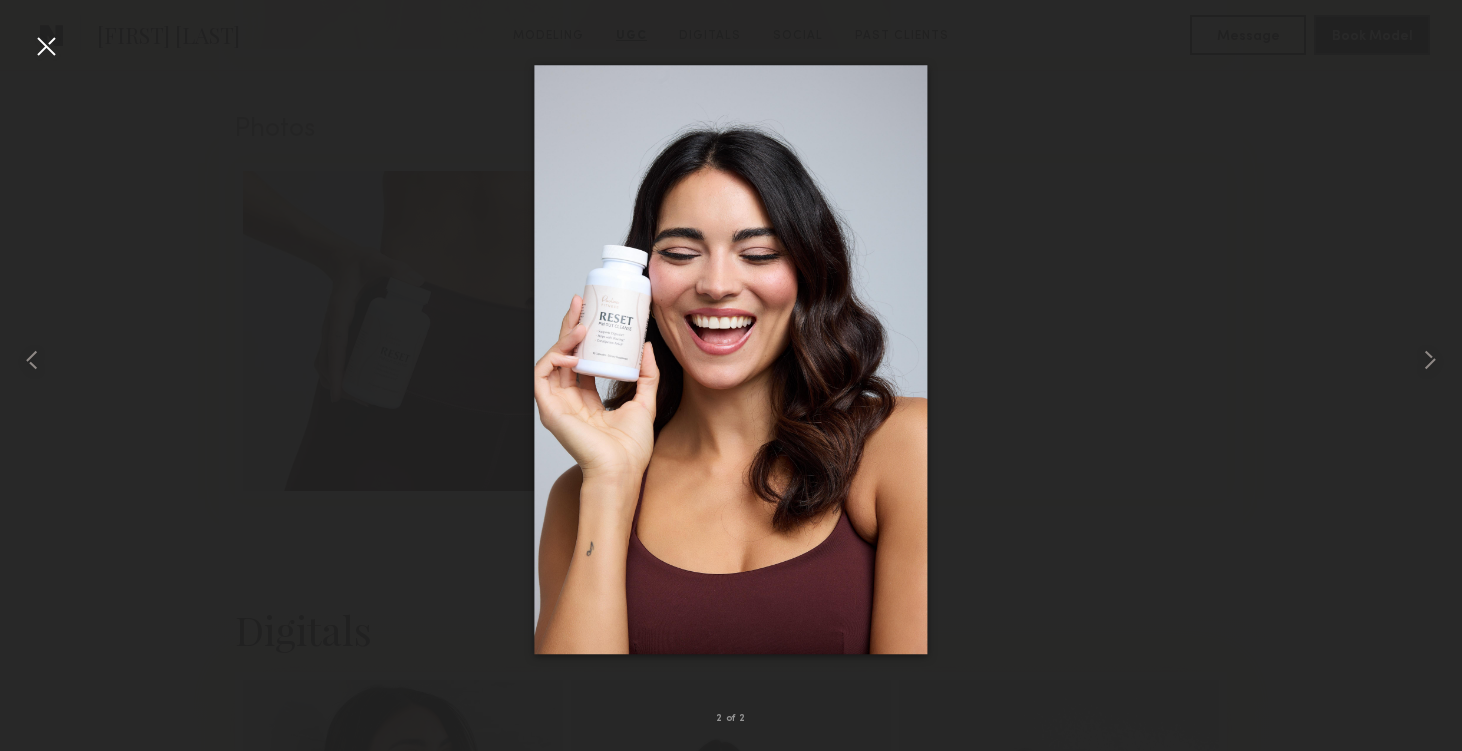 click at bounding box center [46, 46] 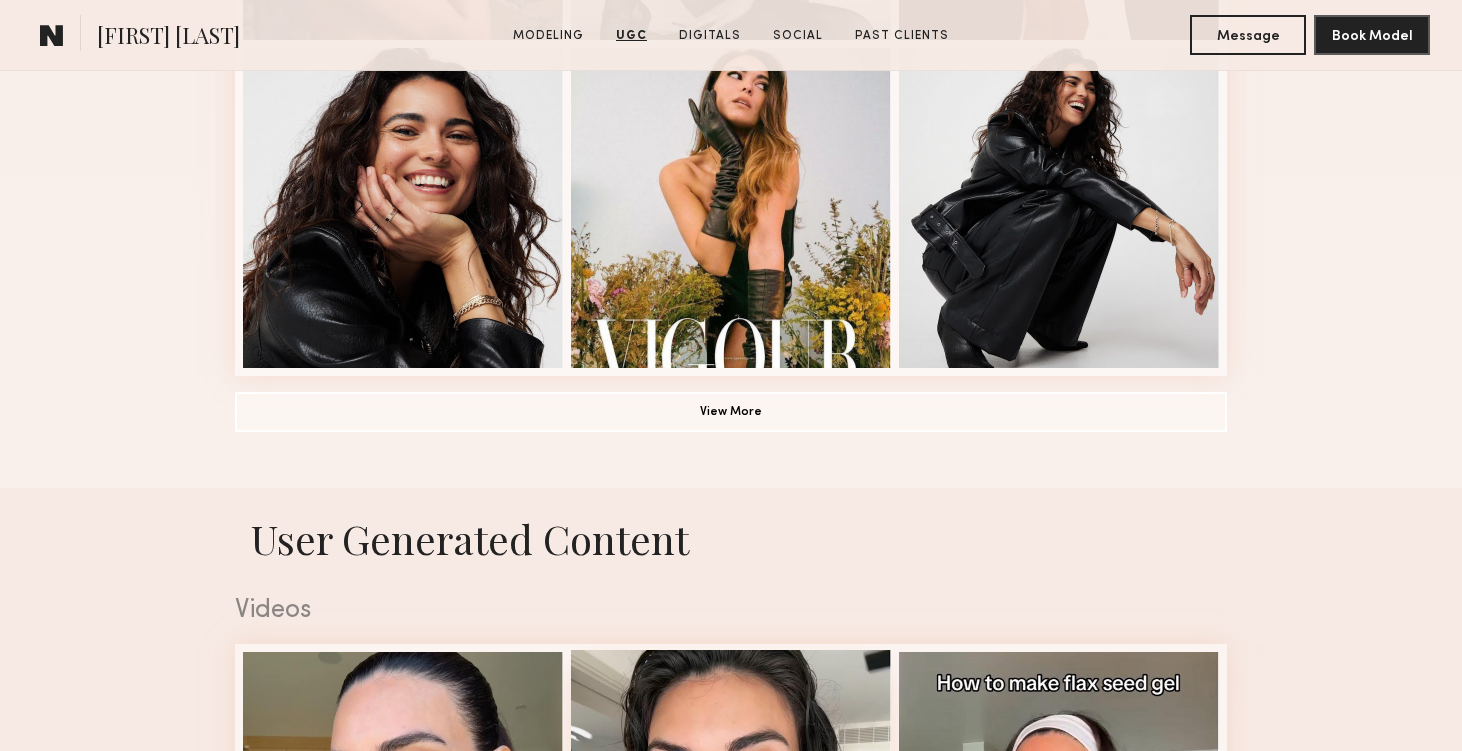 scroll, scrollTop: 1526, scrollLeft: 0, axis: vertical 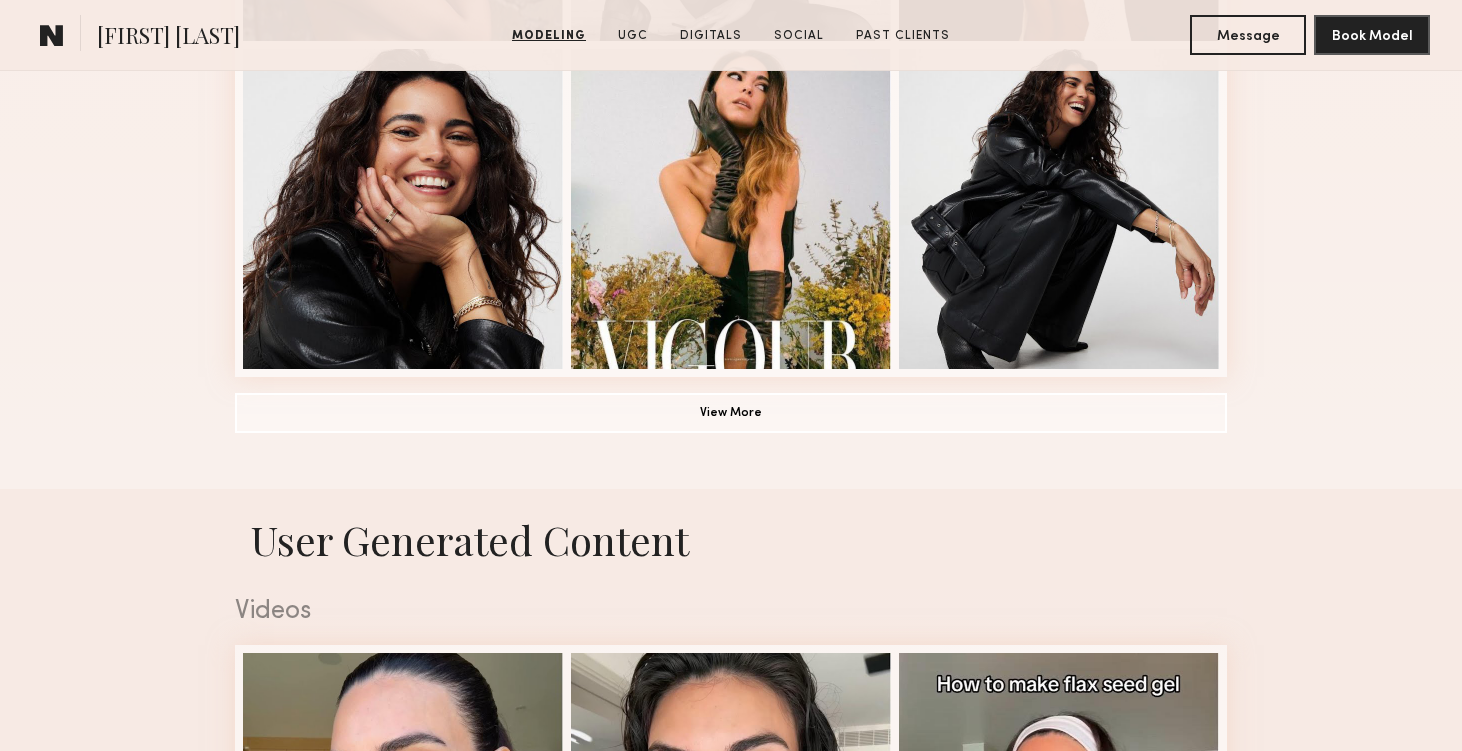 click on "Modeling Portfolio View More" at bounding box center (731, -290) 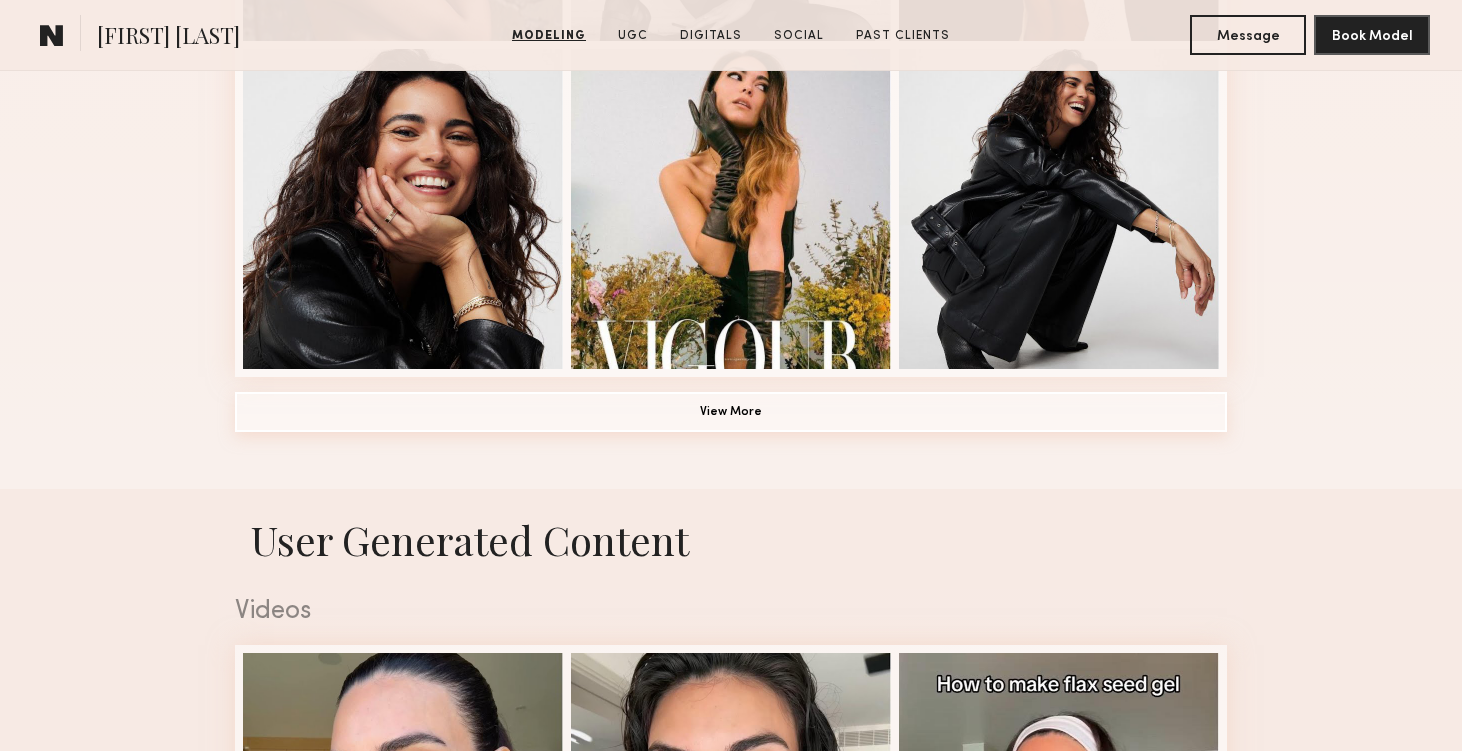 click on "View More" 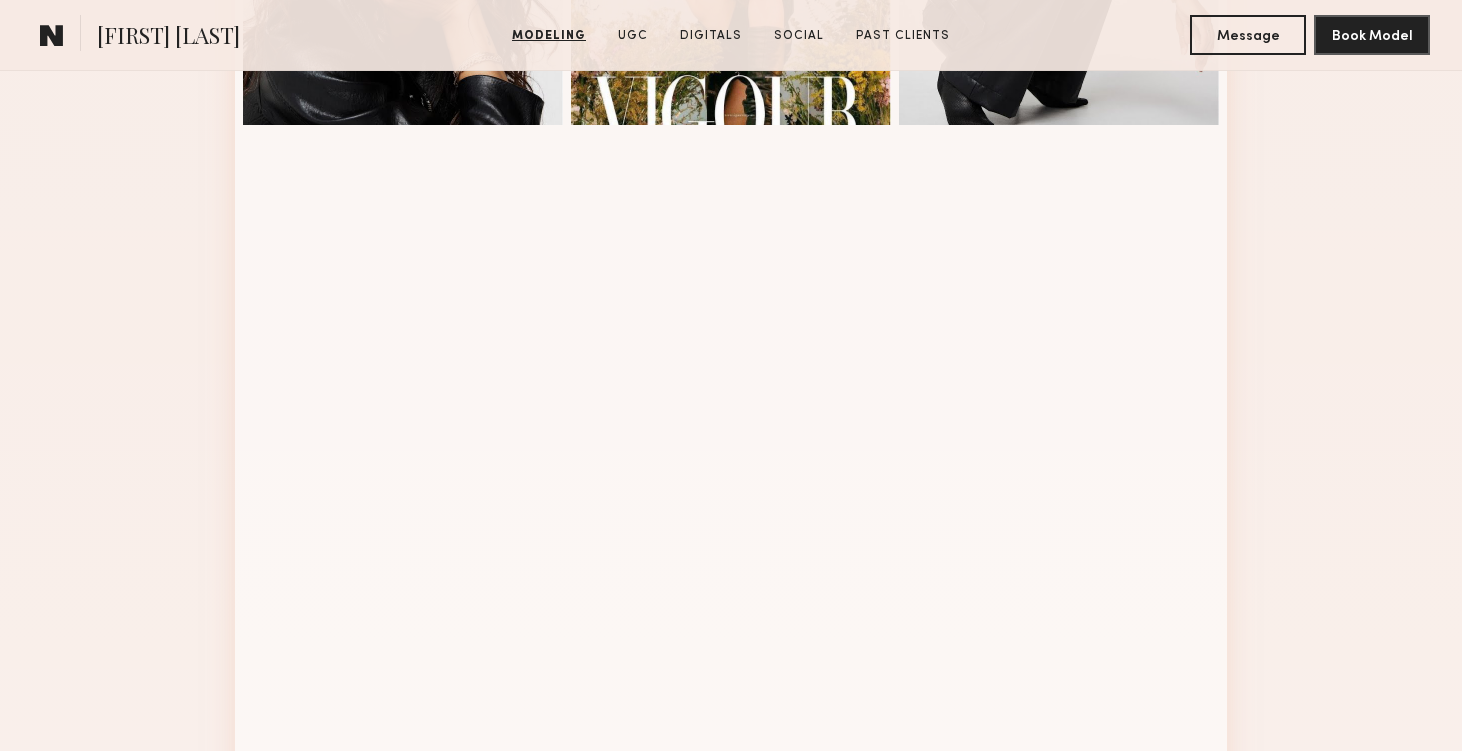 scroll, scrollTop: 1833, scrollLeft: 0, axis: vertical 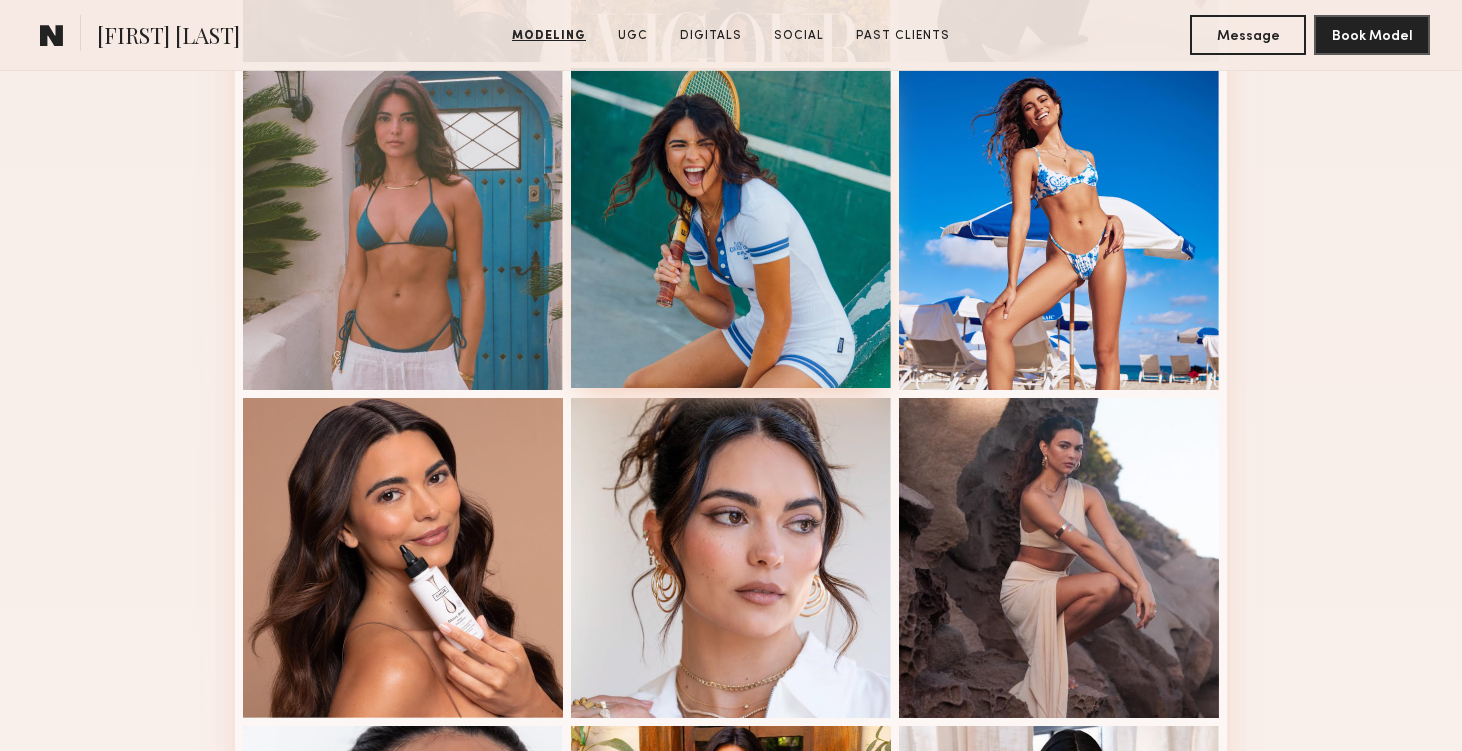 click at bounding box center (731, 228) 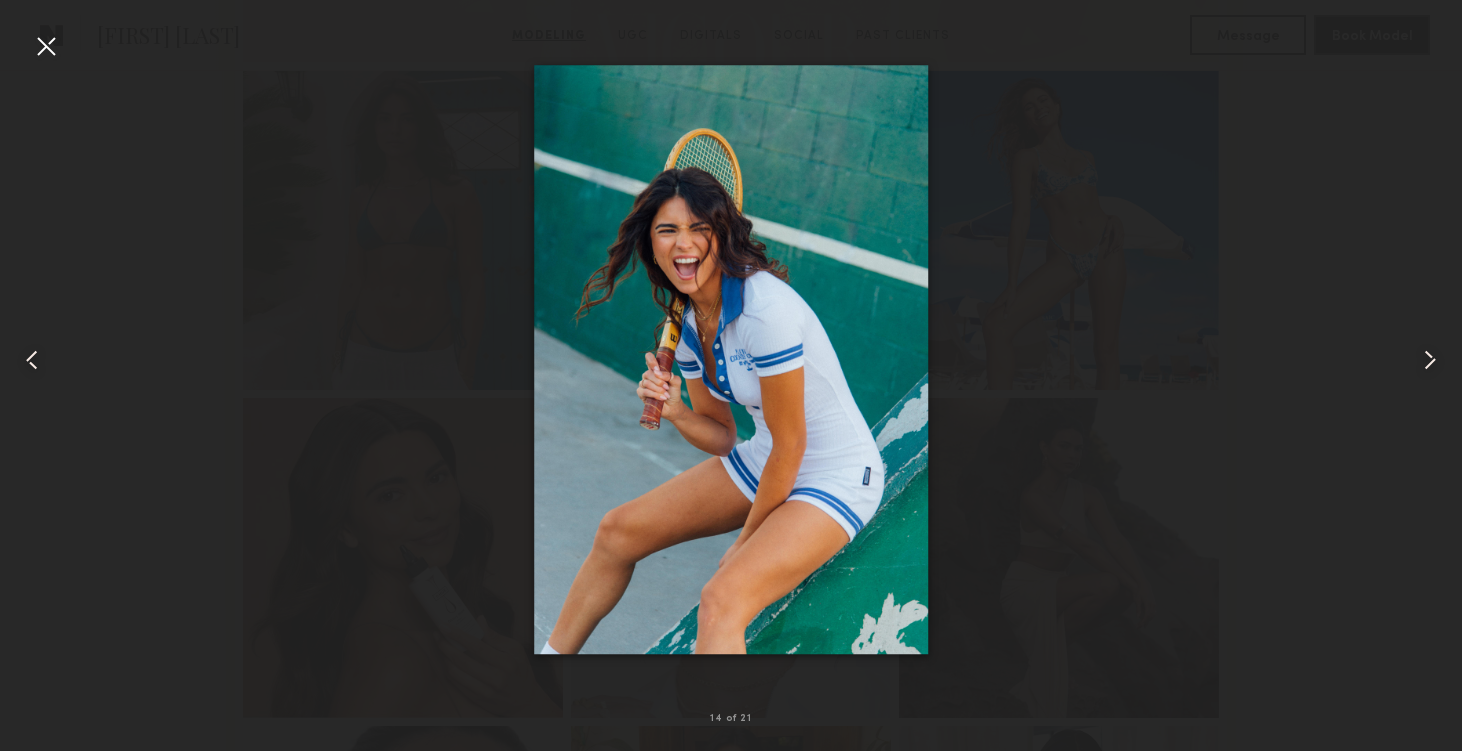 drag, startPoint x: 51, startPoint y: 40, endPoint x: 161, endPoint y: 108, distance: 129.3213 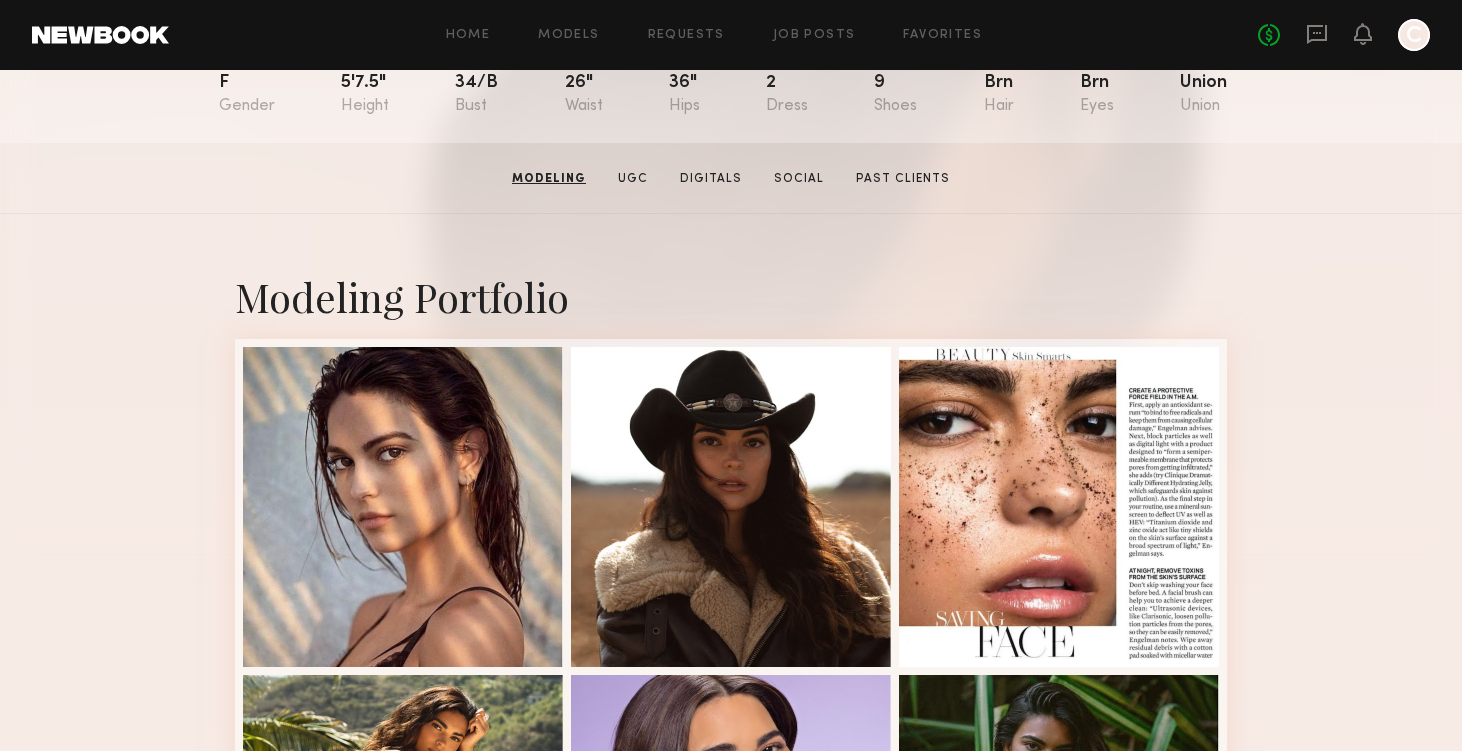 scroll, scrollTop: 214, scrollLeft: 0, axis: vertical 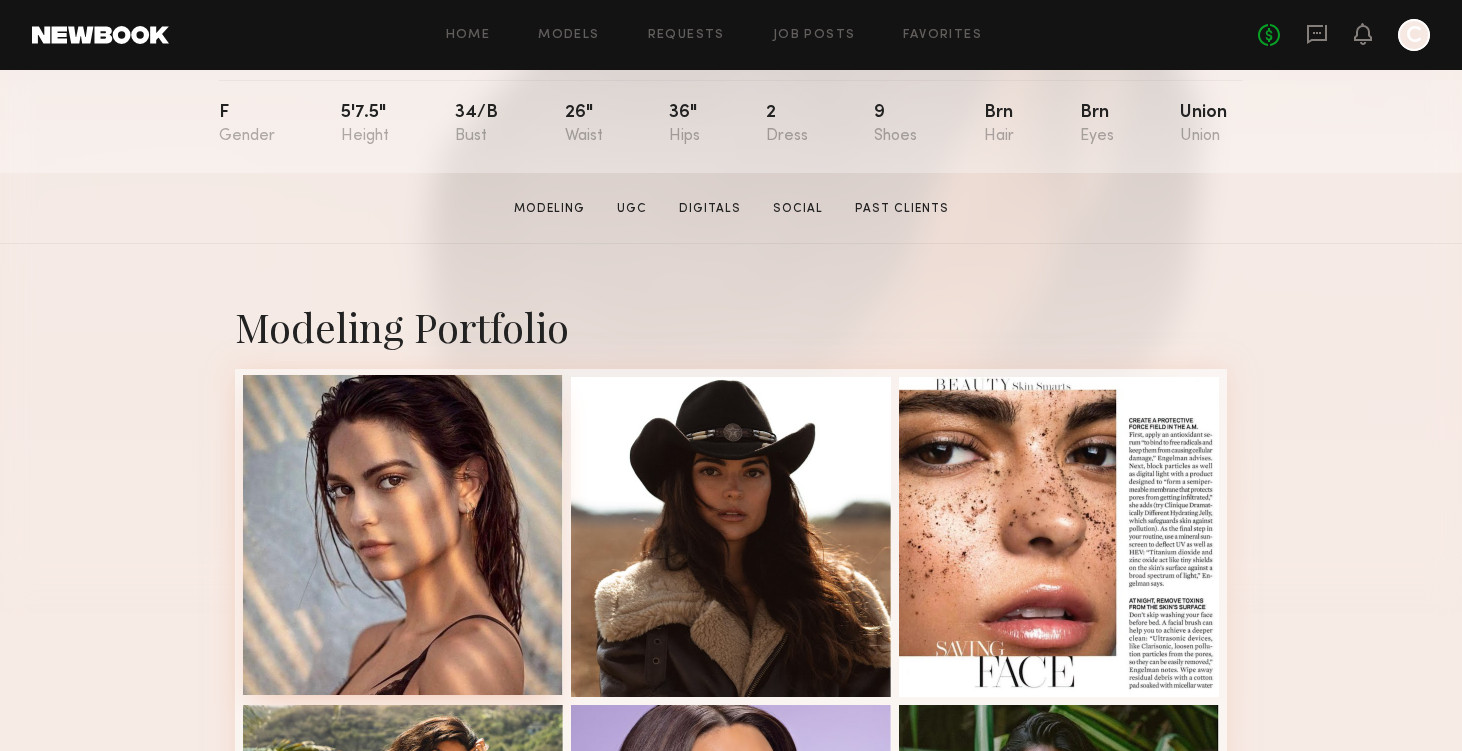click at bounding box center [403, 535] 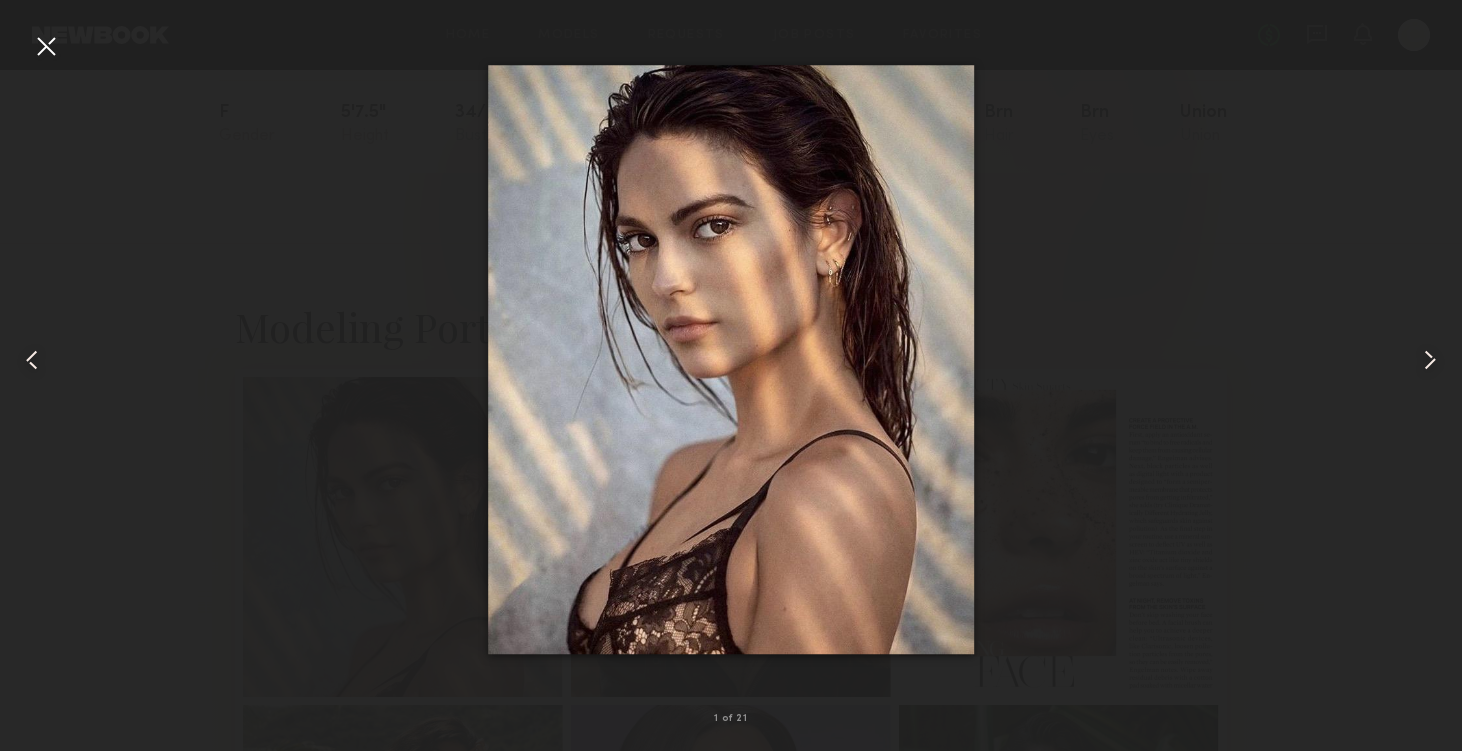 click at bounding box center (46, 46) 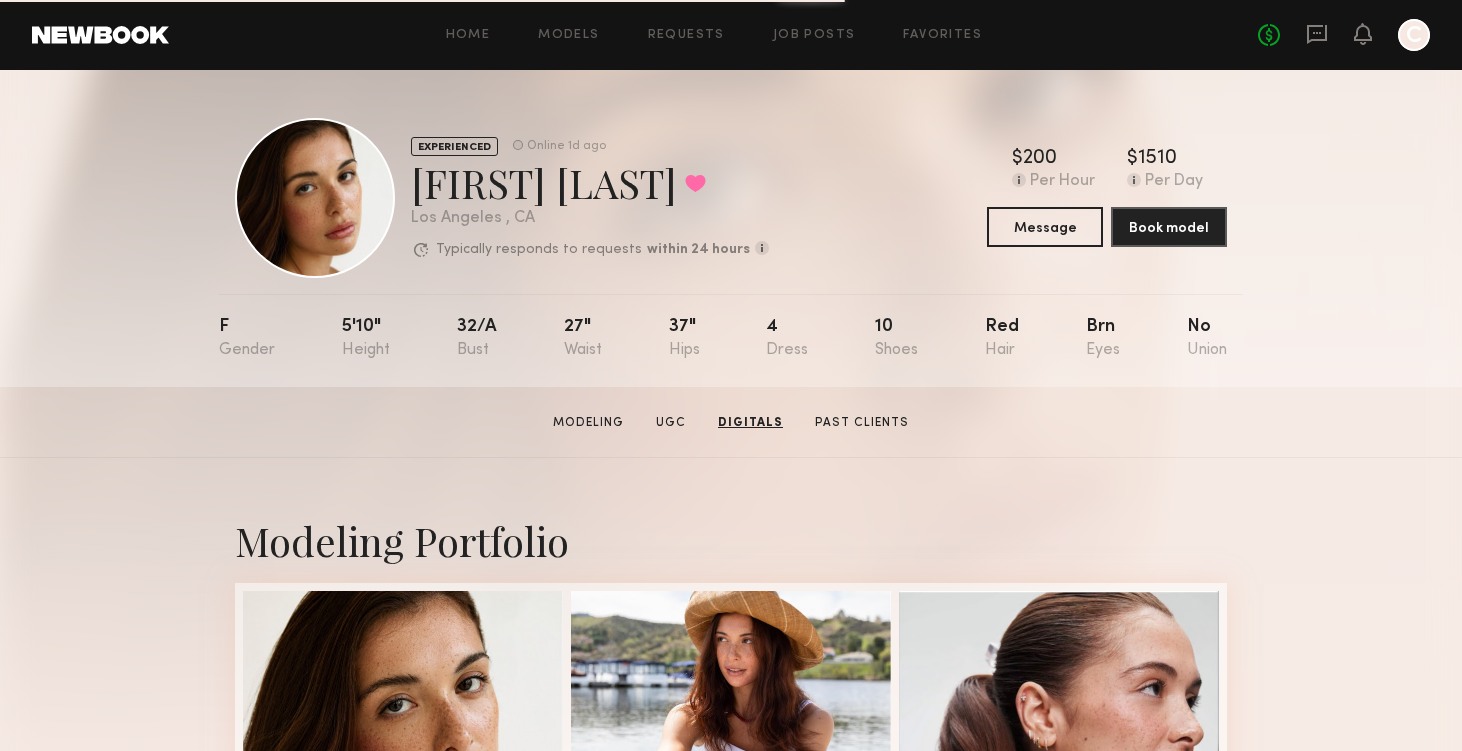 scroll, scrollTop: 0, scrollLeft: 0, axis: both 